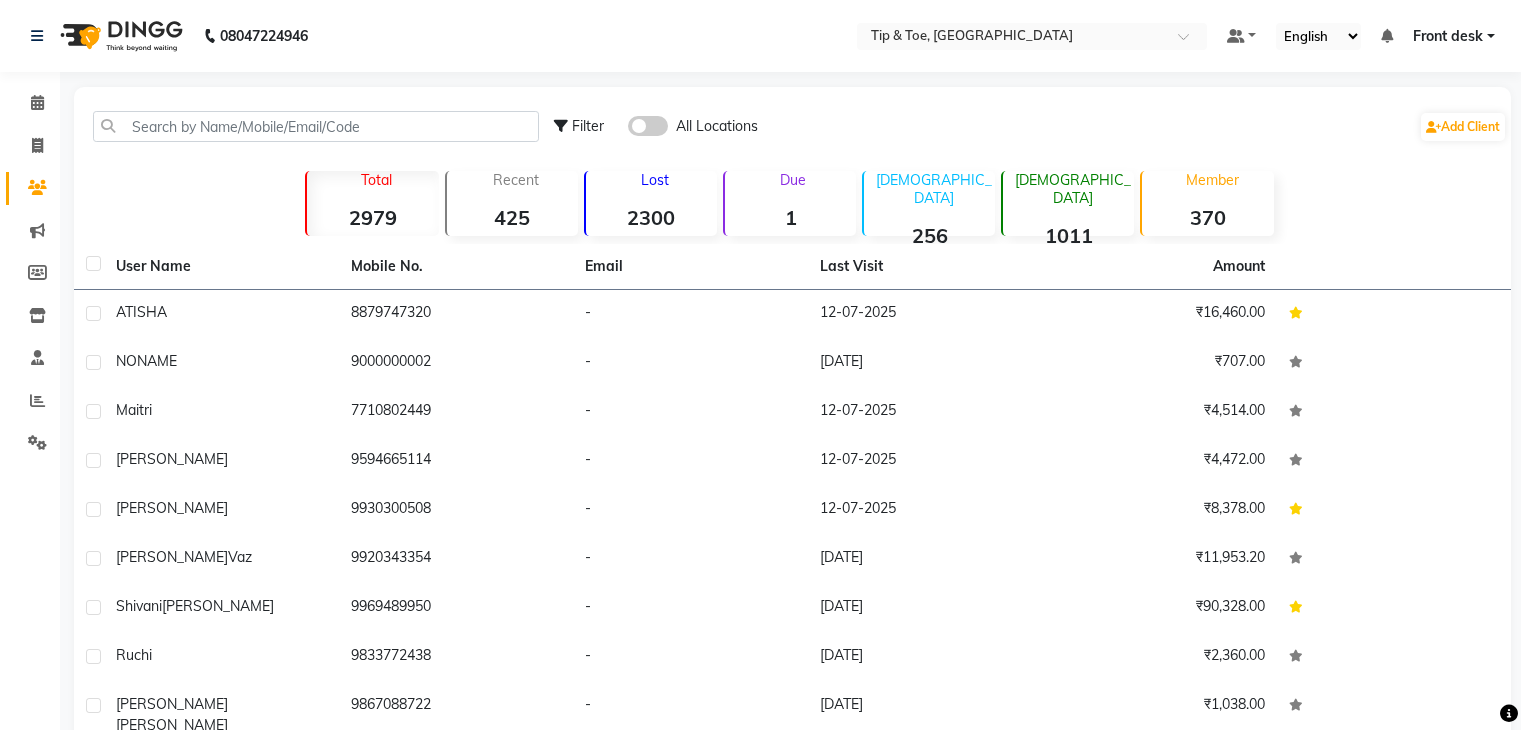 scroll, scrollTop: 0, scrollLeft: 0, axis: both 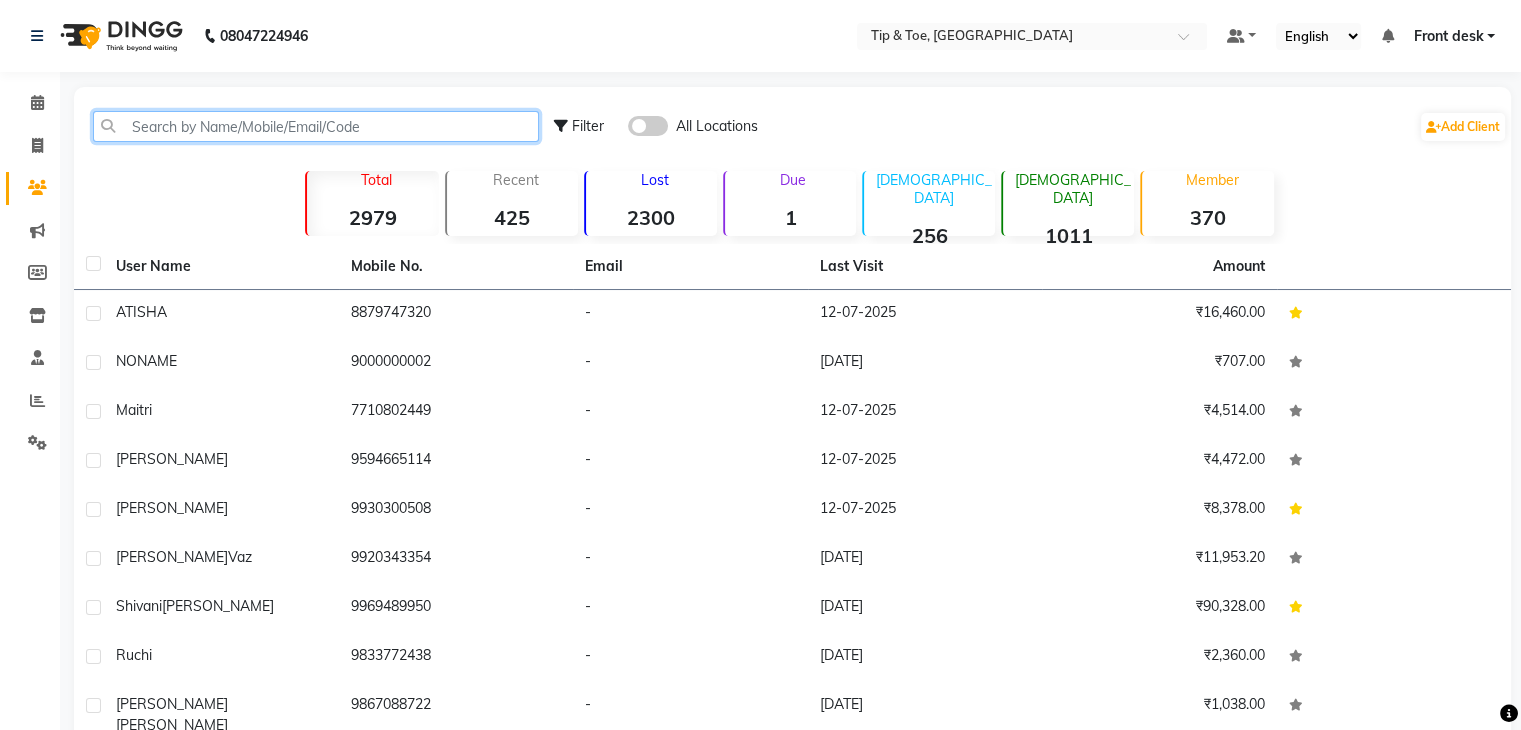 click 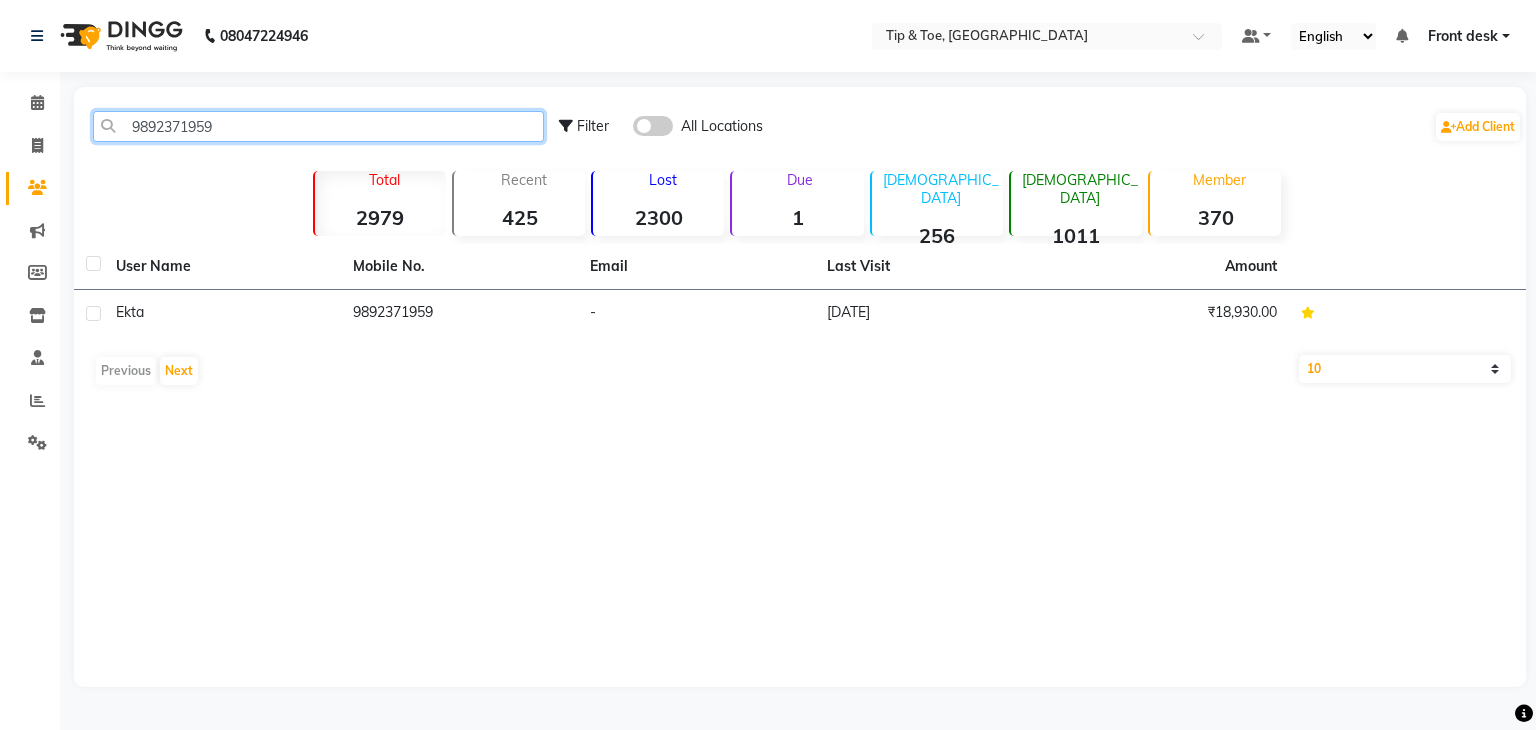 click on "9892371959" 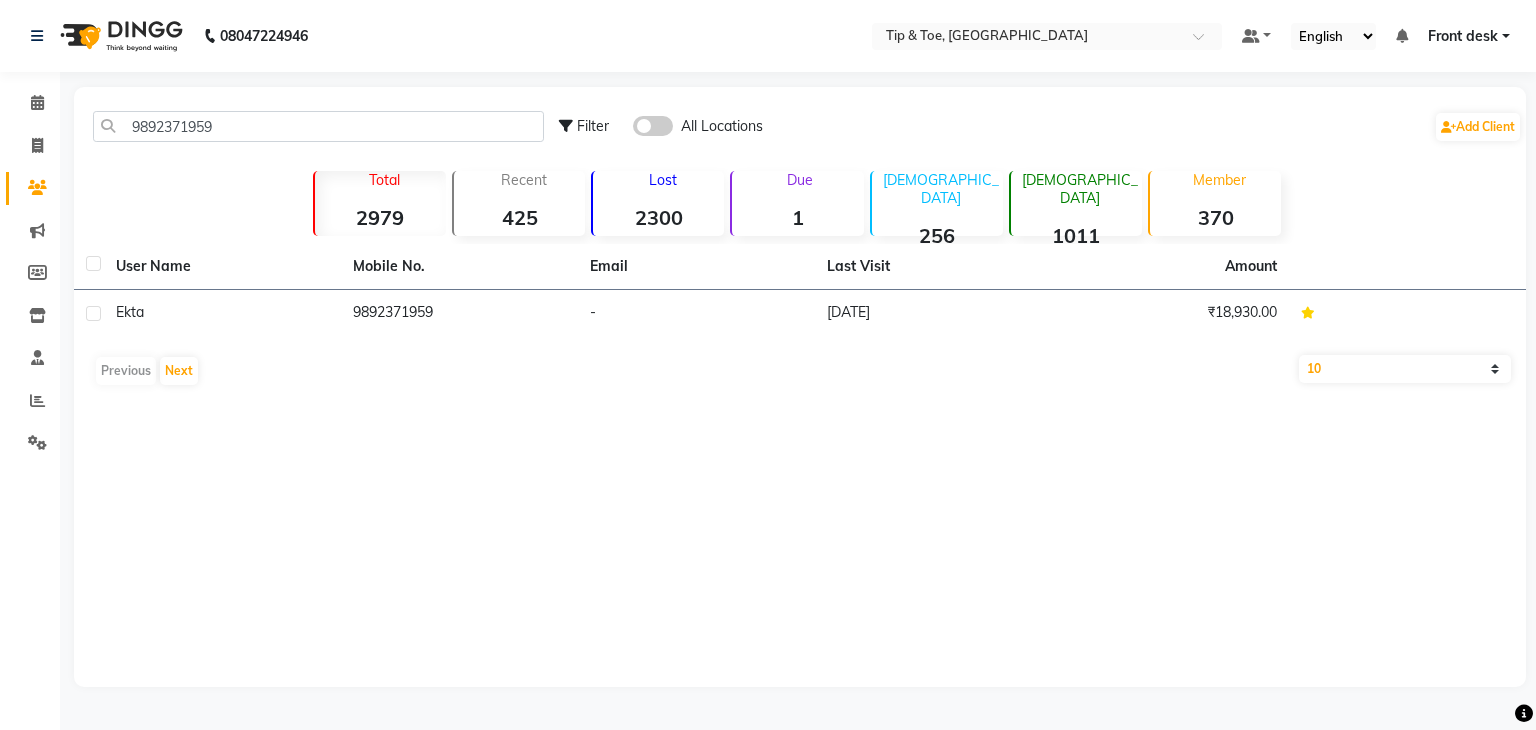 click on "9892371959" 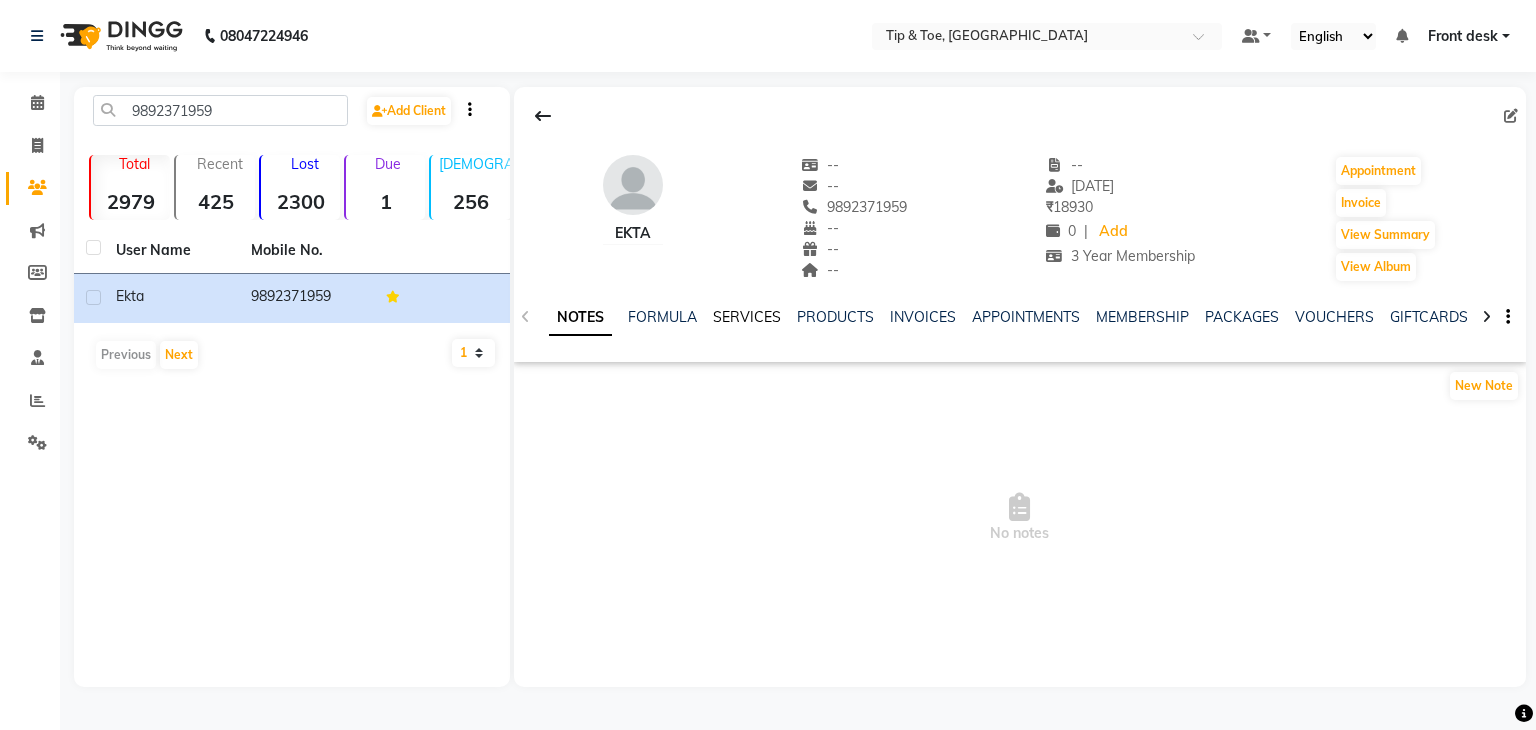 click on "SERVICES" 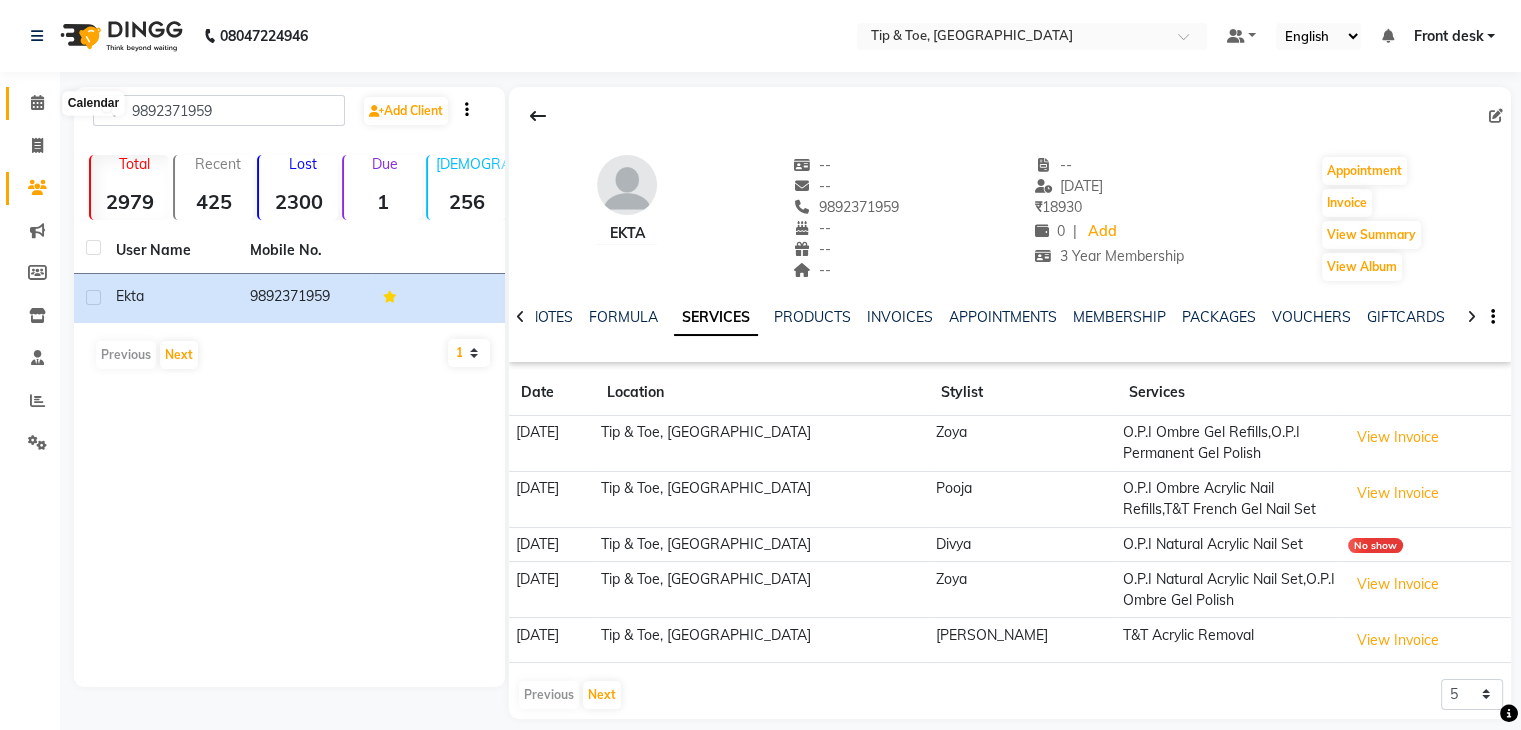 click 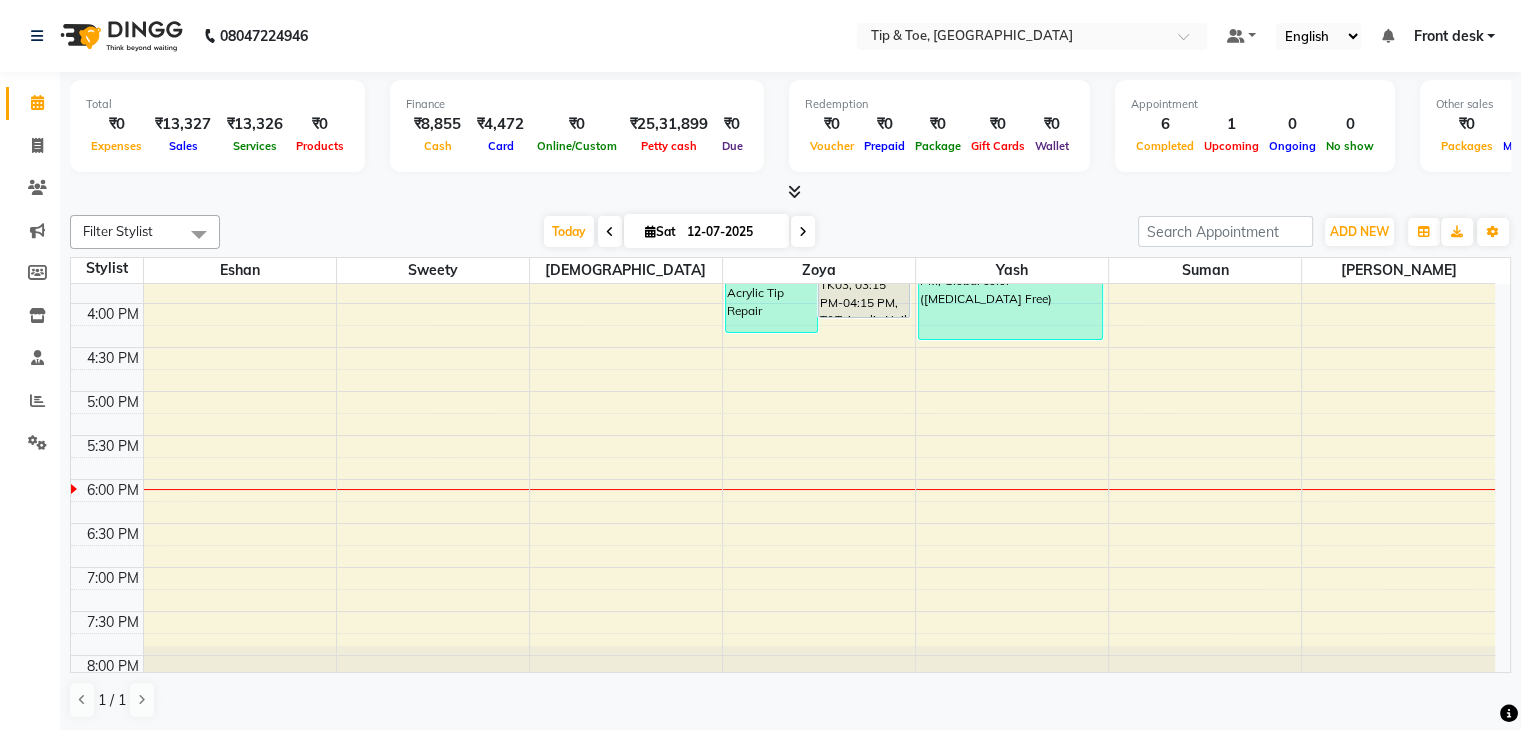 scroll, scrollTop: 700, scrollLeft: 0, axis: vertical 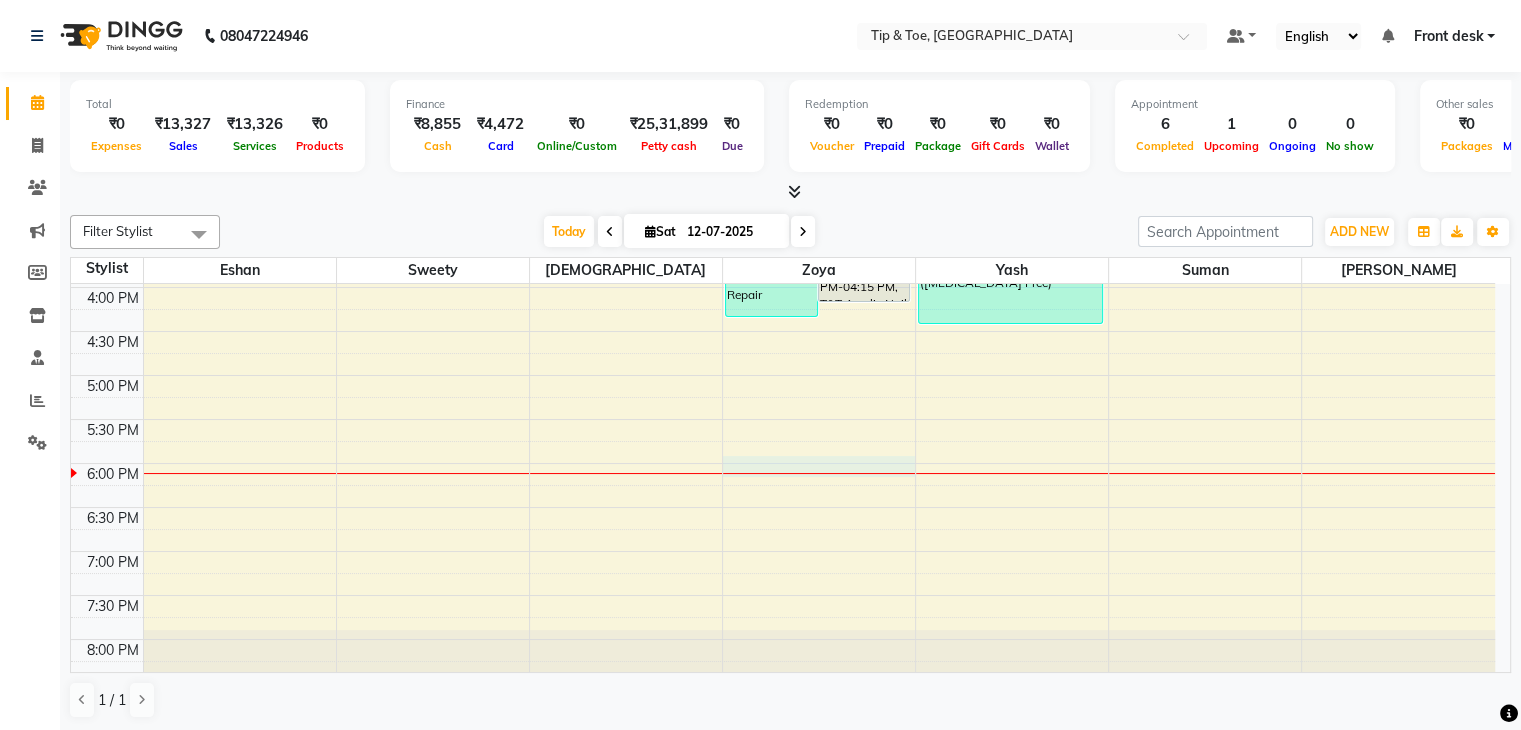 click at bounding box center (819, 473) 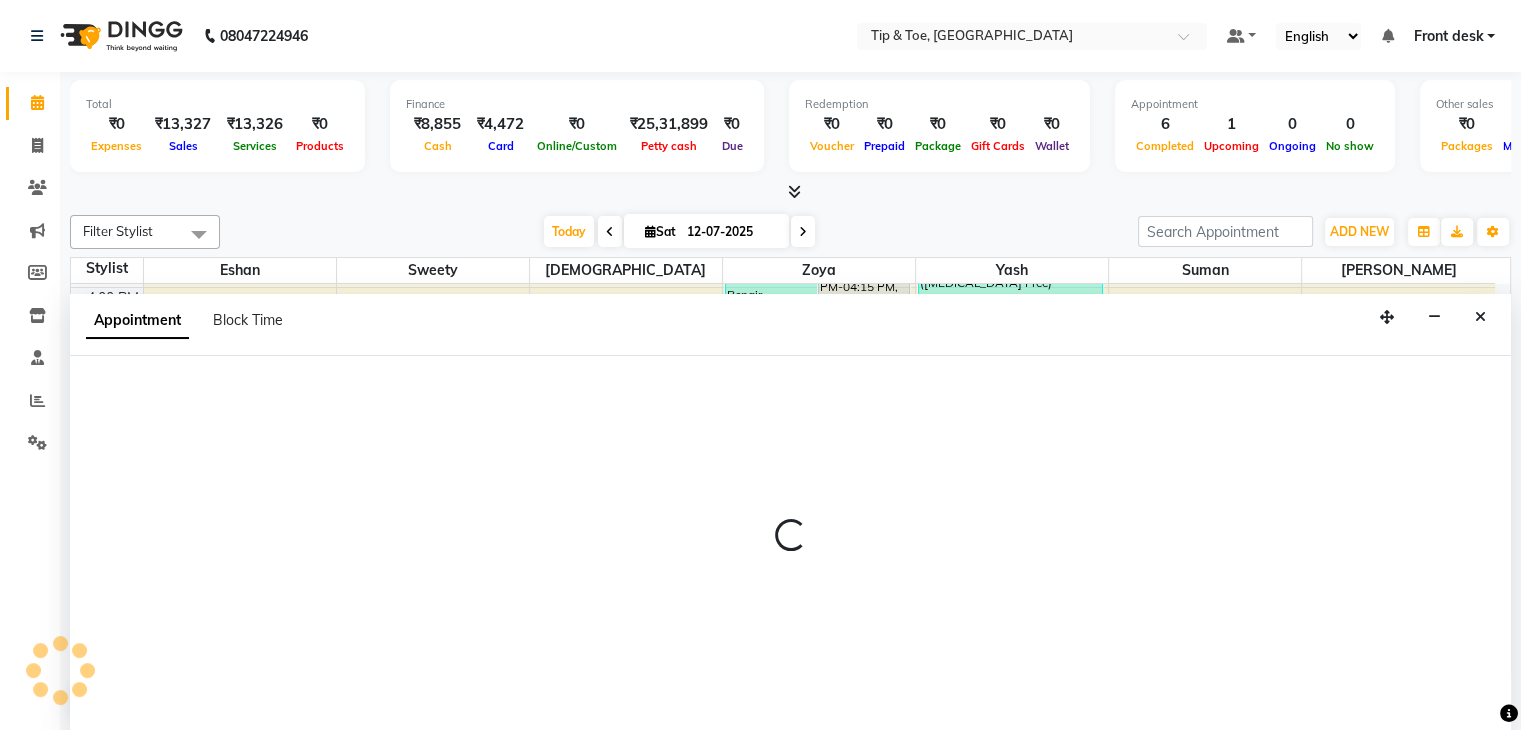 scroll, scrollTop: 1, scrollLeft: 0, axis: vertical 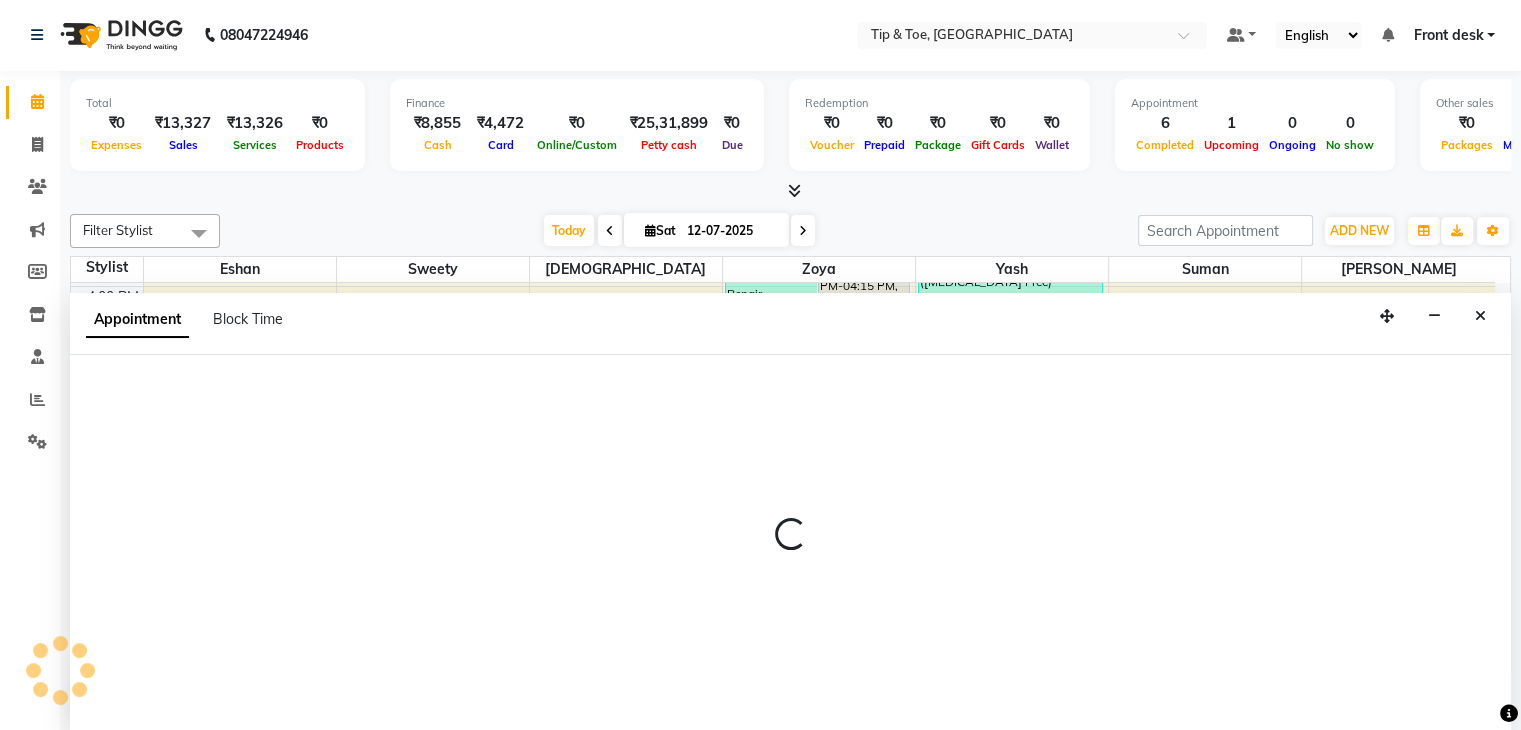 select on "67779" 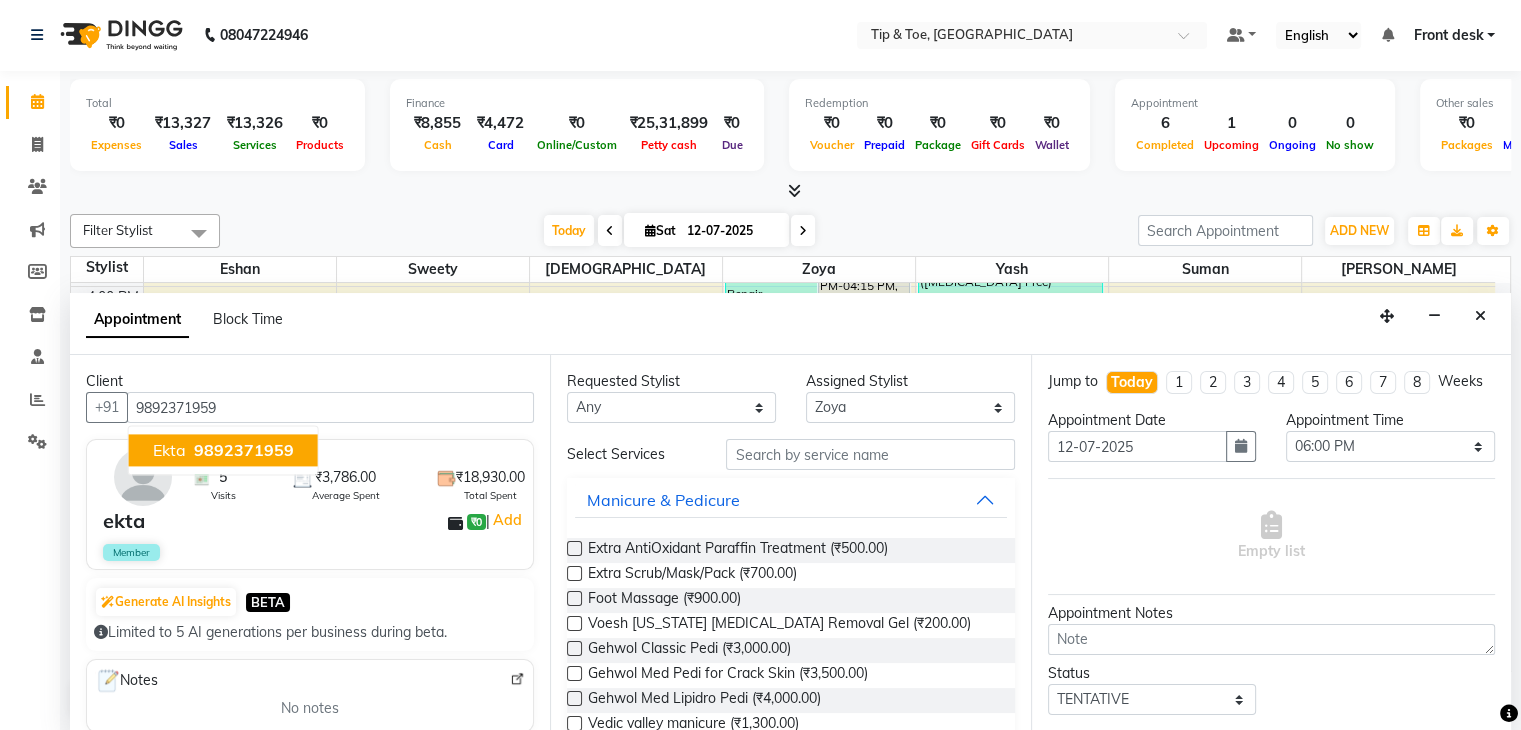 type on "9892371959" 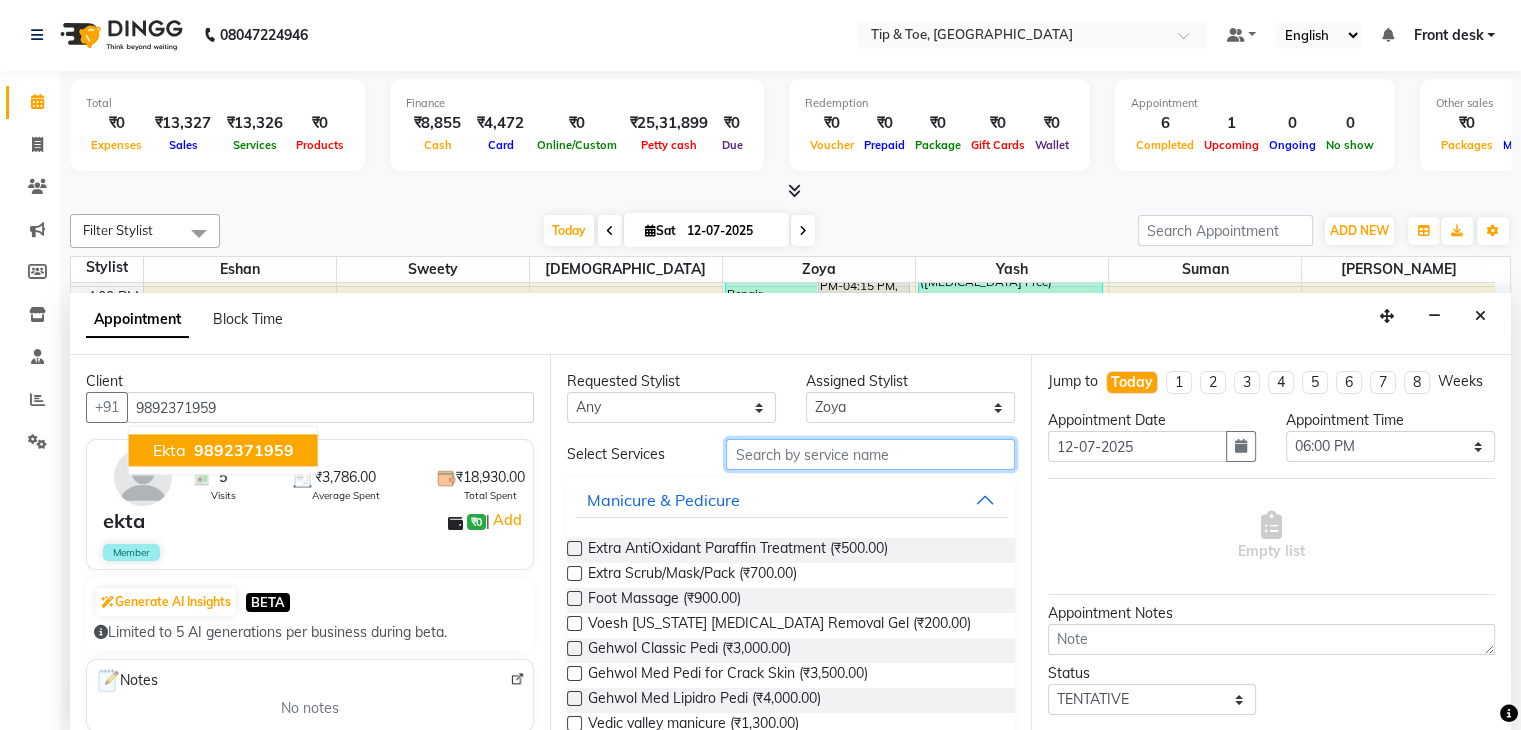 click at bounding box center (870, 454) 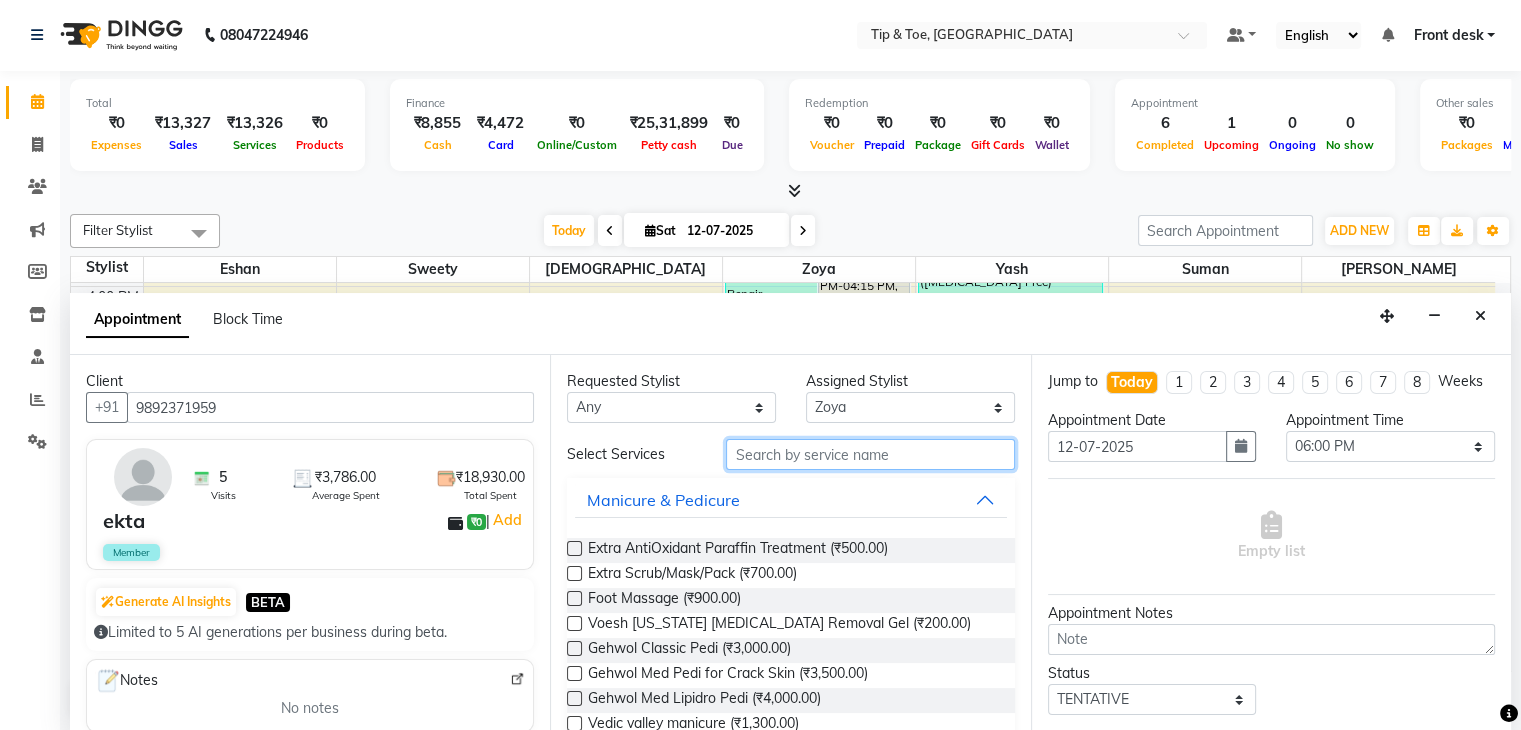 type on "o" 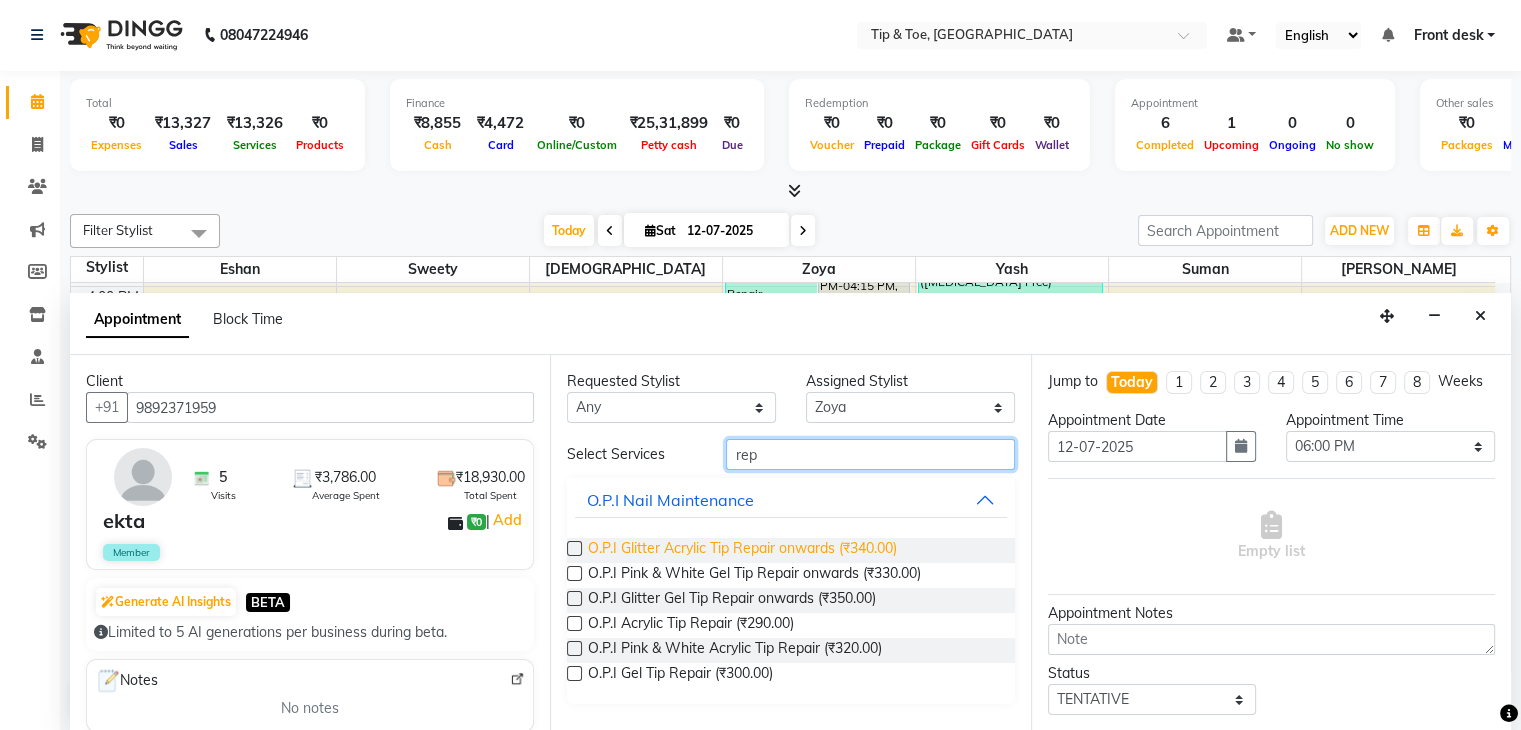 type on "rep" 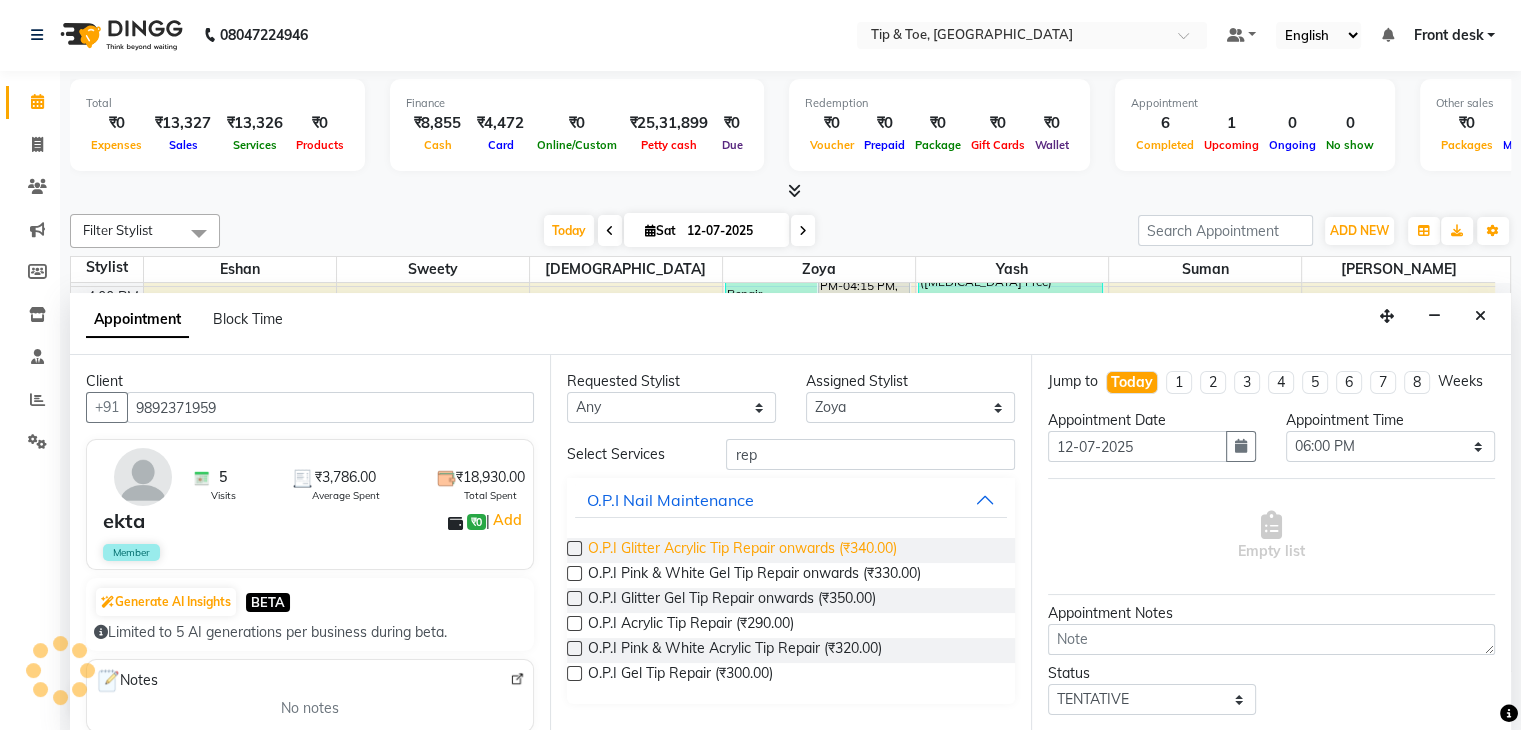 click on "O.P.I Glitter Acrylic Tip Repair onwards (₹340.00)" at bounding box center (742, 550) 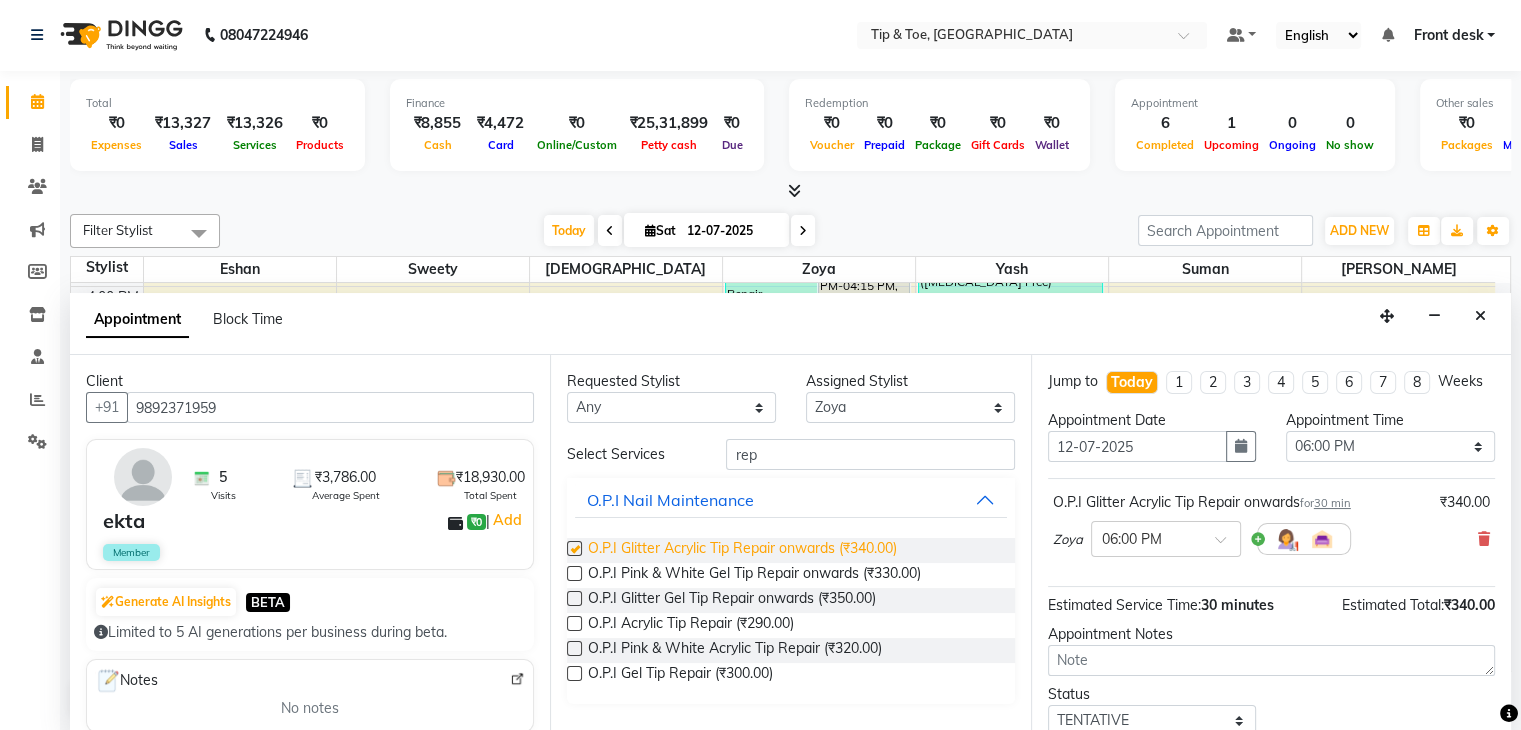 checkbox on "false" 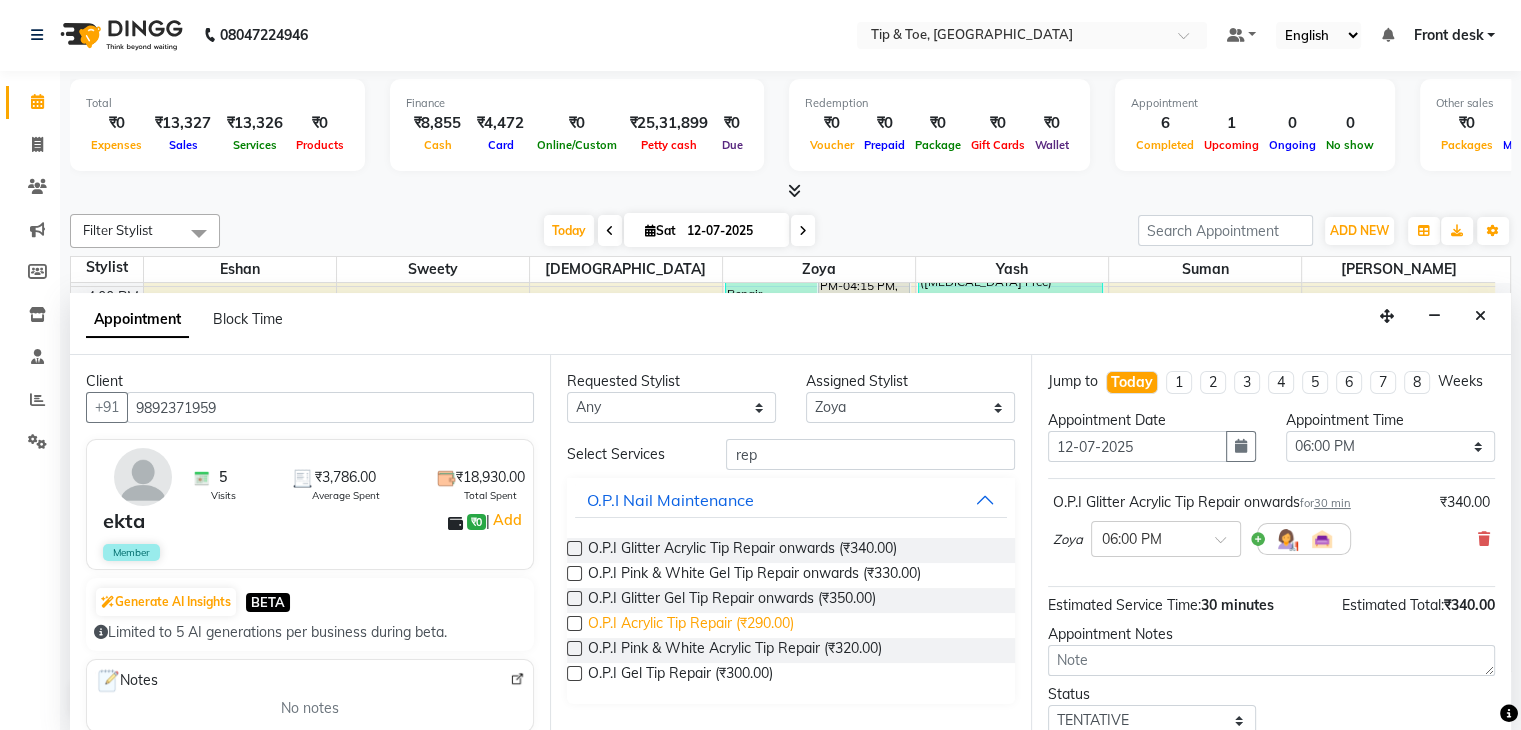 click on "O.P.I Acrylic Tip Repair (₹290.00)" at bounding box center (691, 625) 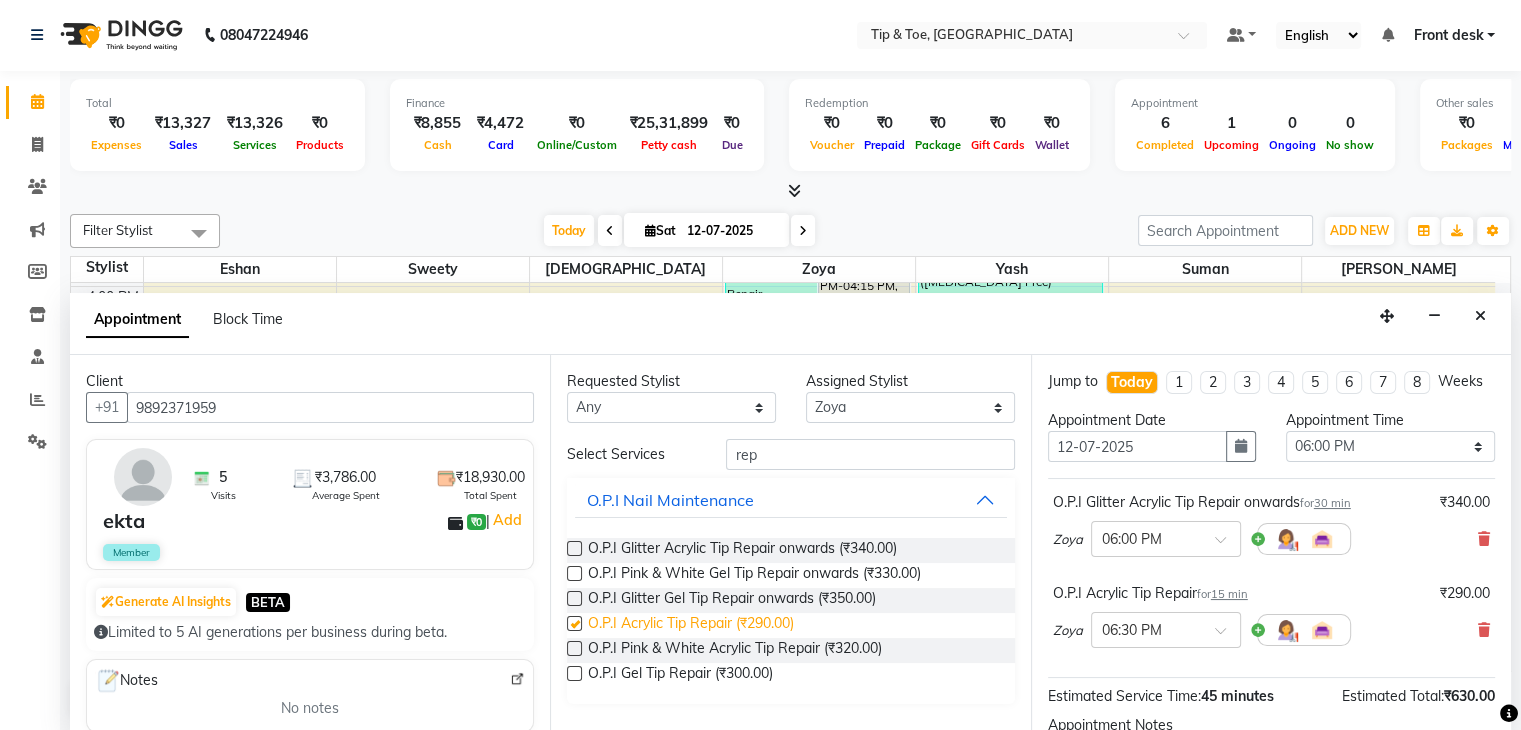 checkbox on "false" 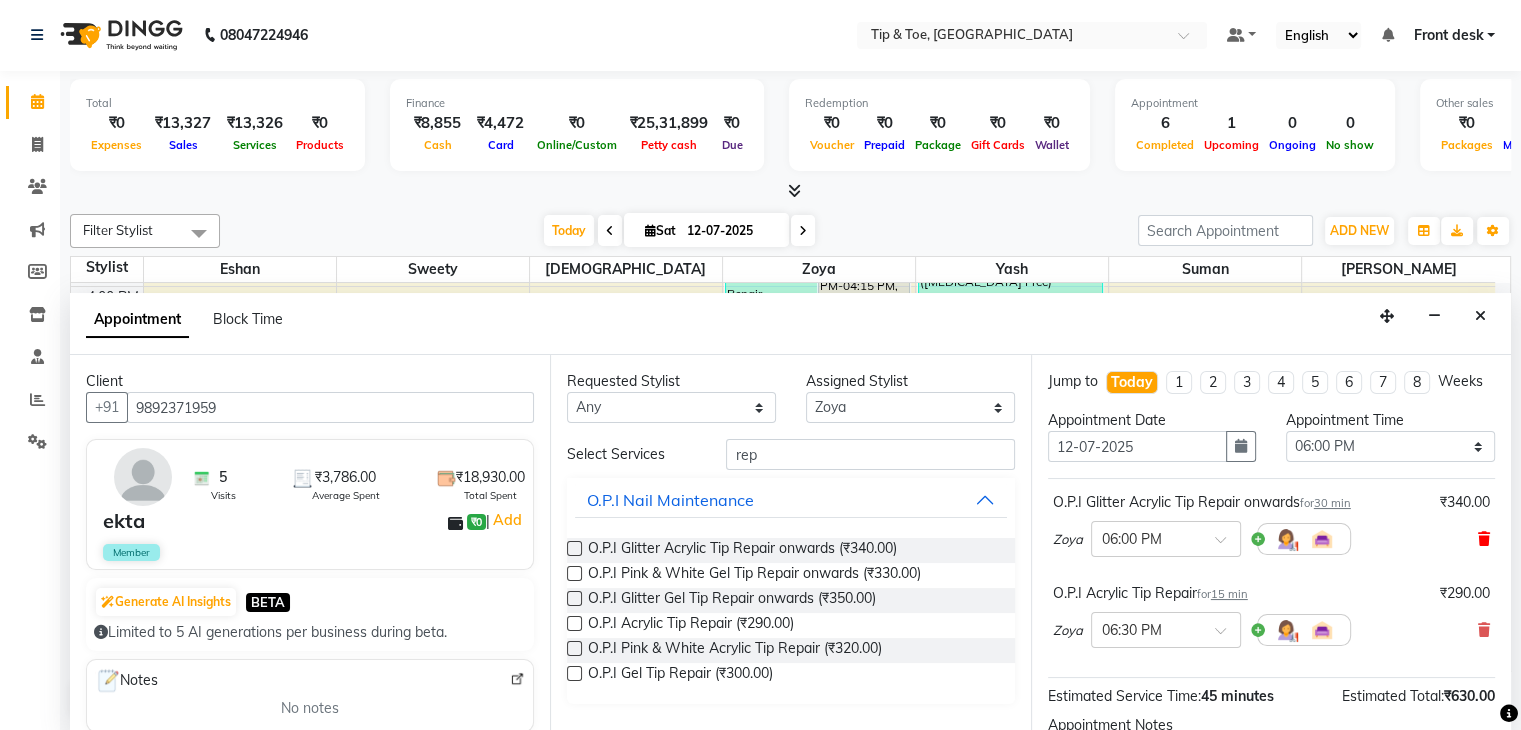 click at bounding box center (1484, 539) 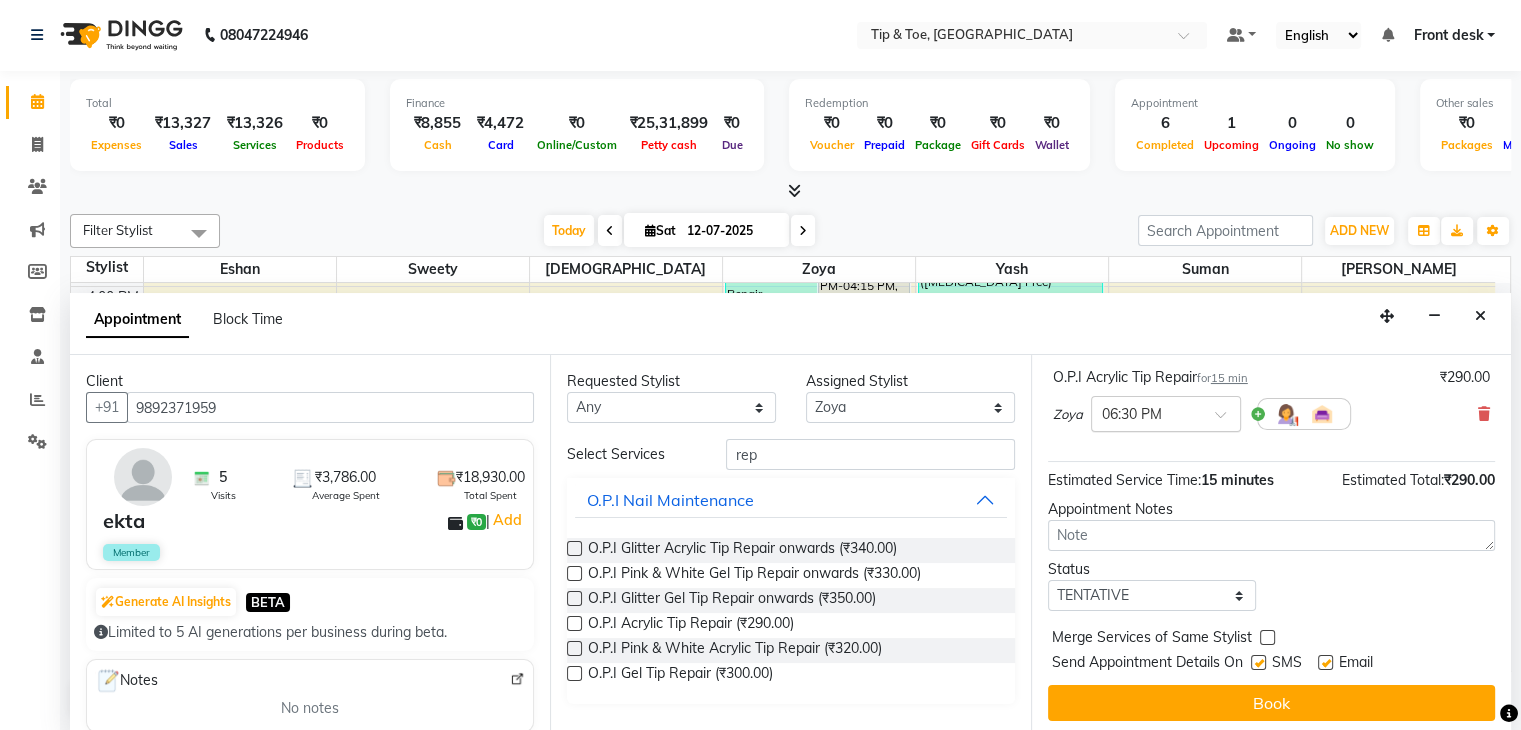 scroll, scrollTop: 149, scrollLeft: 0, axis: vertical 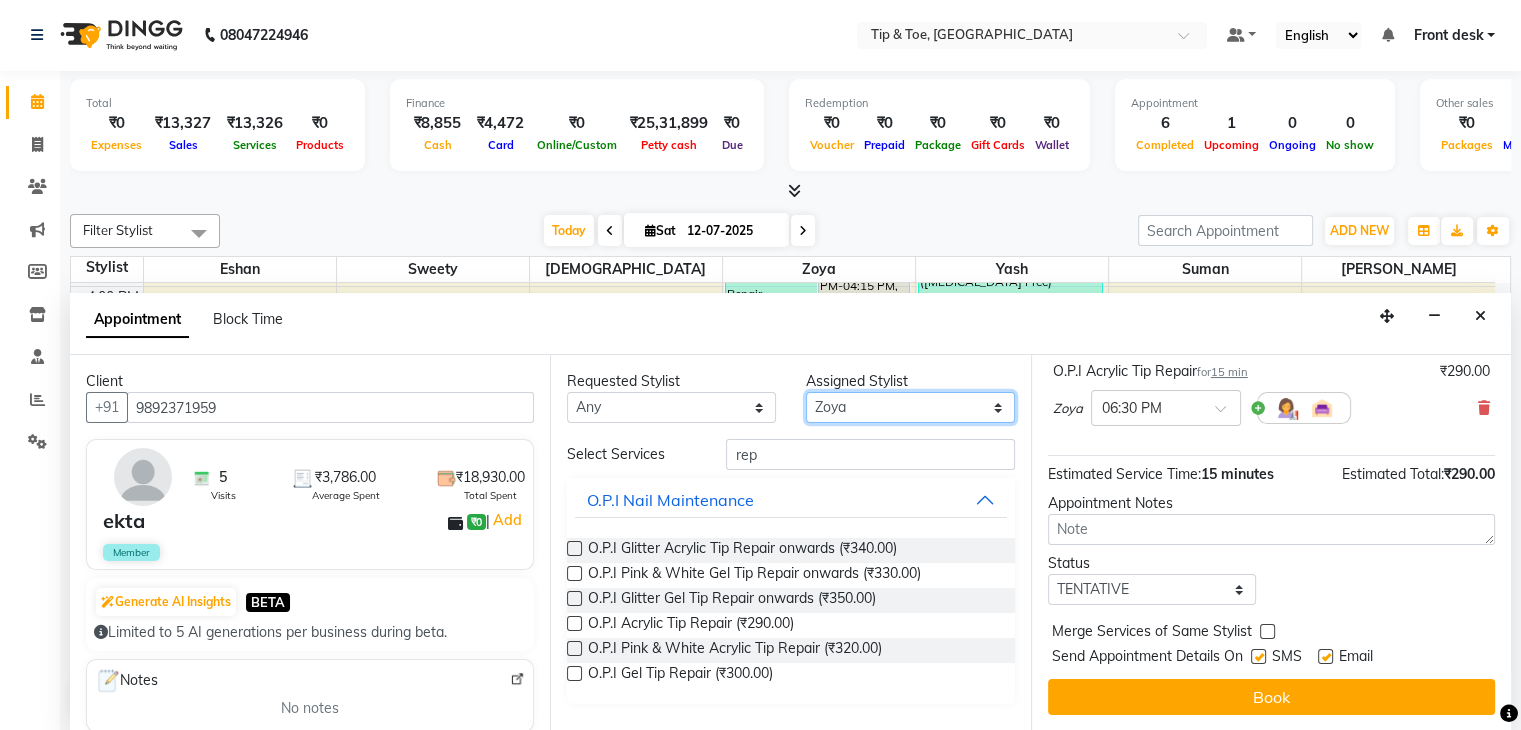 click on "Select Eshan Regan Suman Sweety Vikarm Yash Zoya" at bounding box center [910, 407] 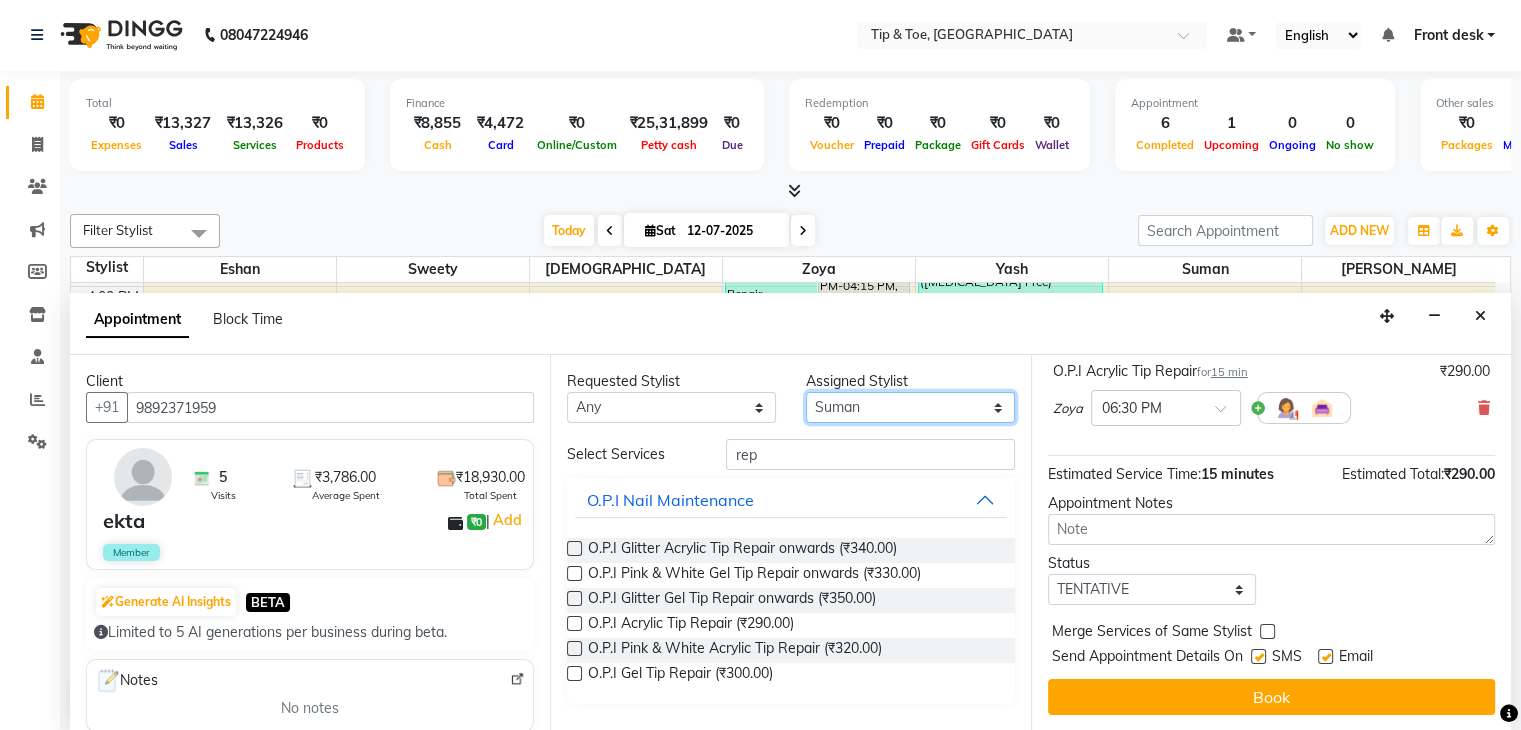 click on "Select Eshan Regan Suman Sweety Vikarm Yash Zoya" at bounding box center (910, 407) 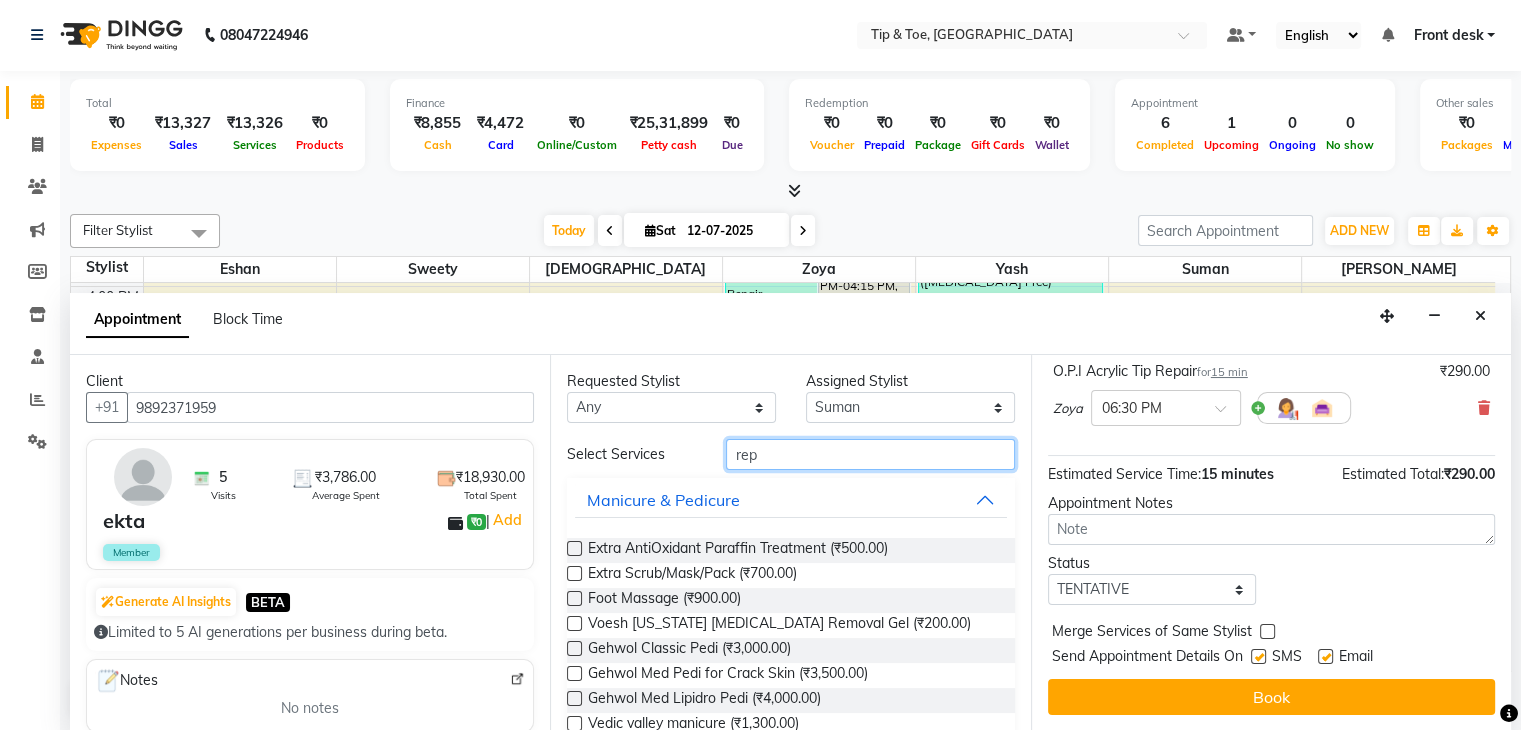 click on "rep" at bounding box center (870, 454) 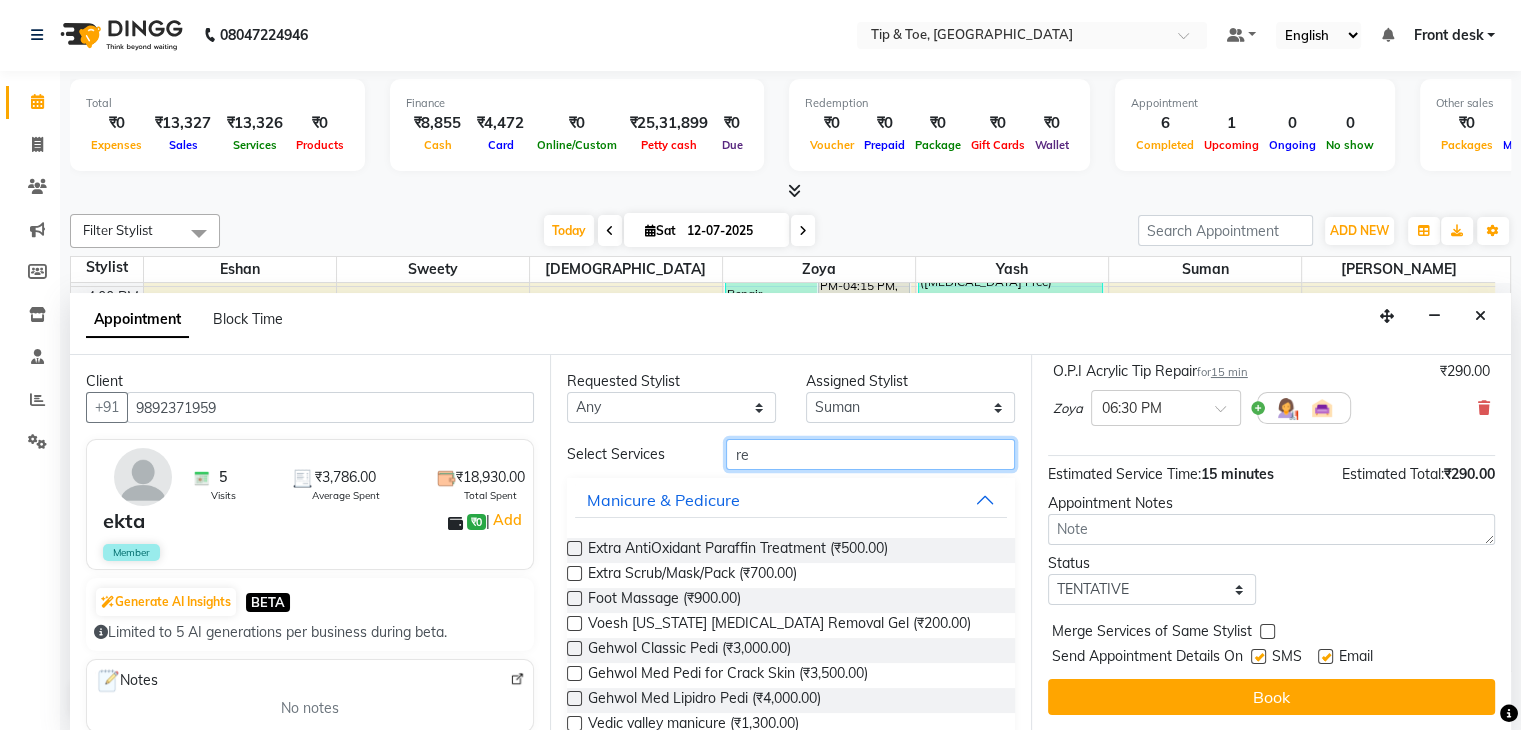 type on "r" 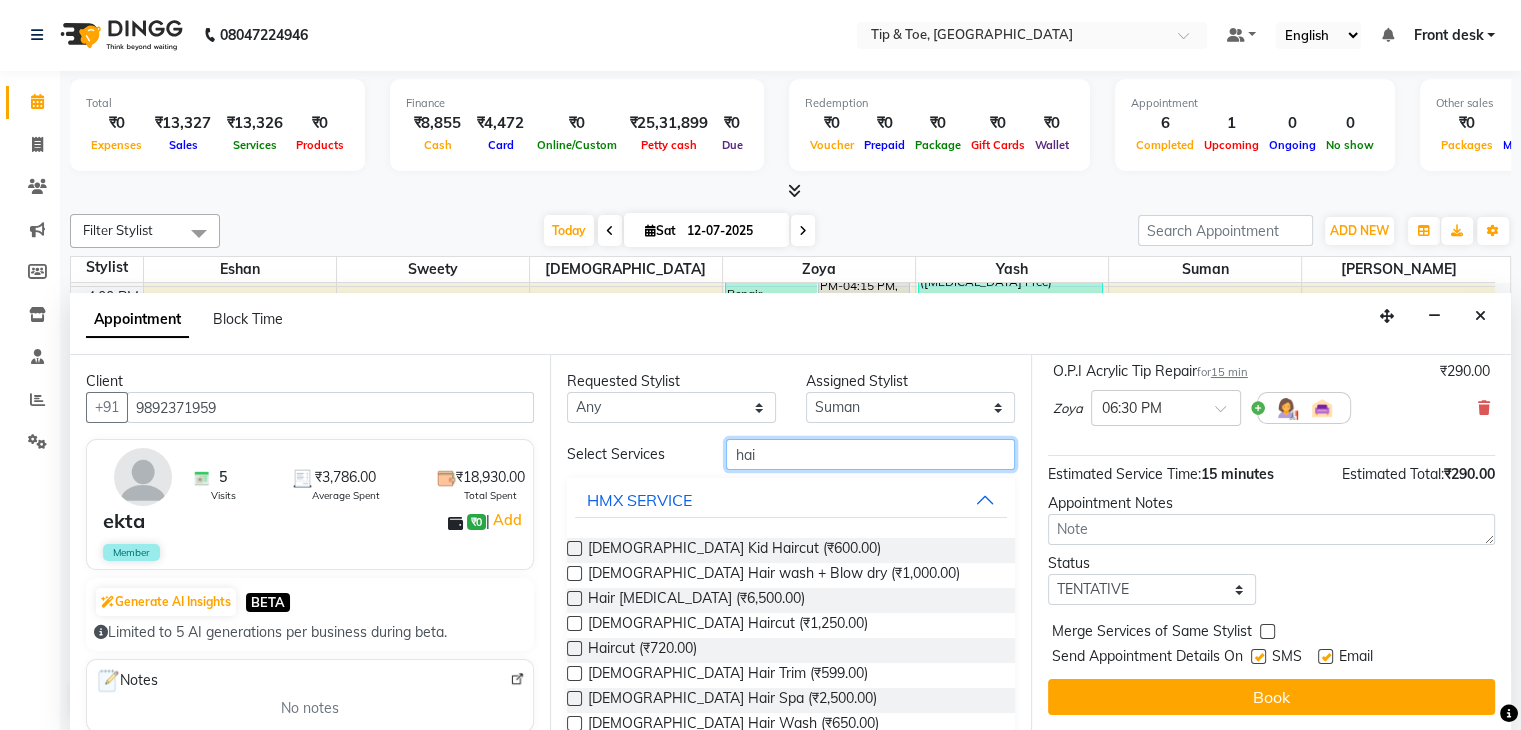 type on "hai" 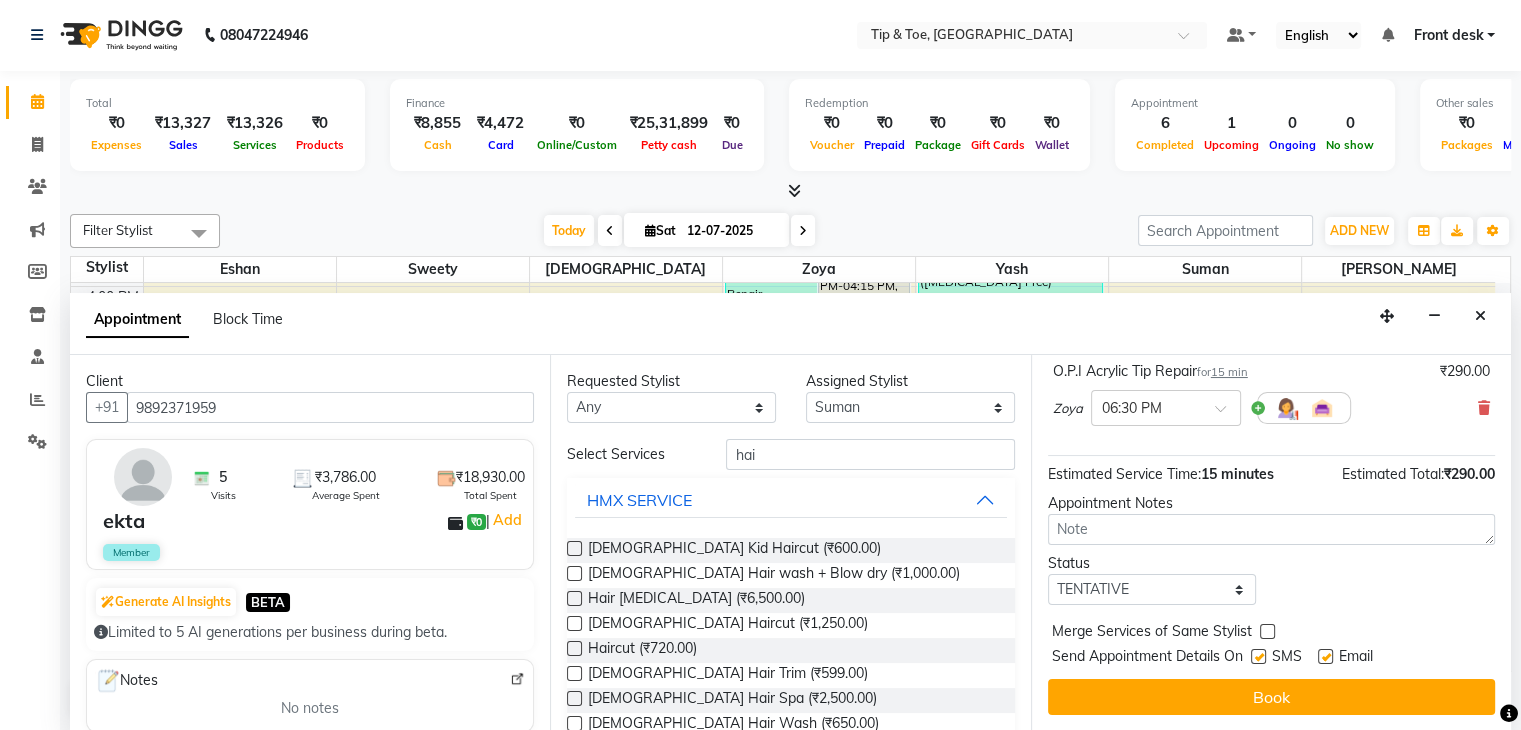 click on "Haircut (₹720.00)" at bounding box center (790, 650) 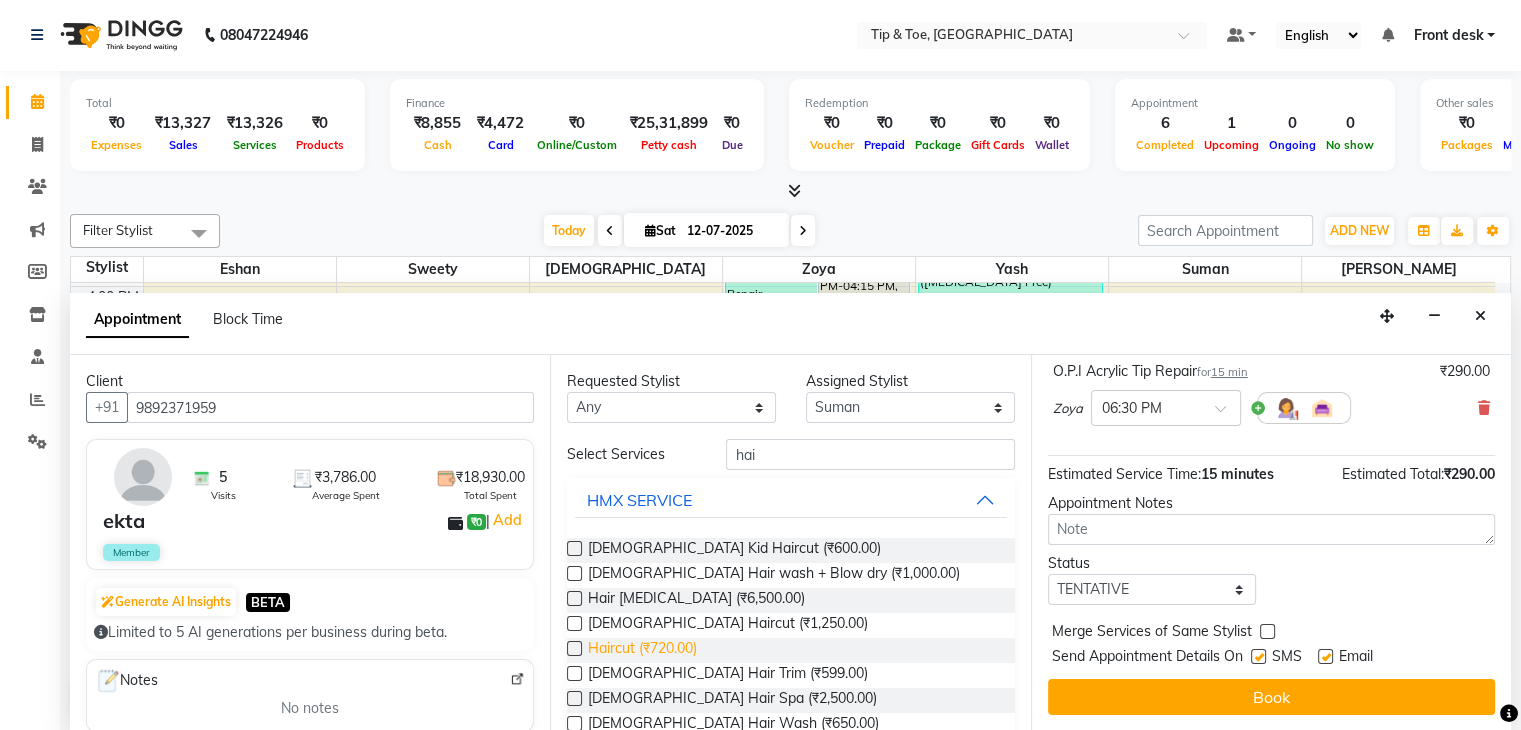 click on "Haircut (₹720.00)" at bounding box center (642, 650) 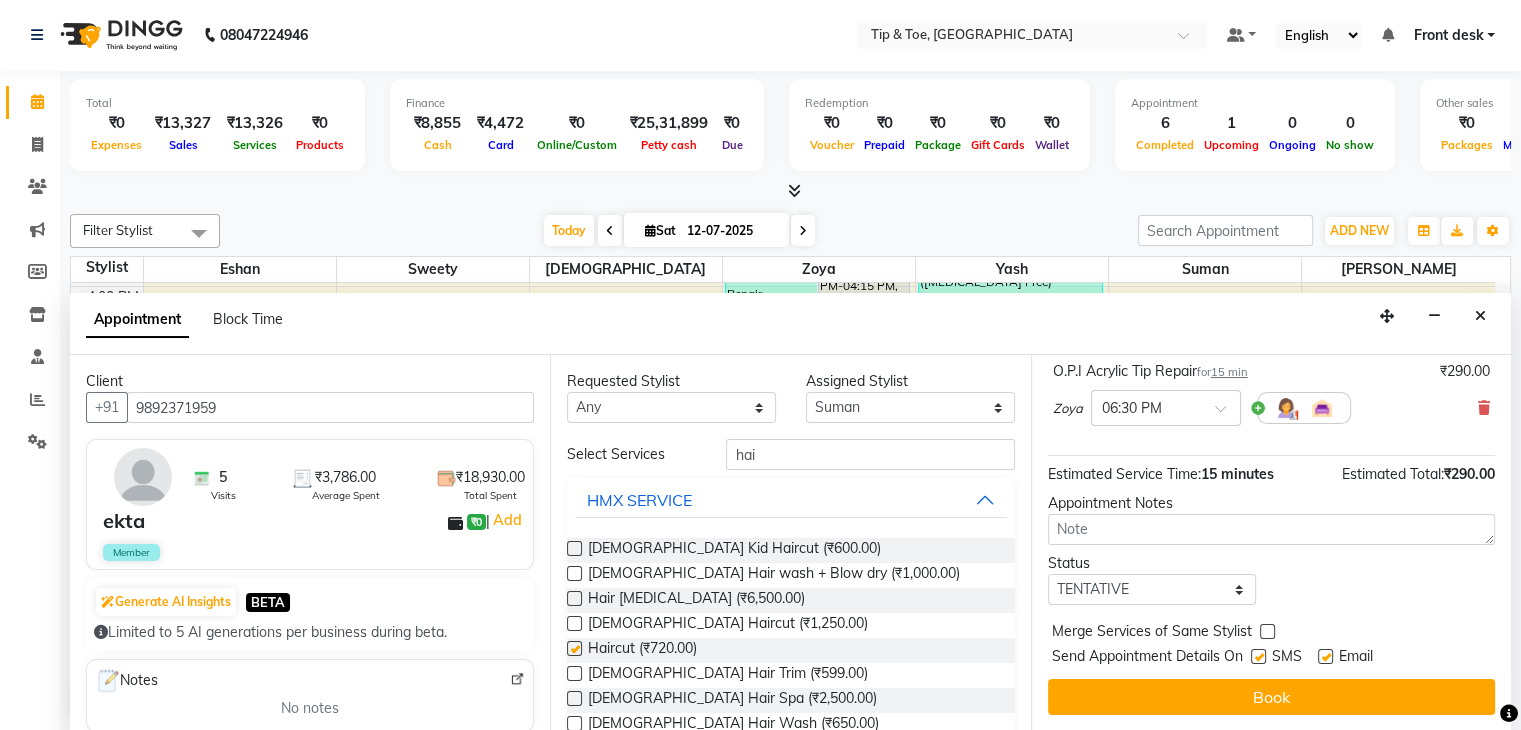 checkbox on "false" 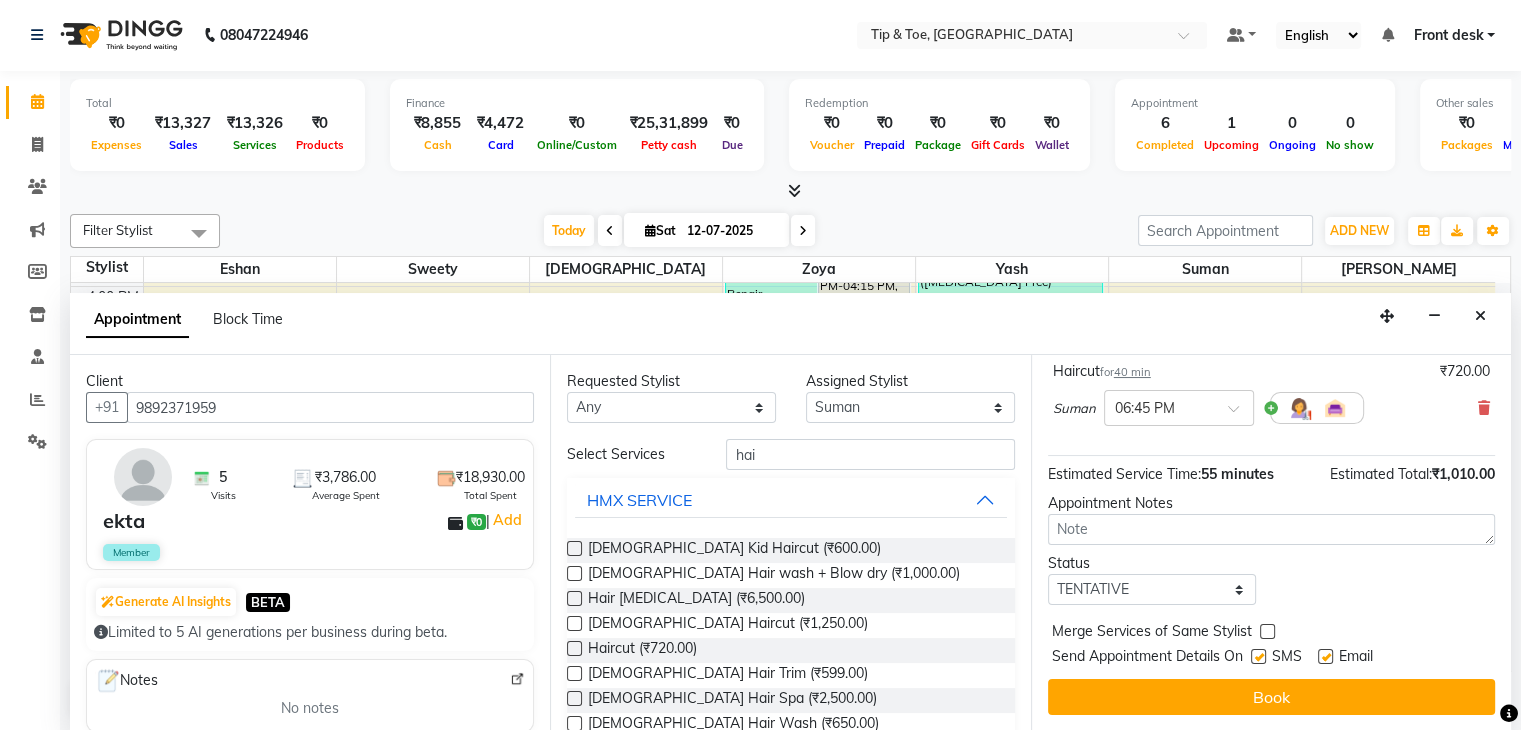 scroll, scrollTop: 0, scrollLeft: 0, axis: both 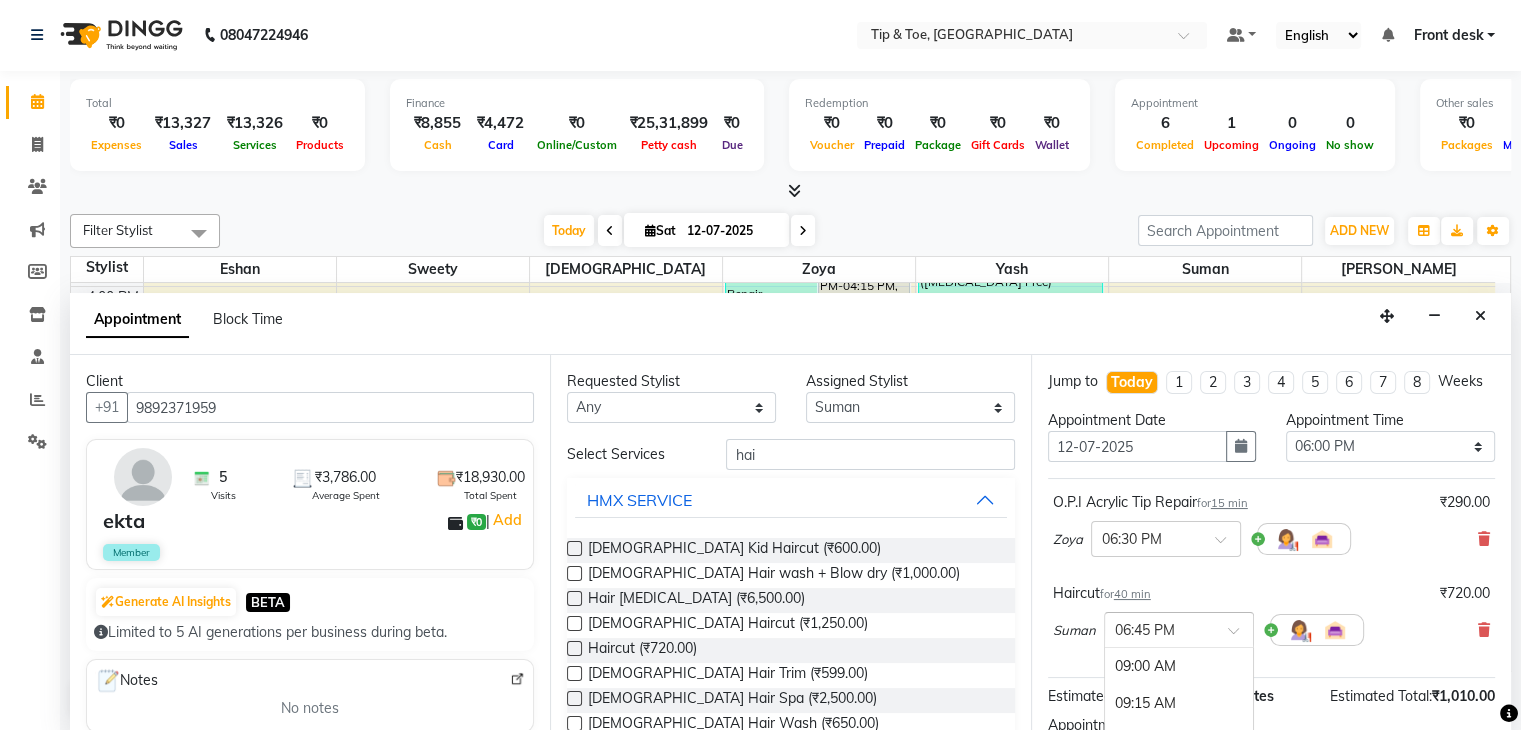click at bounding box center (1179, 628) 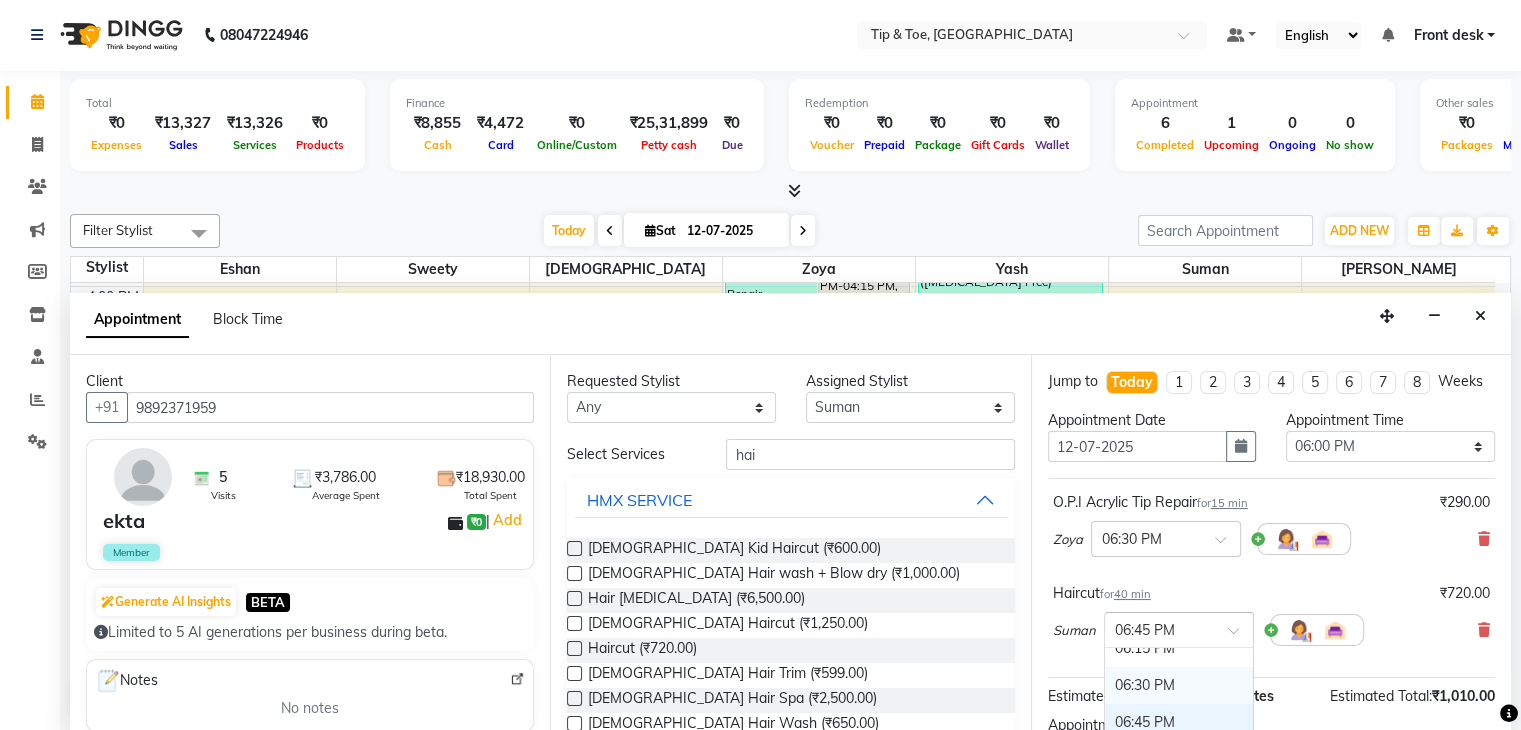 scroll, scrollTop: 1445, scrollLeft: 0, axis: vertical 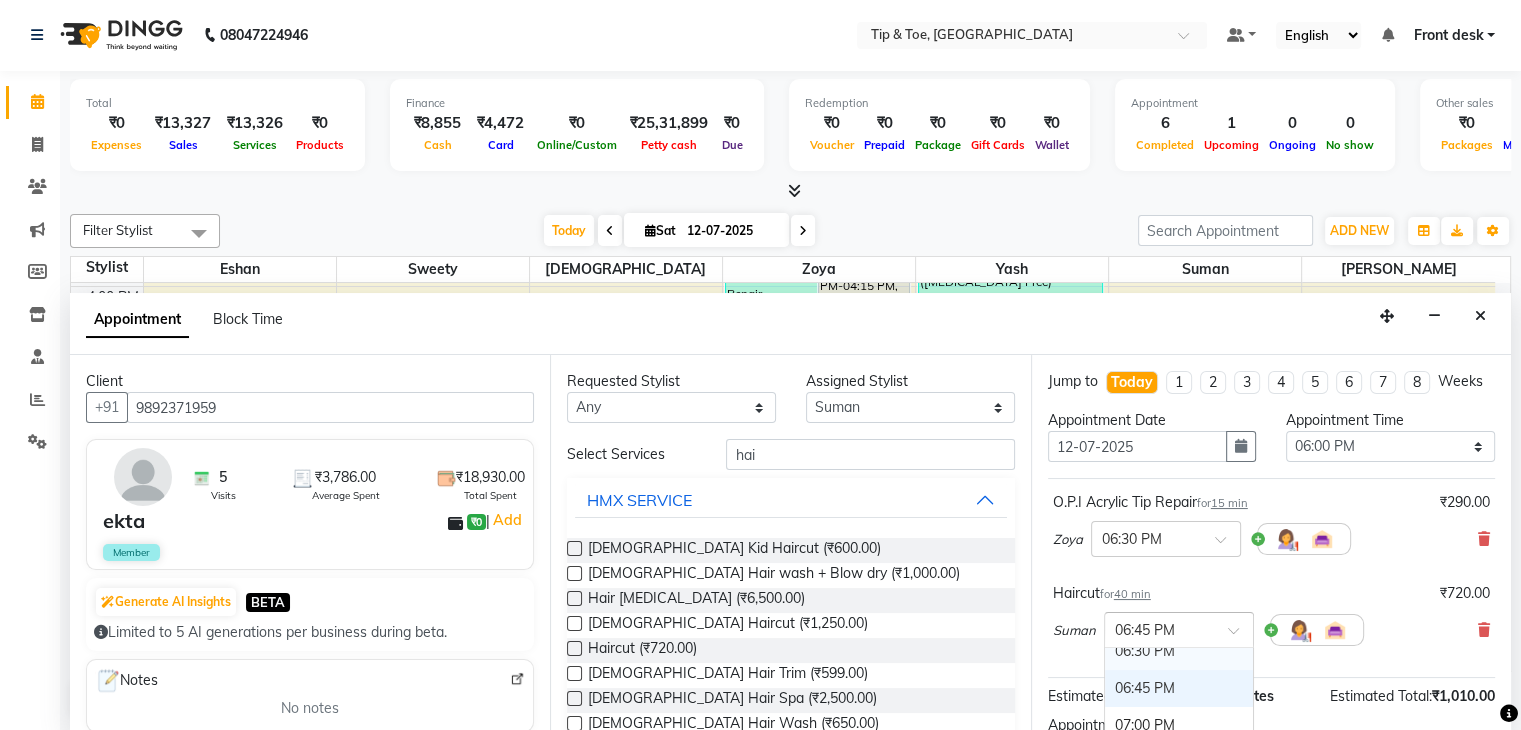 click on "06:30 PM" at bounding box center (1179, 651) 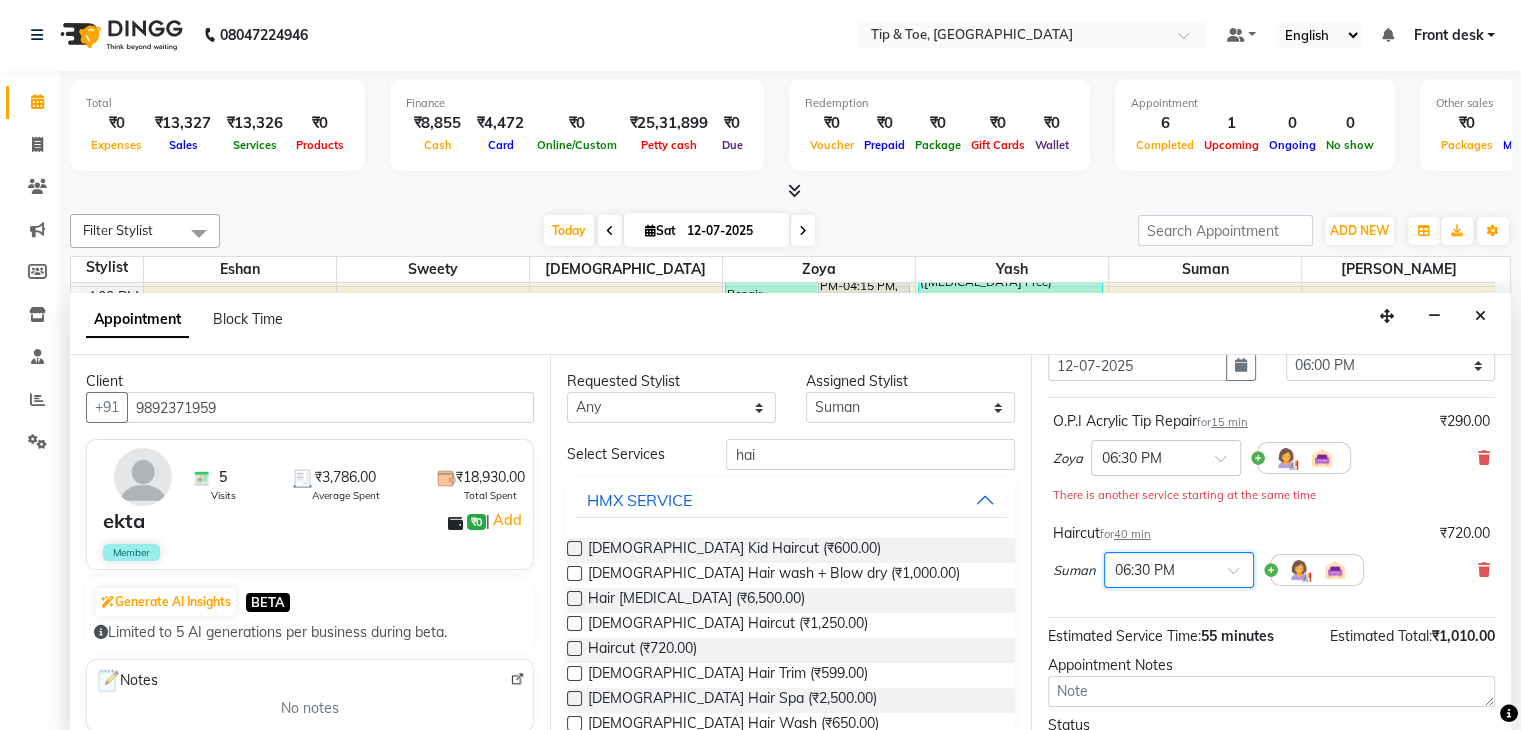 scroll, scrollTop: 261, scrollLeft: 0, axis: vertical 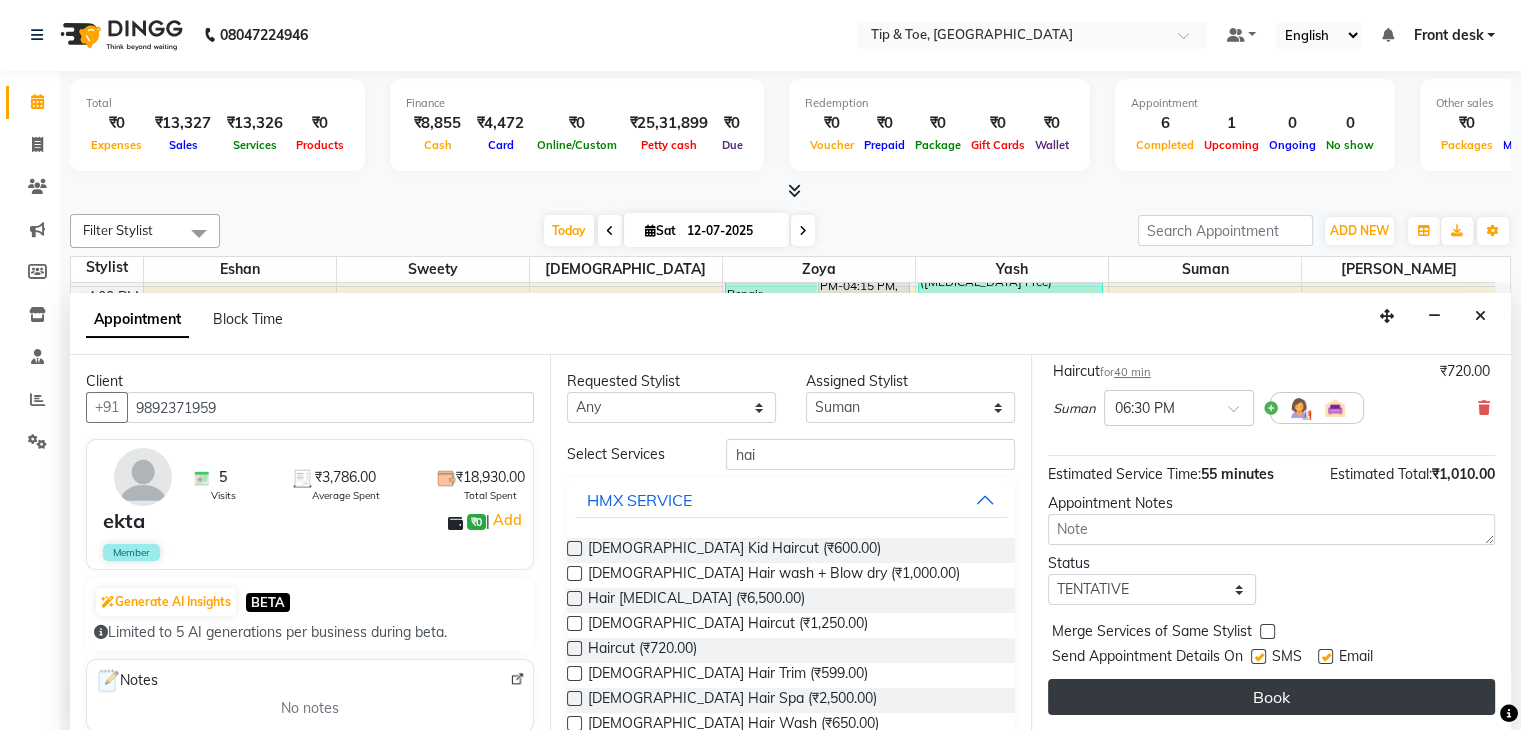 click on "Book" at bounding box center (1271, 697) 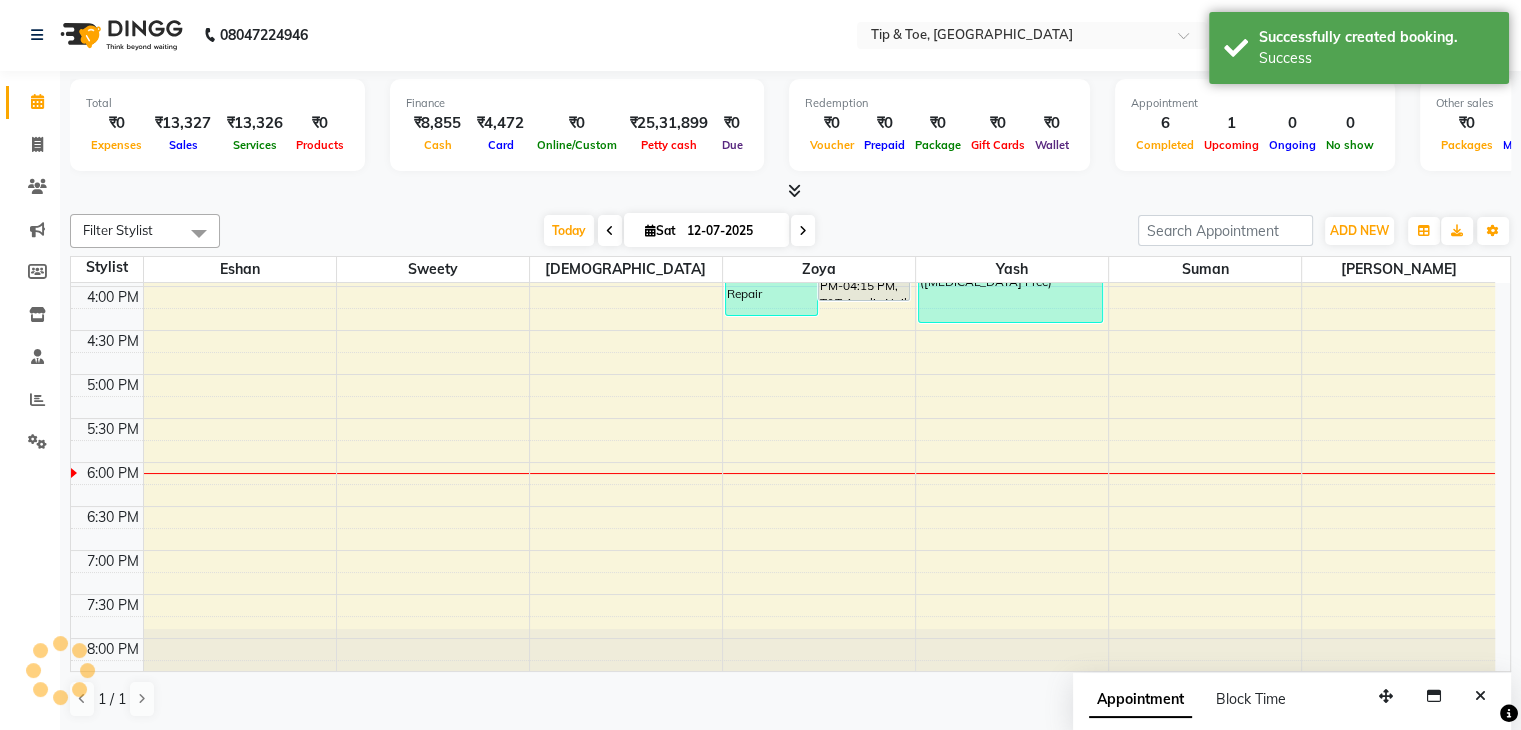 scroll, scrollTop: 0, scrollLeft: 0, axis: both 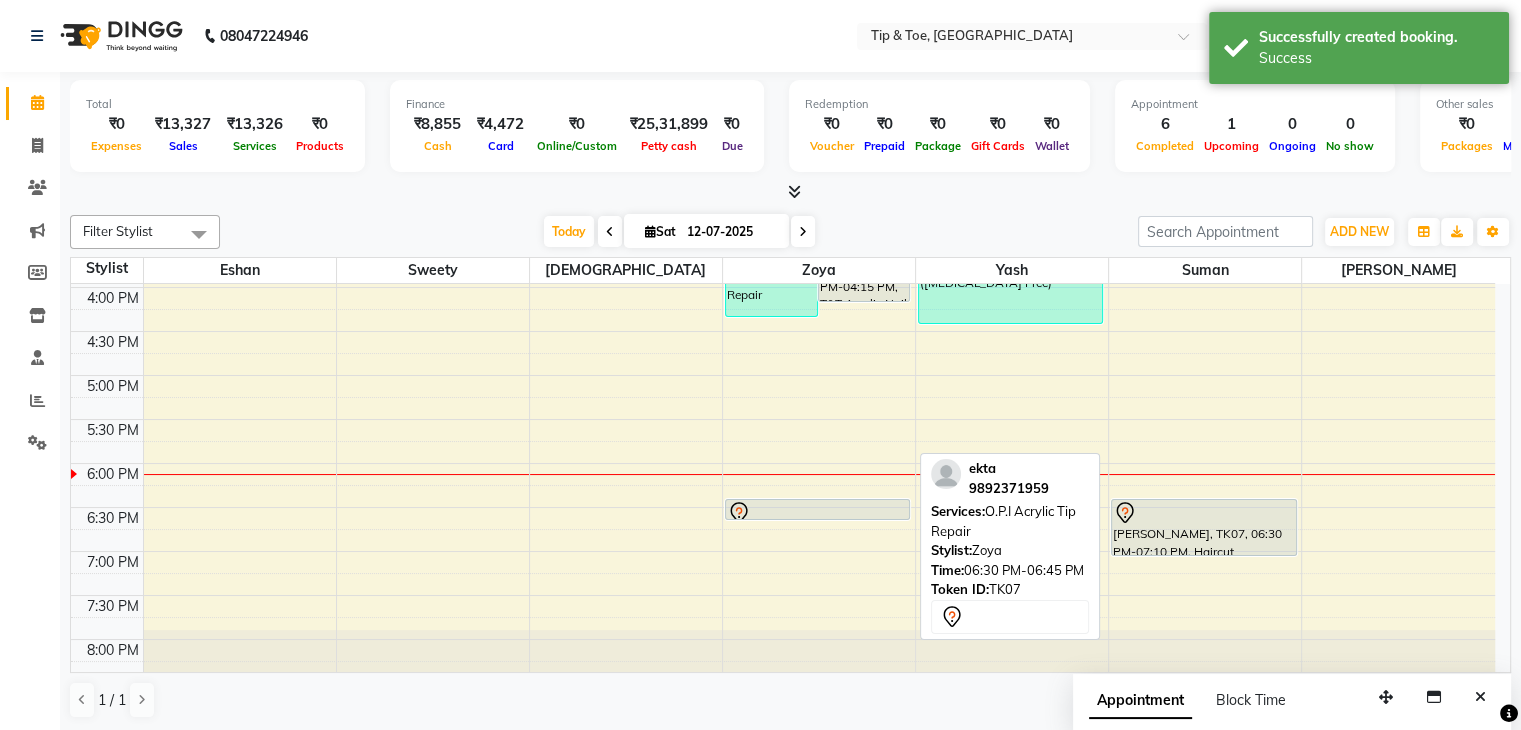 click at bounding box center (817, 513) 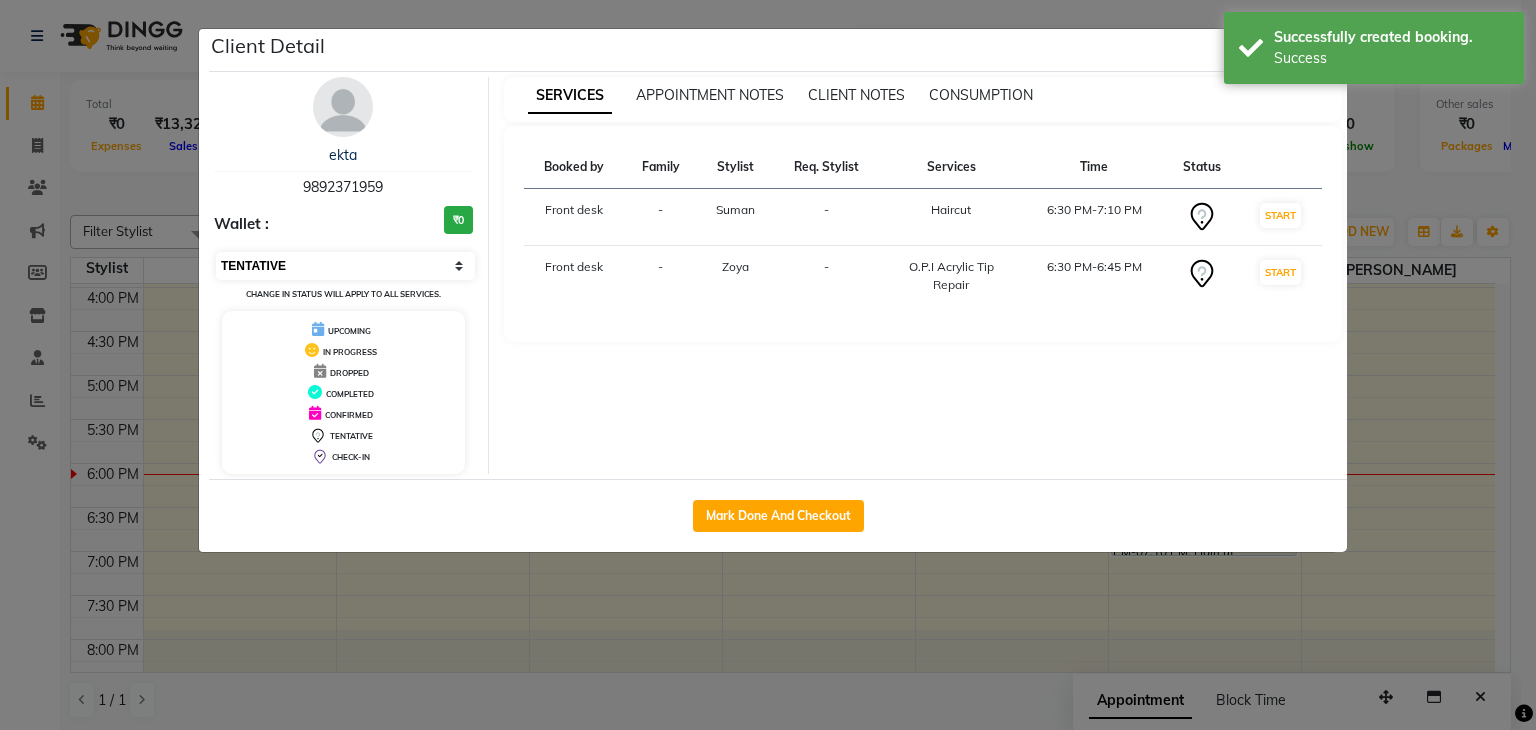 click on "Select IN SERVICE CONFIRMED TENTATIVE CHECK IN MARK DONE DROPPED UPCOMING" at bounding box center (345, 266) 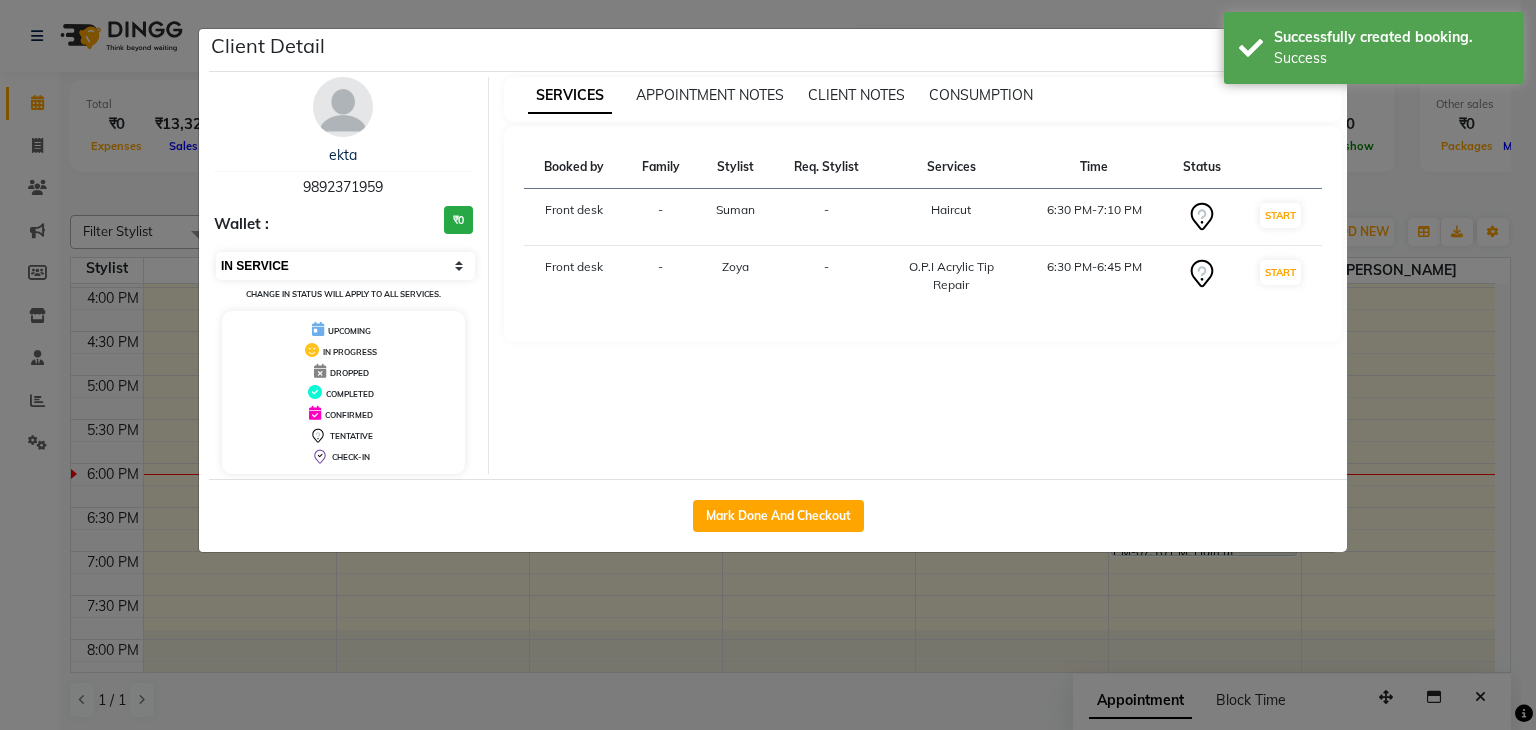 click on "Select IN SERVICE CONFIRMED TENTATIVE CHECK IN MARK DONE DROPPED UPCOMING" at bounding box center [345, 266] 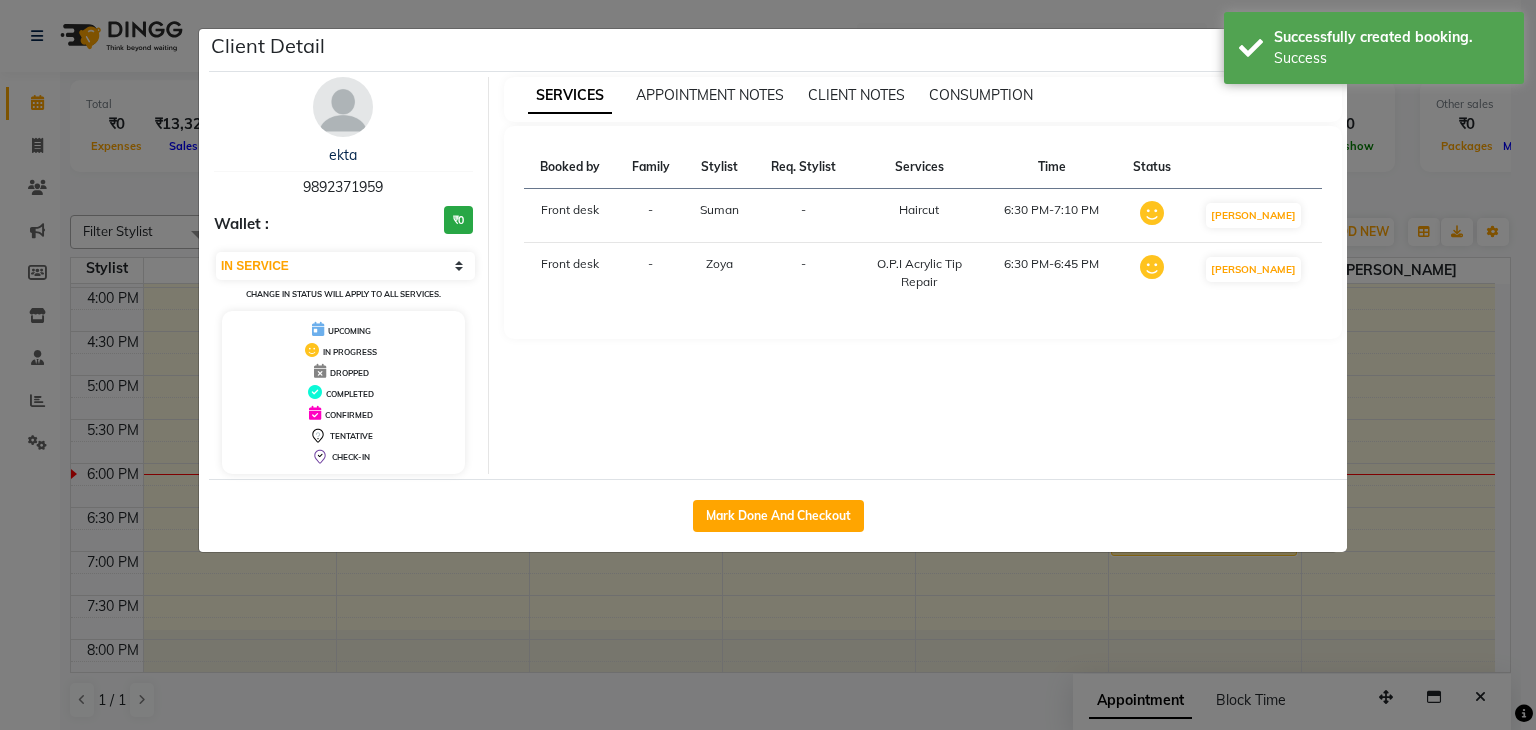 click on "Client Detail  ekta    9892371959 Wallet : ₹0 Select IN SERVICE CONFIRMED TENTATIVE CHECK IN MARK DONE DROPPED UPCOMING Change in status will apply to all services. UPCOMING IN PROGRESS DROPPED COMPLETED CONFIRMED TENTATIVE CHECK-IN SERVICES APPOINTMENT NOTES CLIENT NOTES CONSUMPTION Booked by Family Stylist Req. Stylist Services Time Status  Front desk  - Suman -  Haircut   6:30 PM-7:10 PM   MARK DONE   Front desk  - Zoya -  O.P.I Acrylic Tip Repair   6:30 PM-6:45 PM   MARK DONE   Mark Done And Checkout" 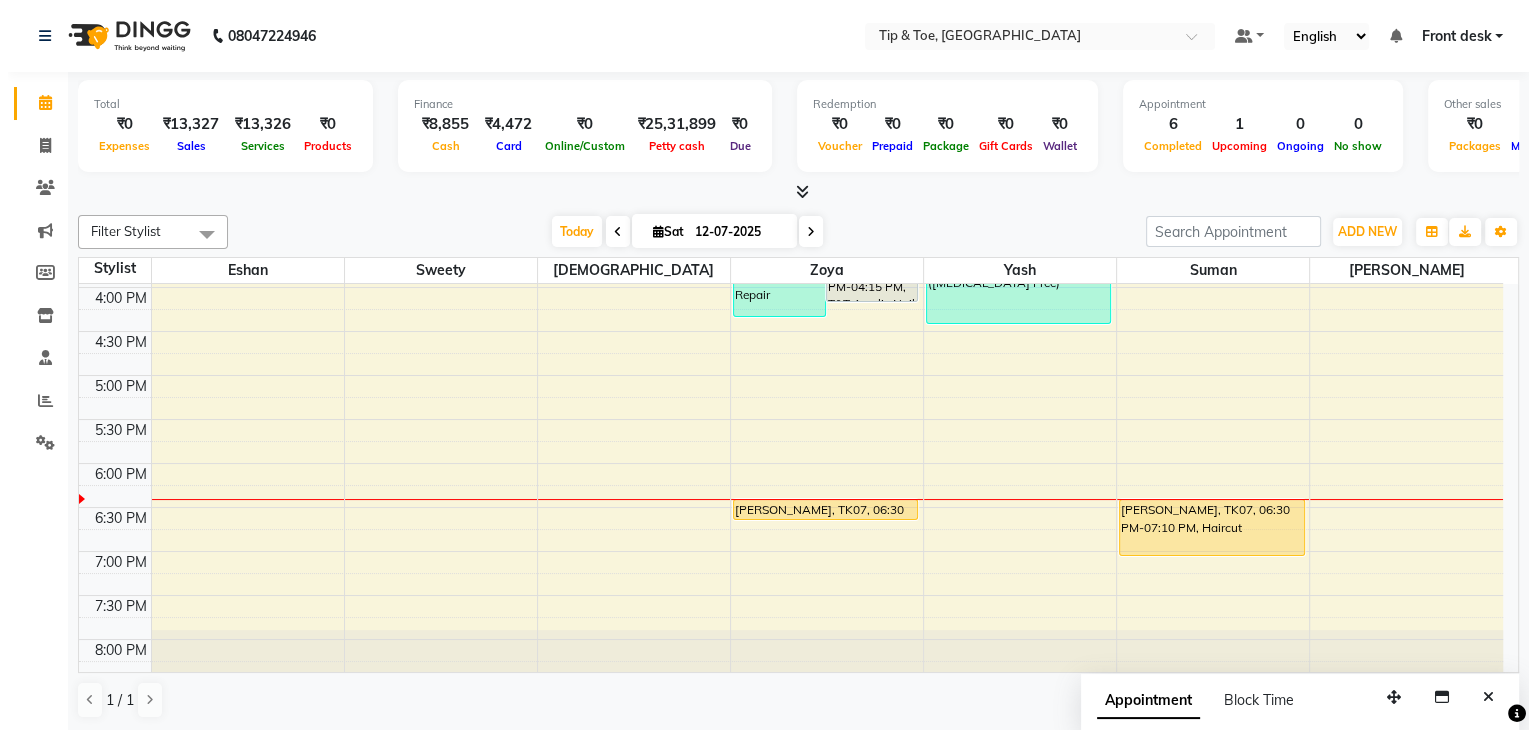 scroll, scrollTop: 1, scrollLeft: 0, axis: vertical 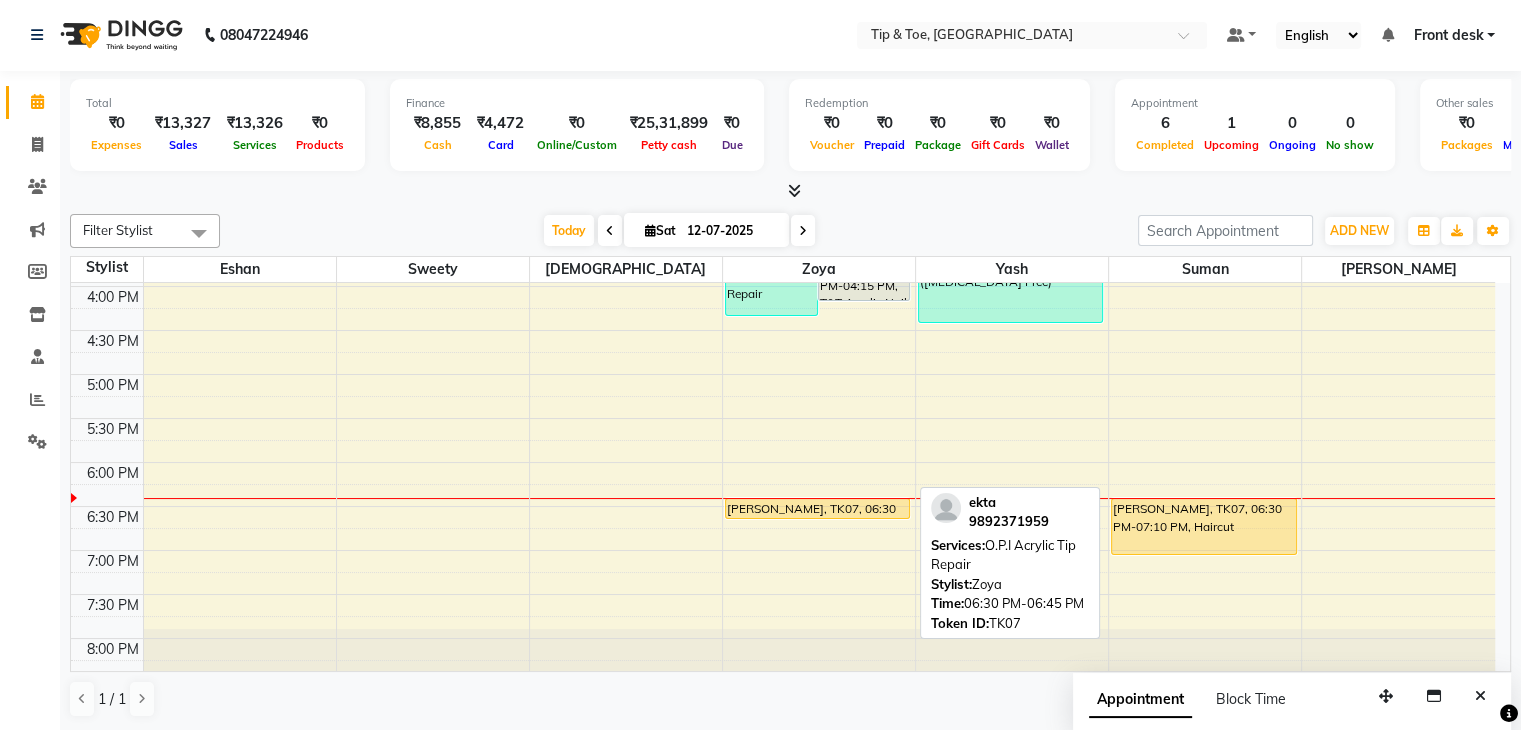 click on "[PERSON_NAME], TK07, 06:30 PM-06:45 PM, O.P.I Acrylic Tip Repair" at bounding box center (817, 508) 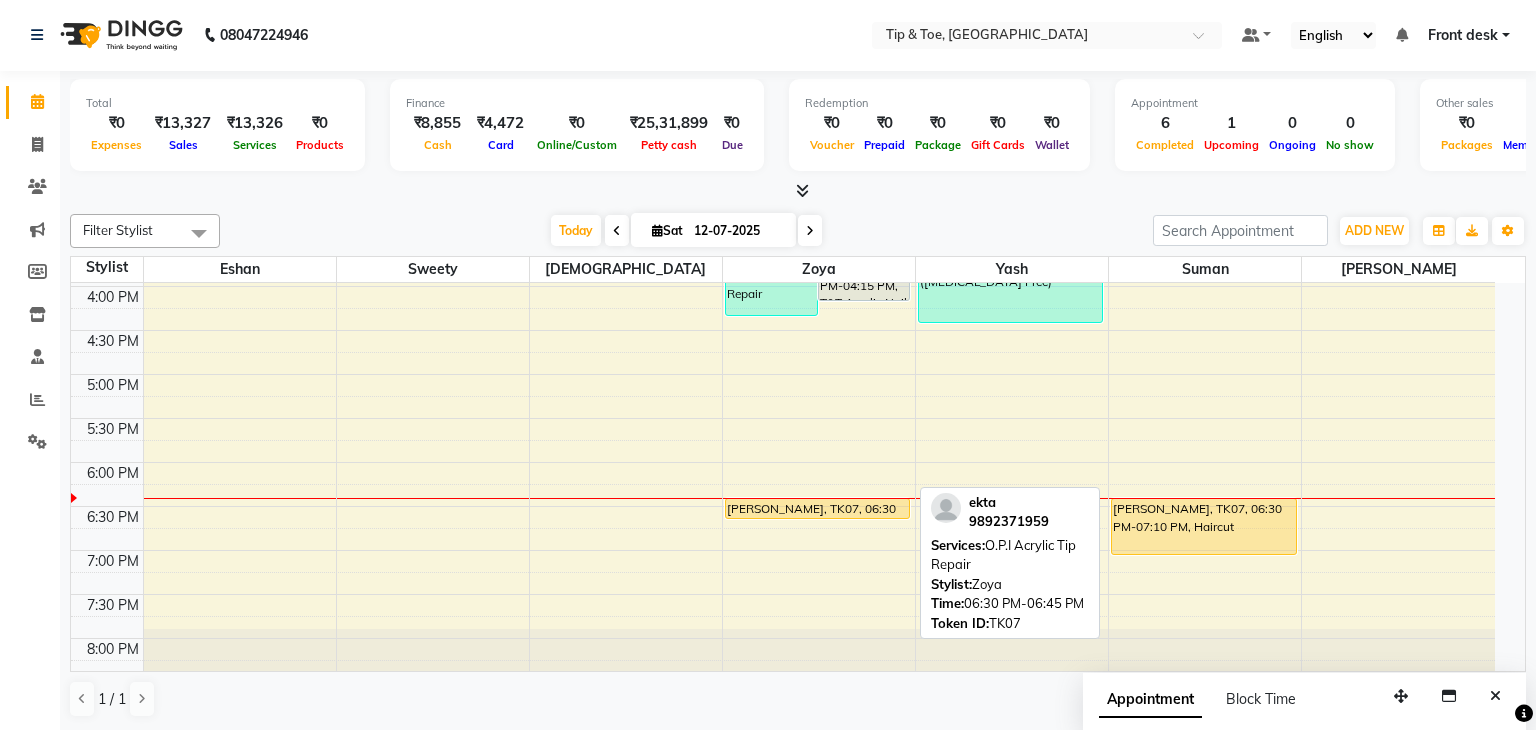 select on "1" 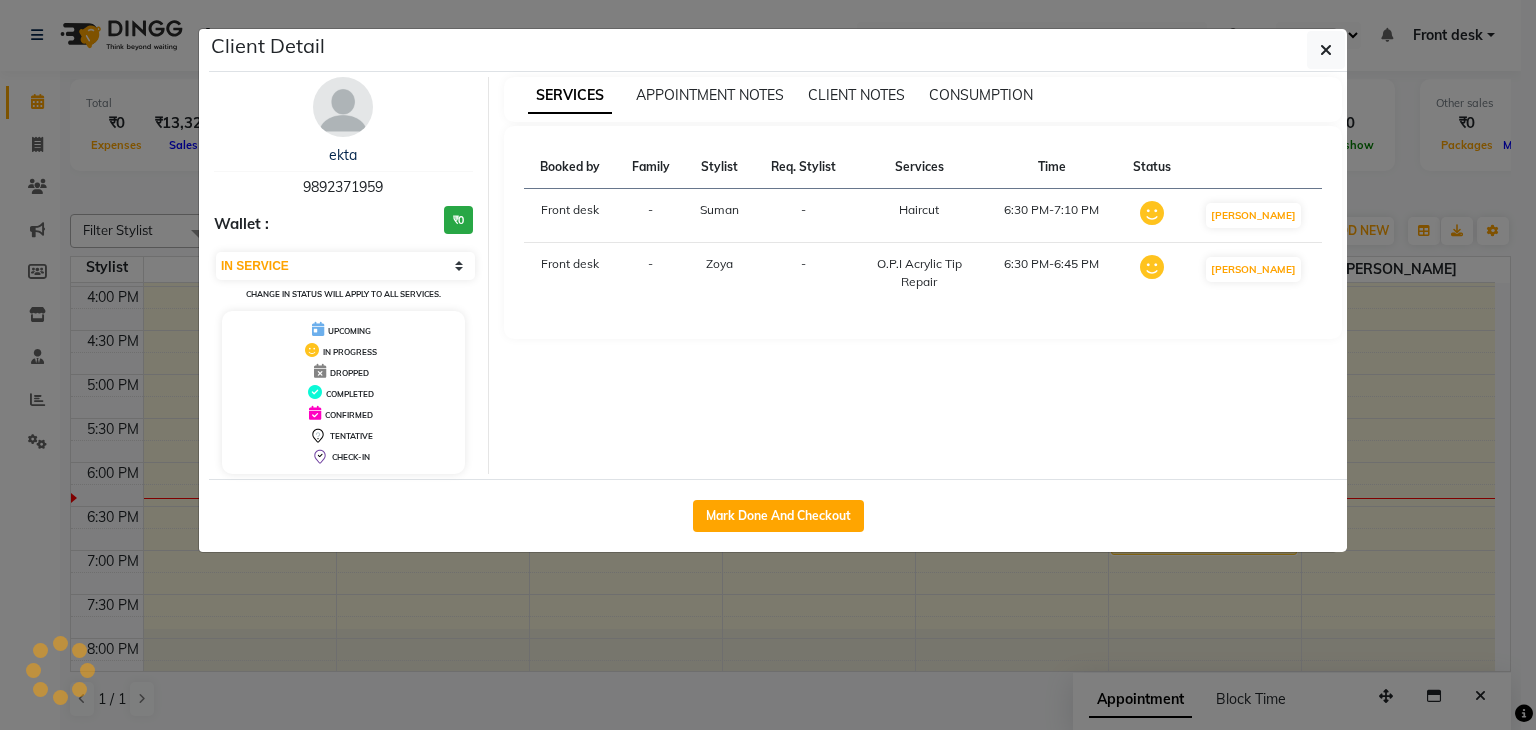 click on "Mark Done And Checkout" 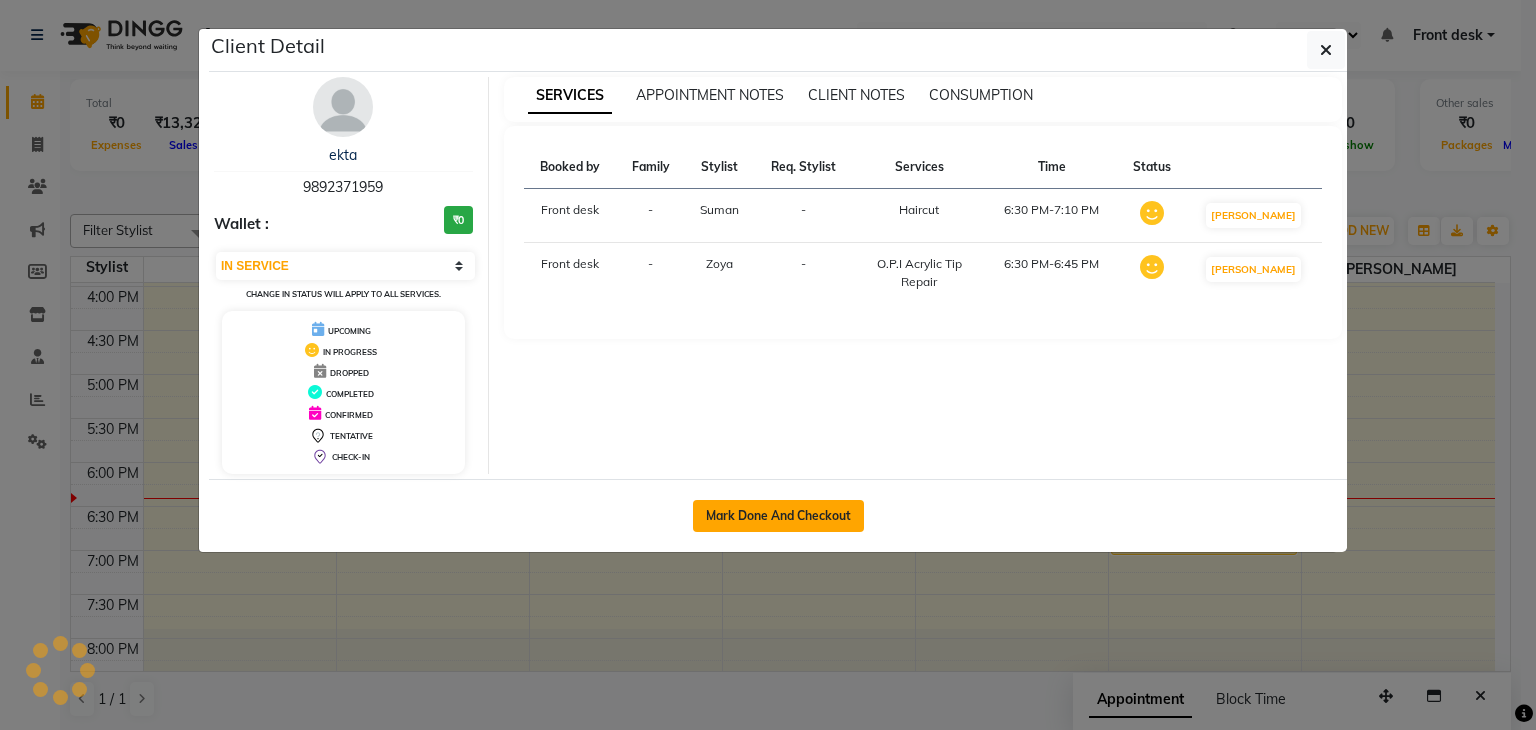 click on "Mark Done And Checkout" 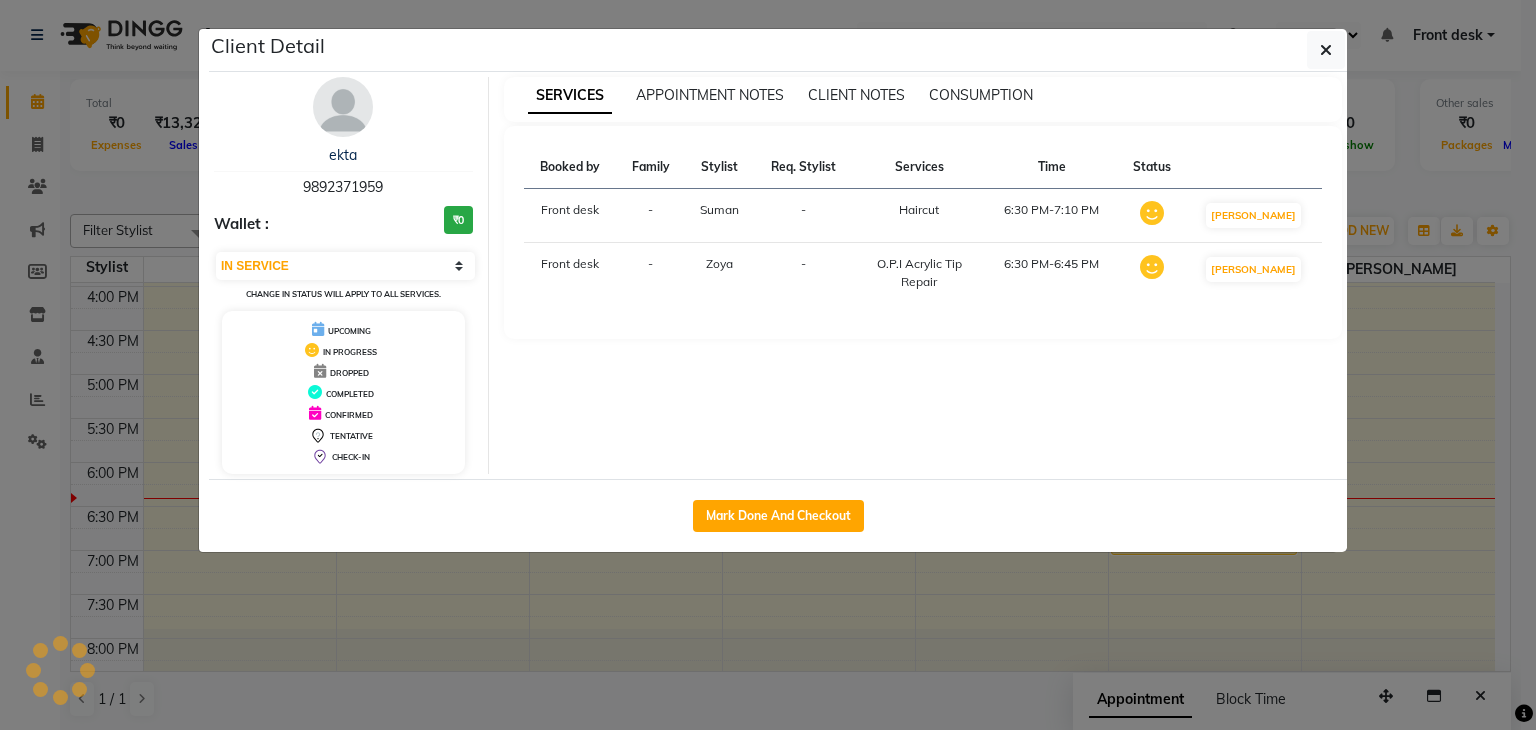 select on "service" 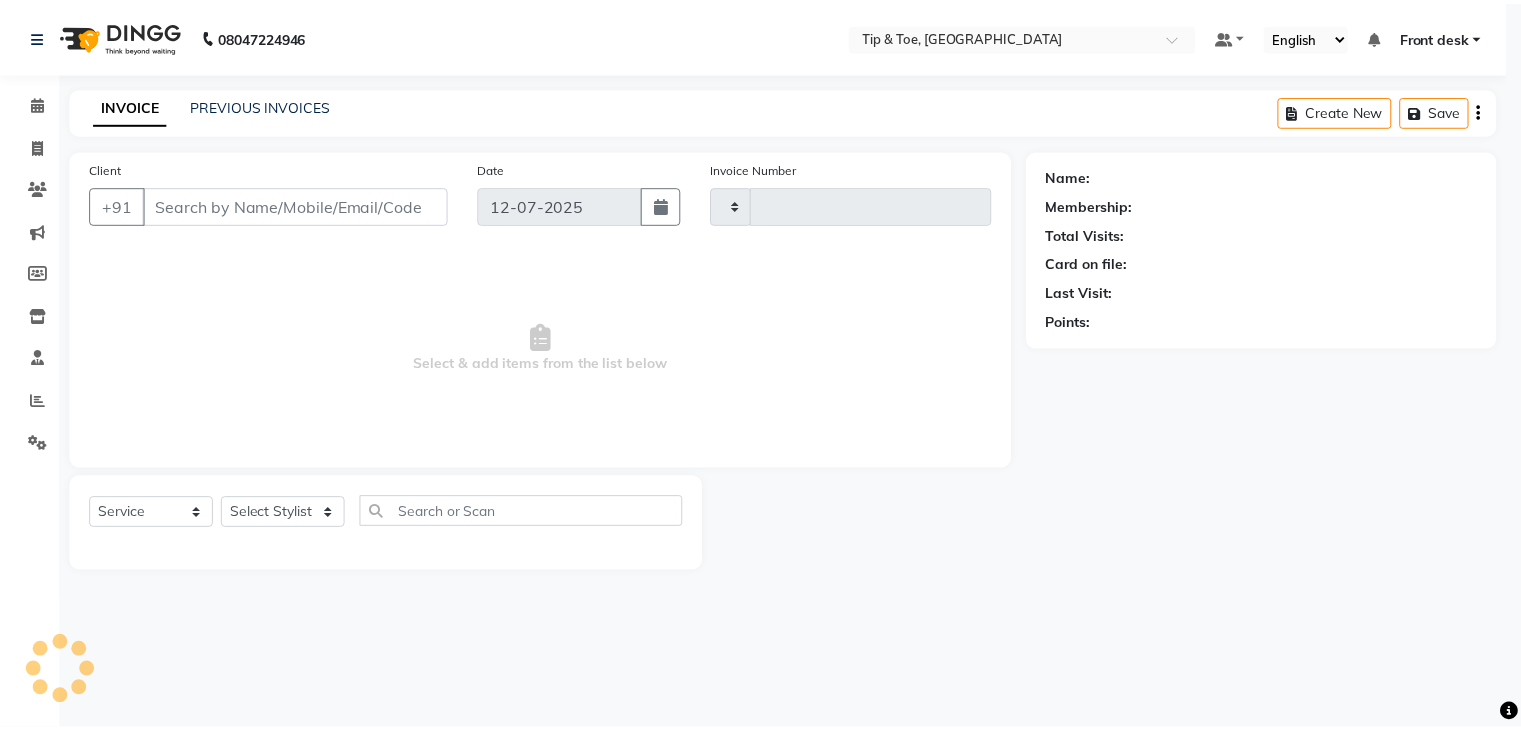 scroll, scrollTop: 0, scrollLeft: 0, axis: both 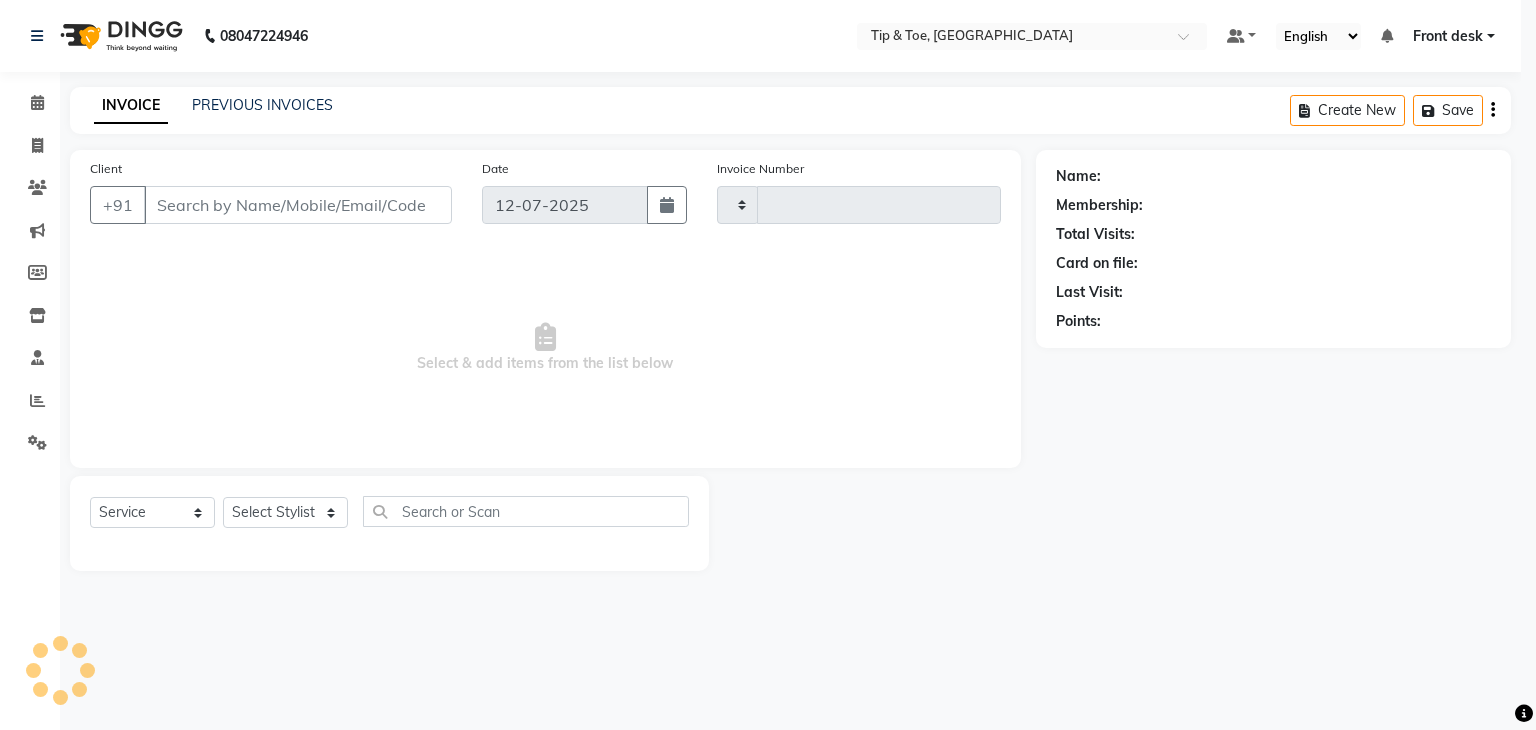 type on "0737" 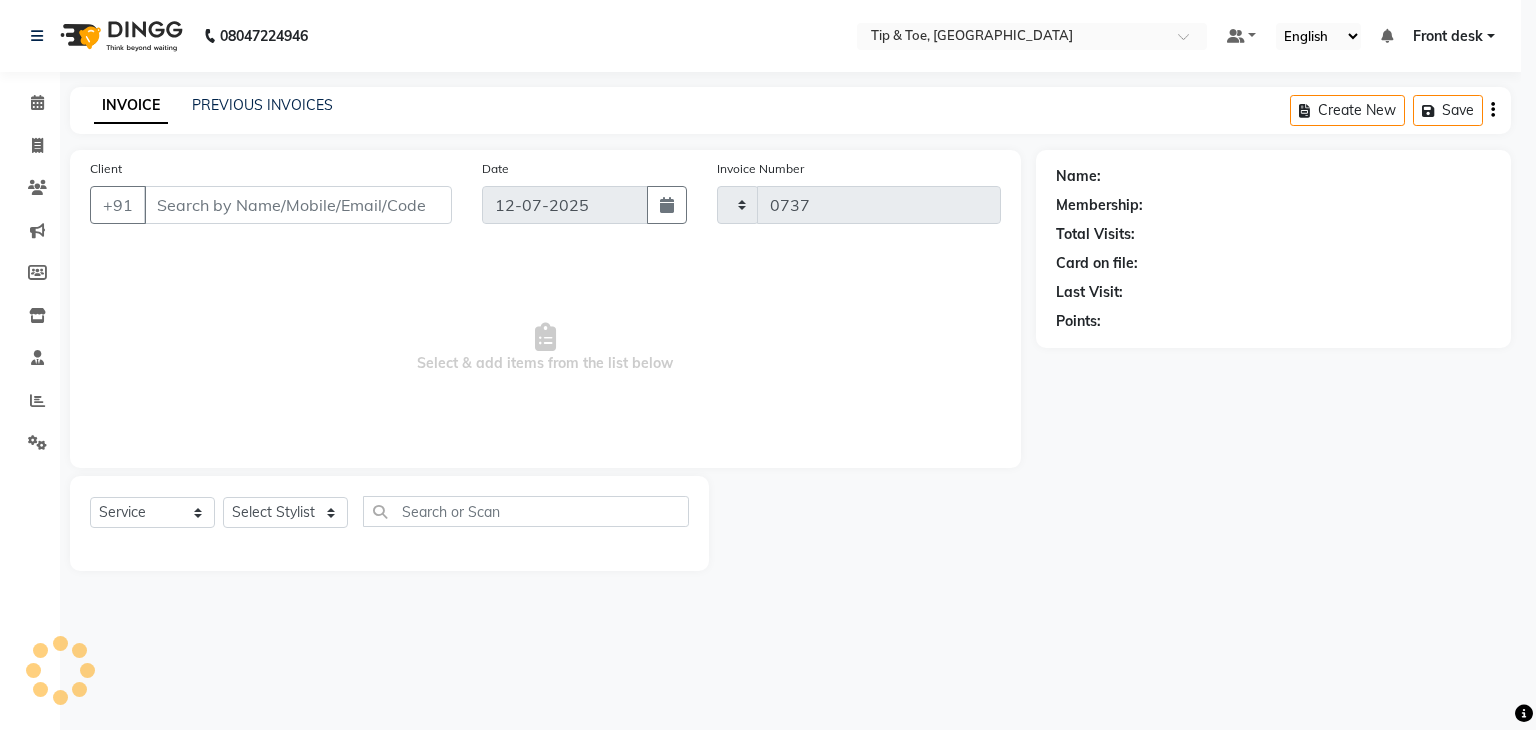 select on "5942" 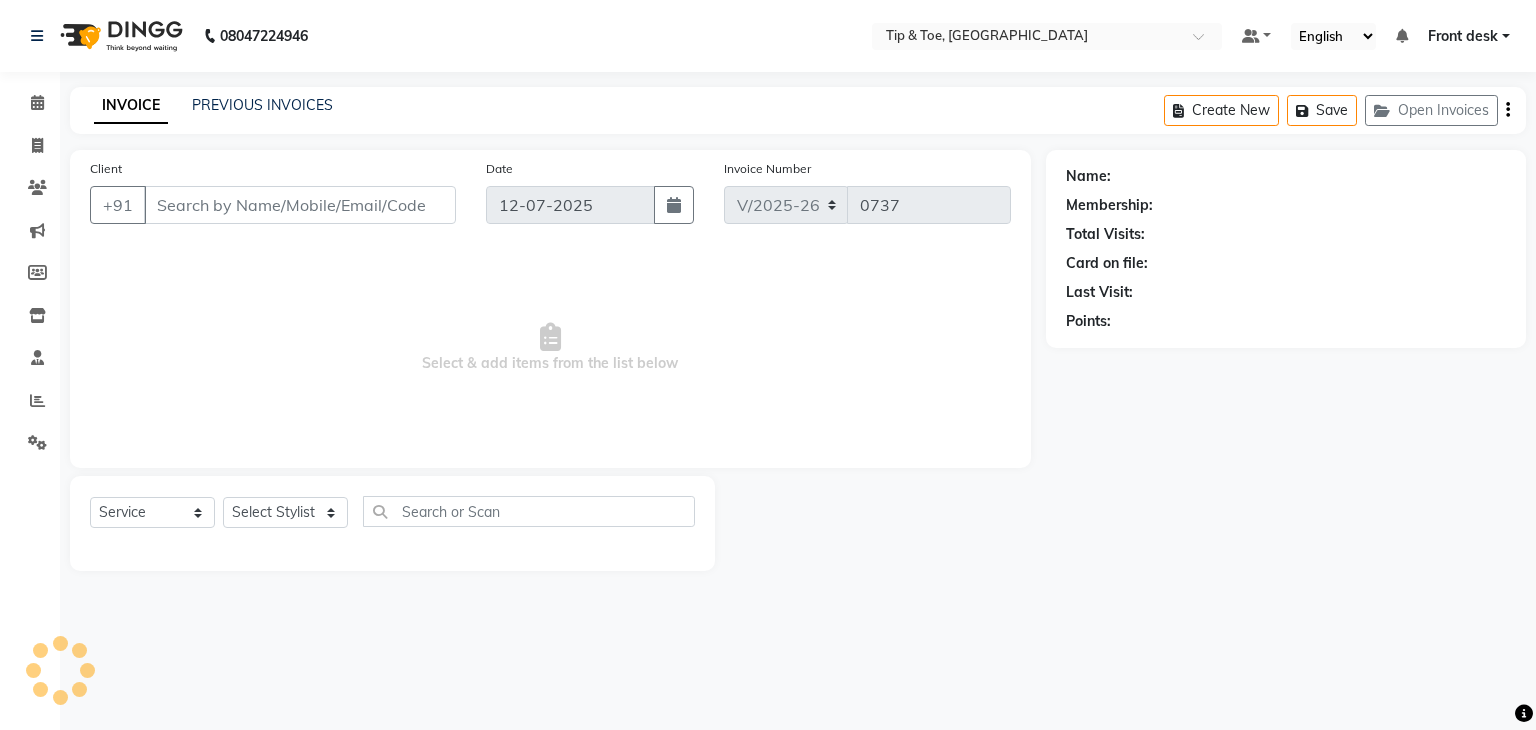 type on "9892371959" 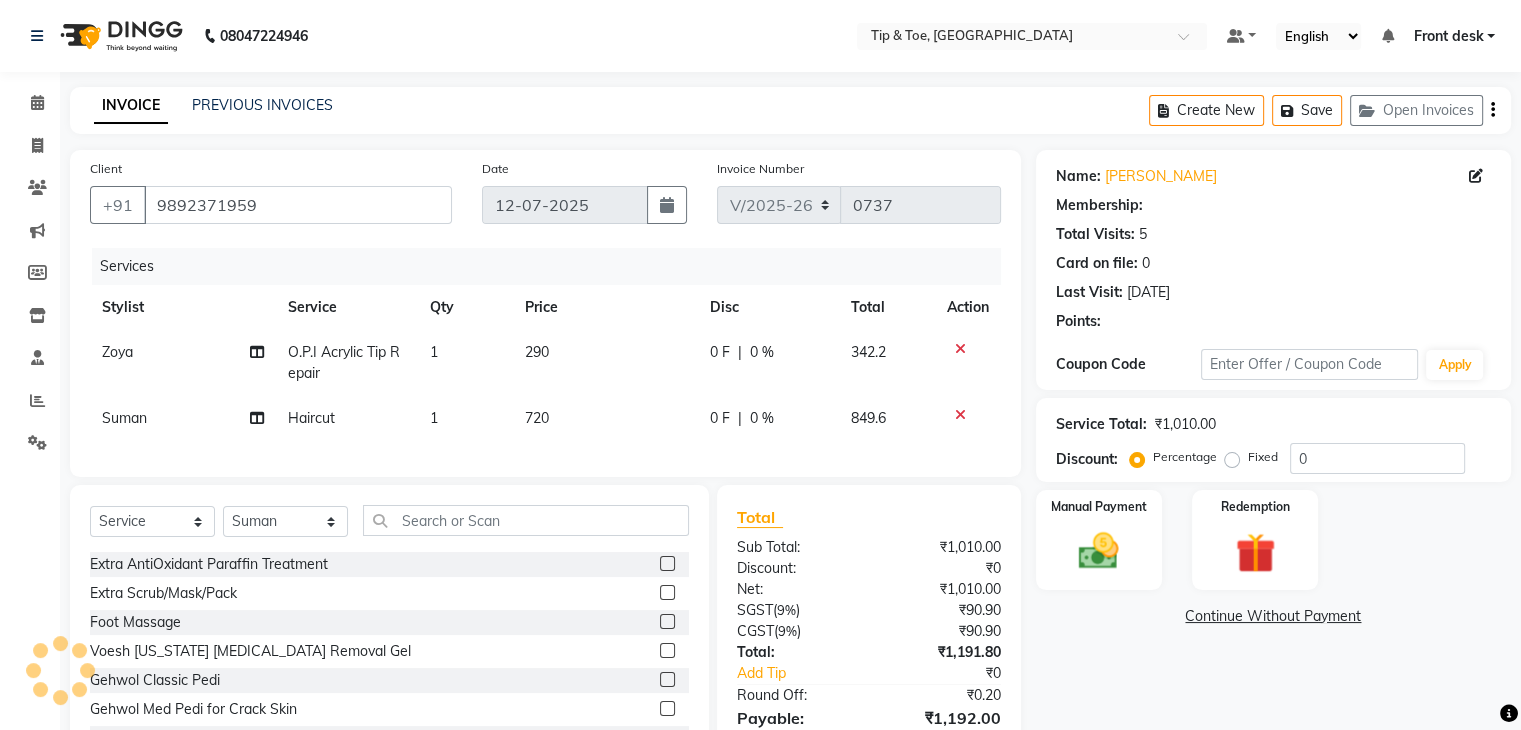 type on "20" 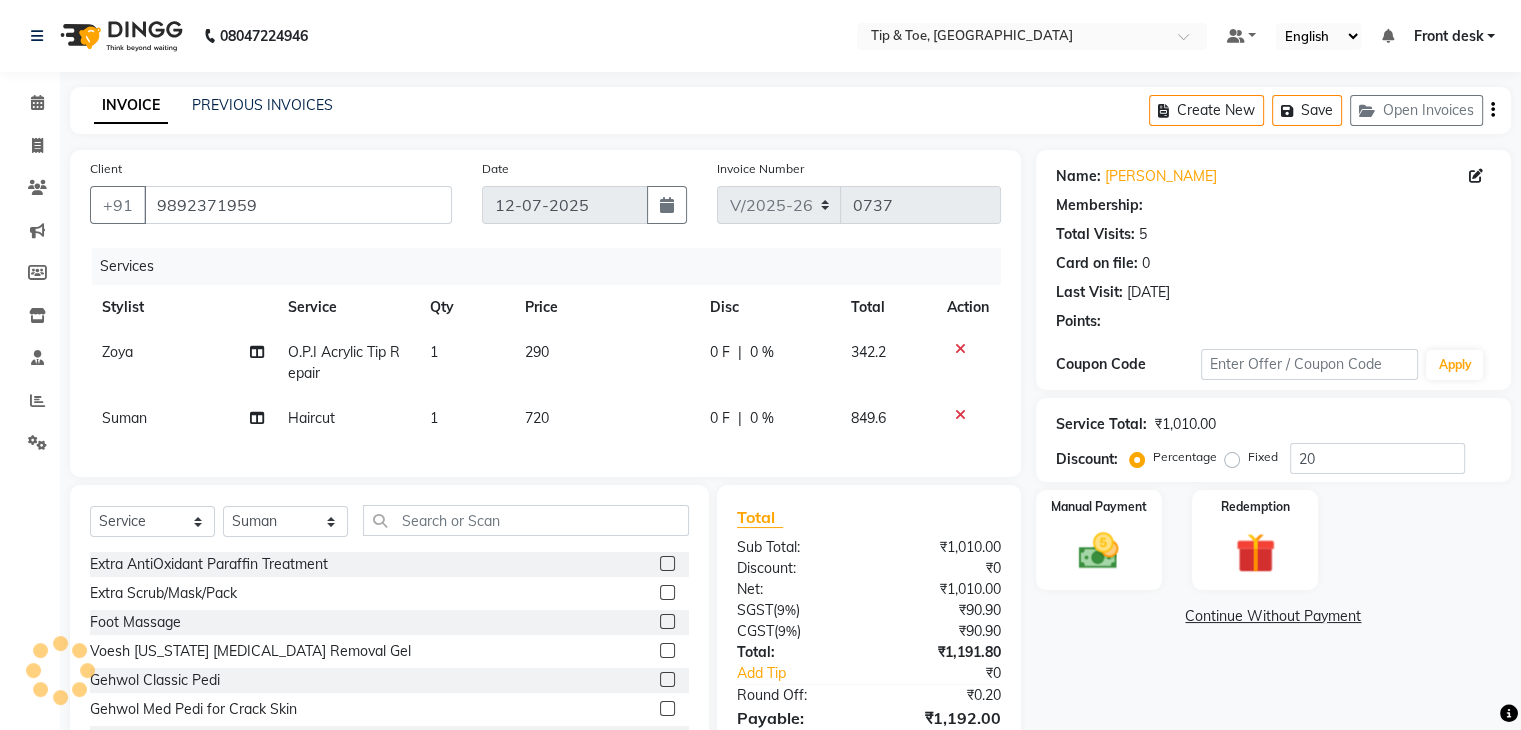 select on "1: Object" 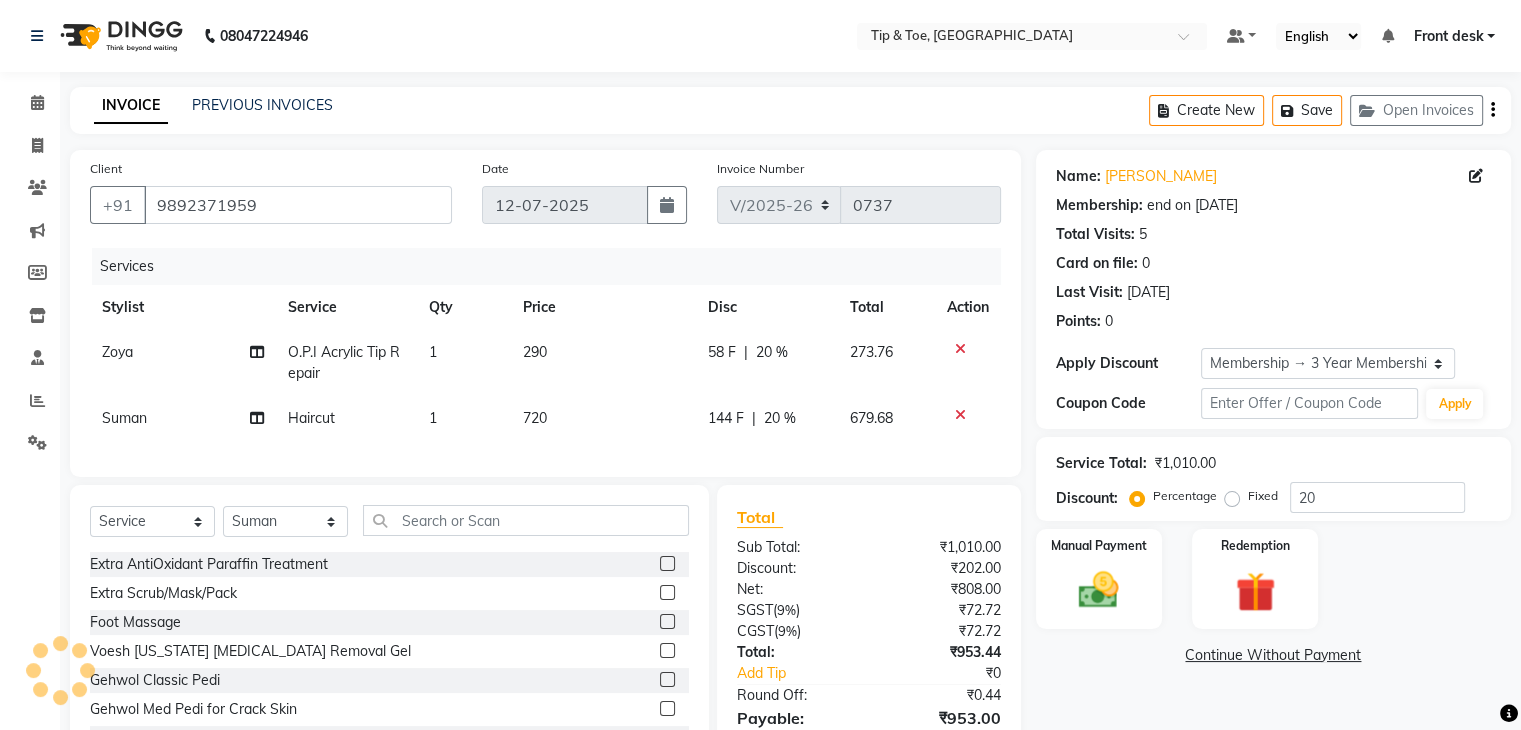 click on "720" 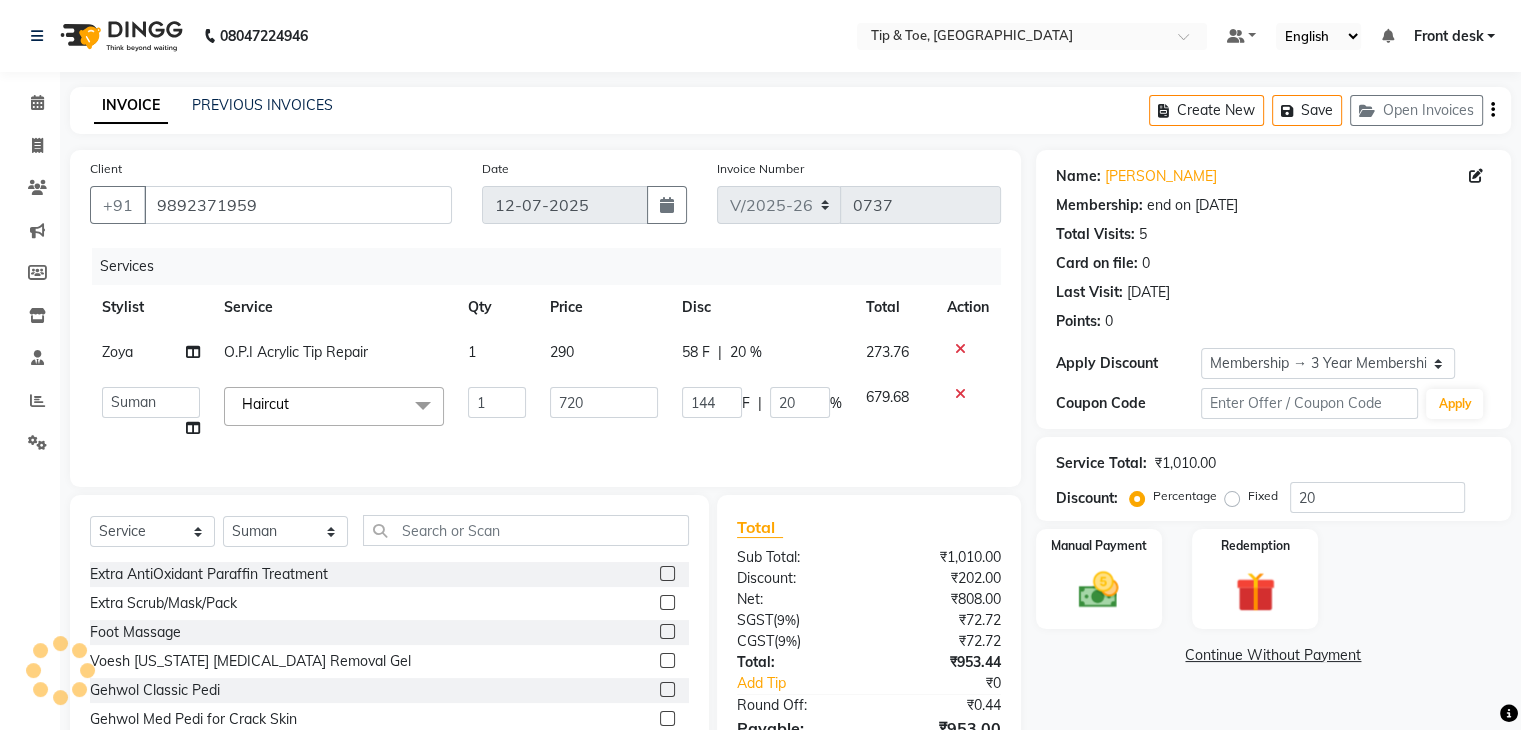 click on "720" 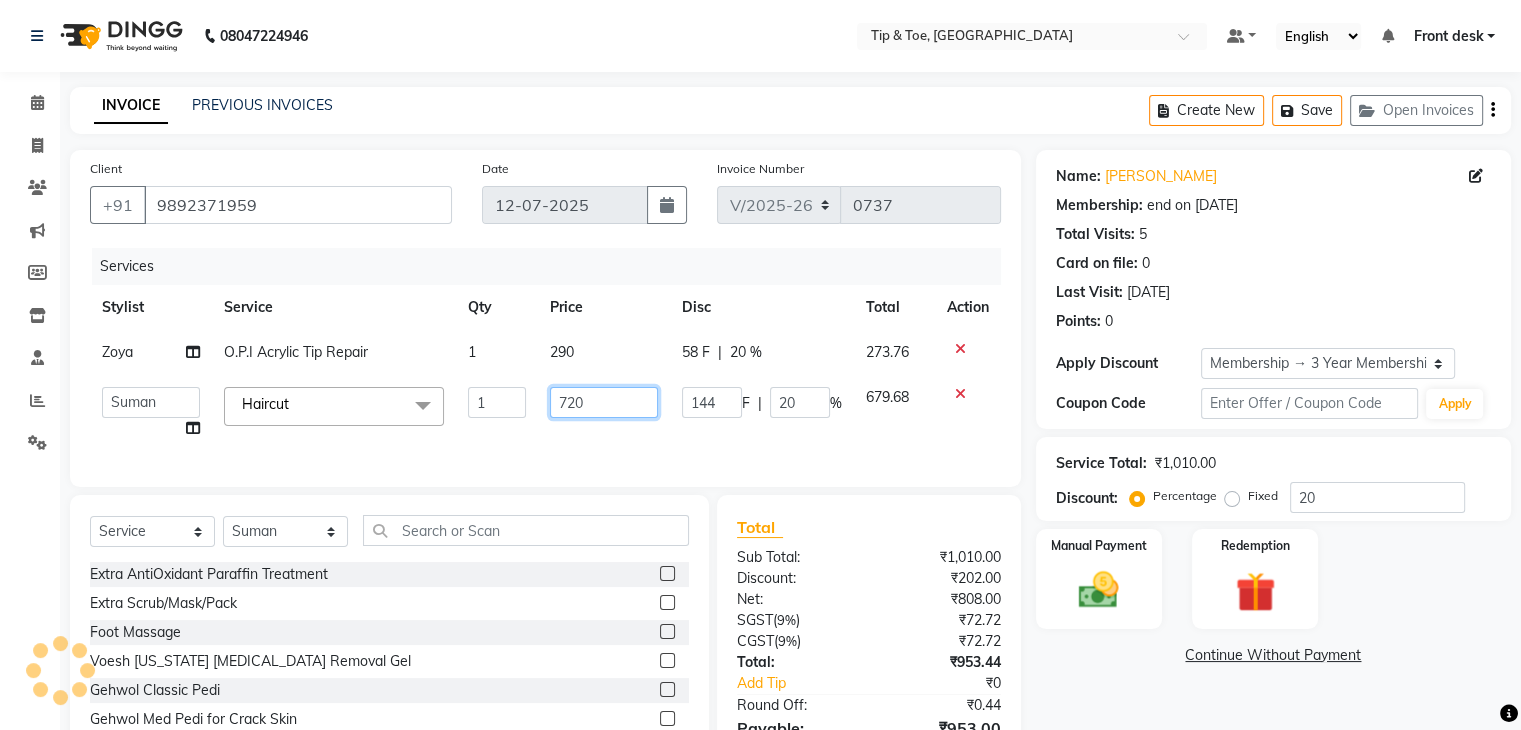 click on "720" 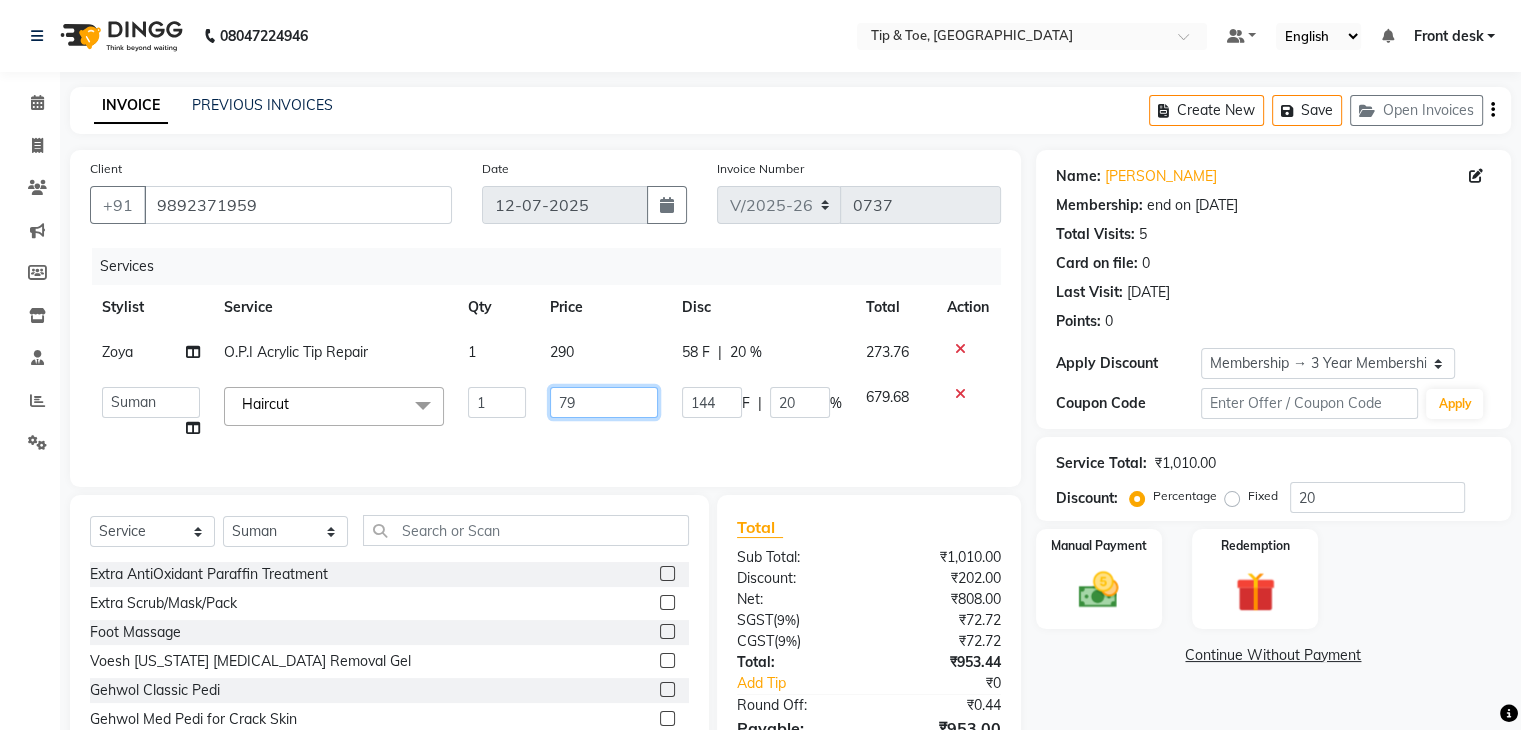 type on "799" 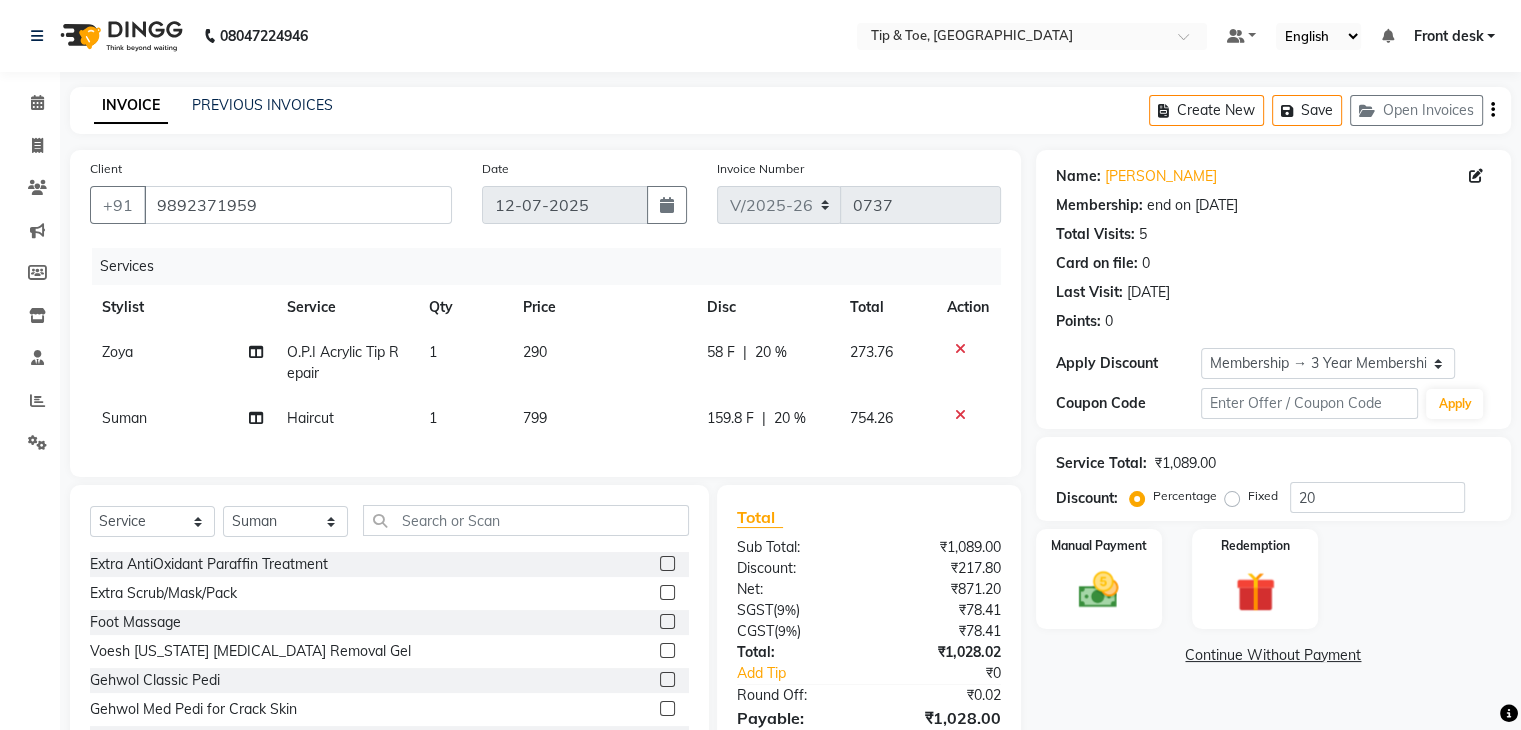 click on "Price" 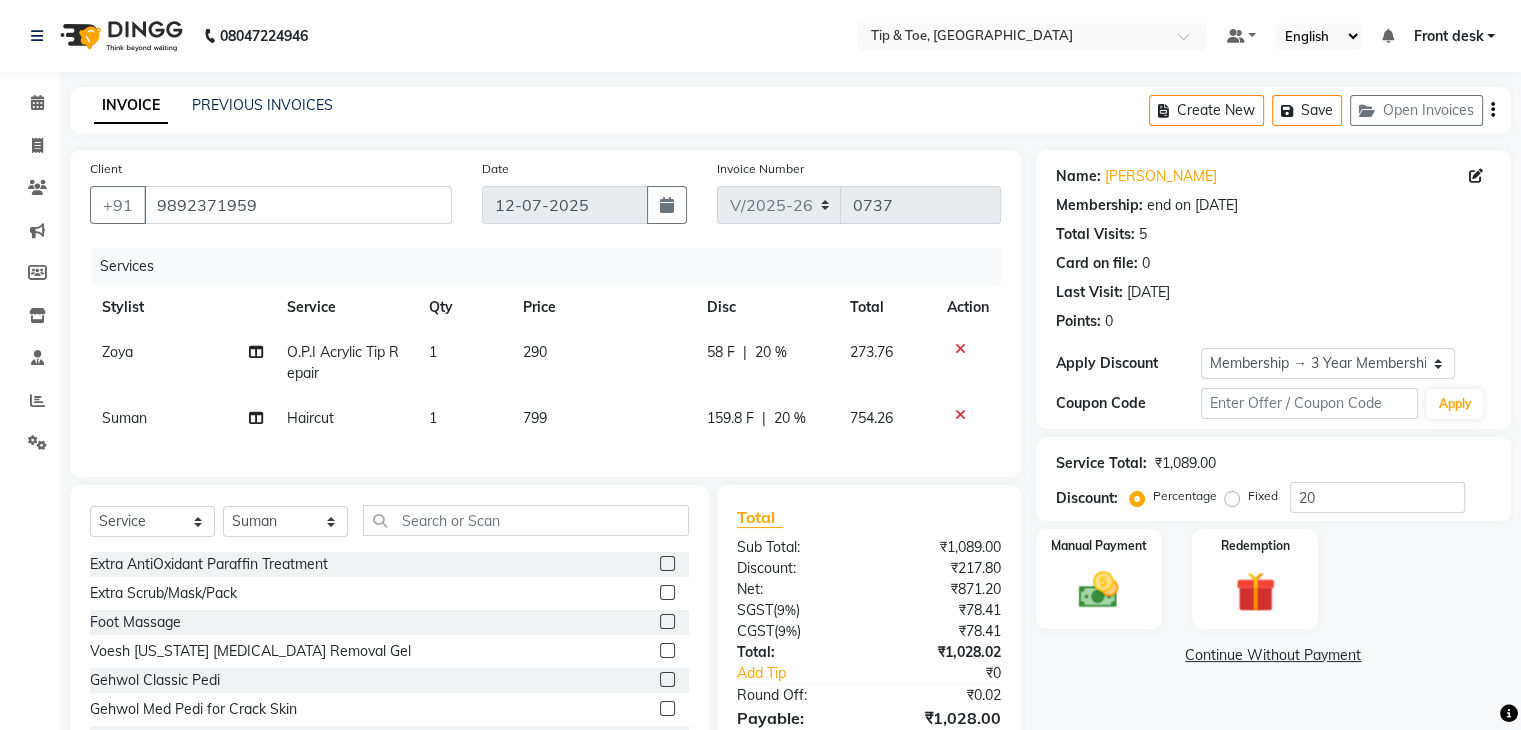 scroll, scrollTop: 116, scrollLeft: 0, axis: vertical 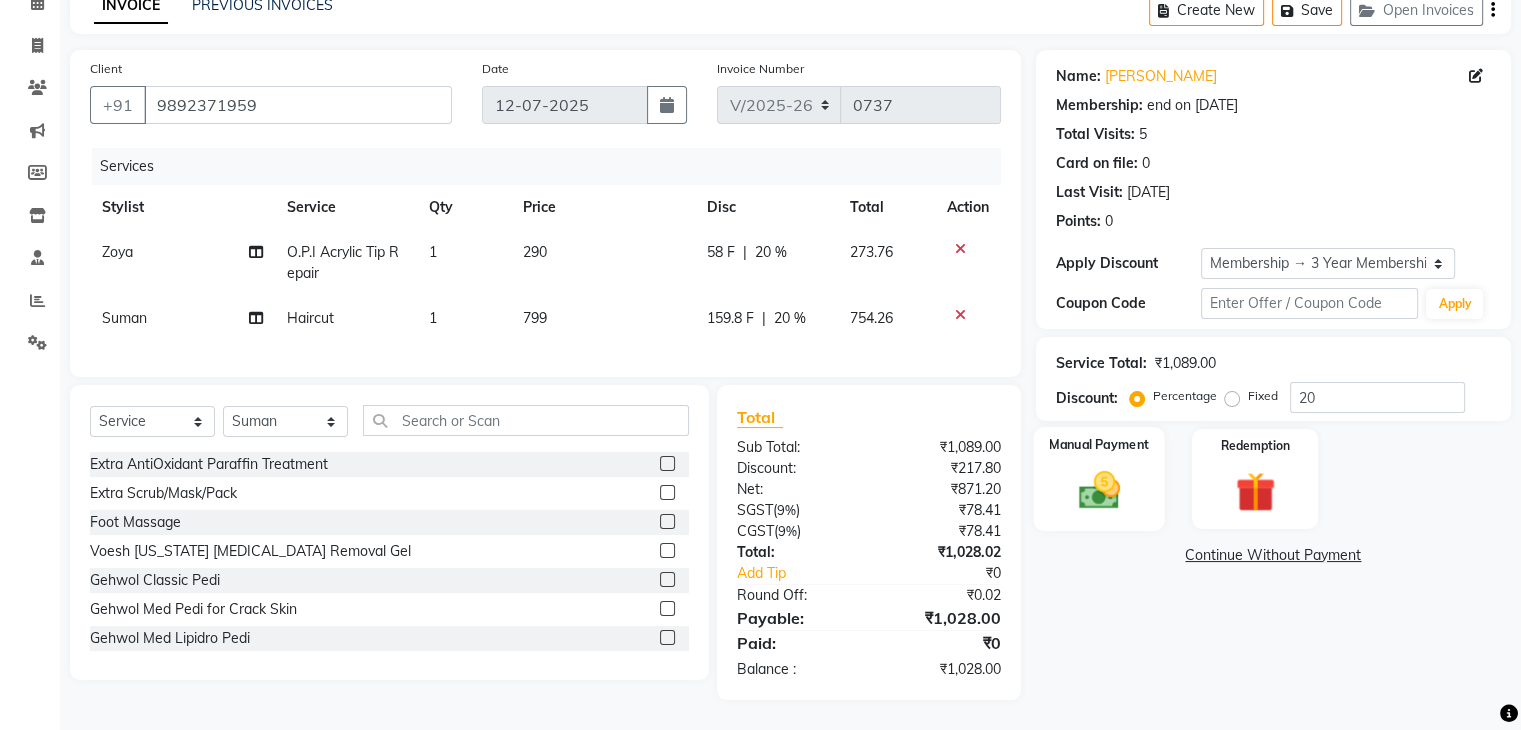 click 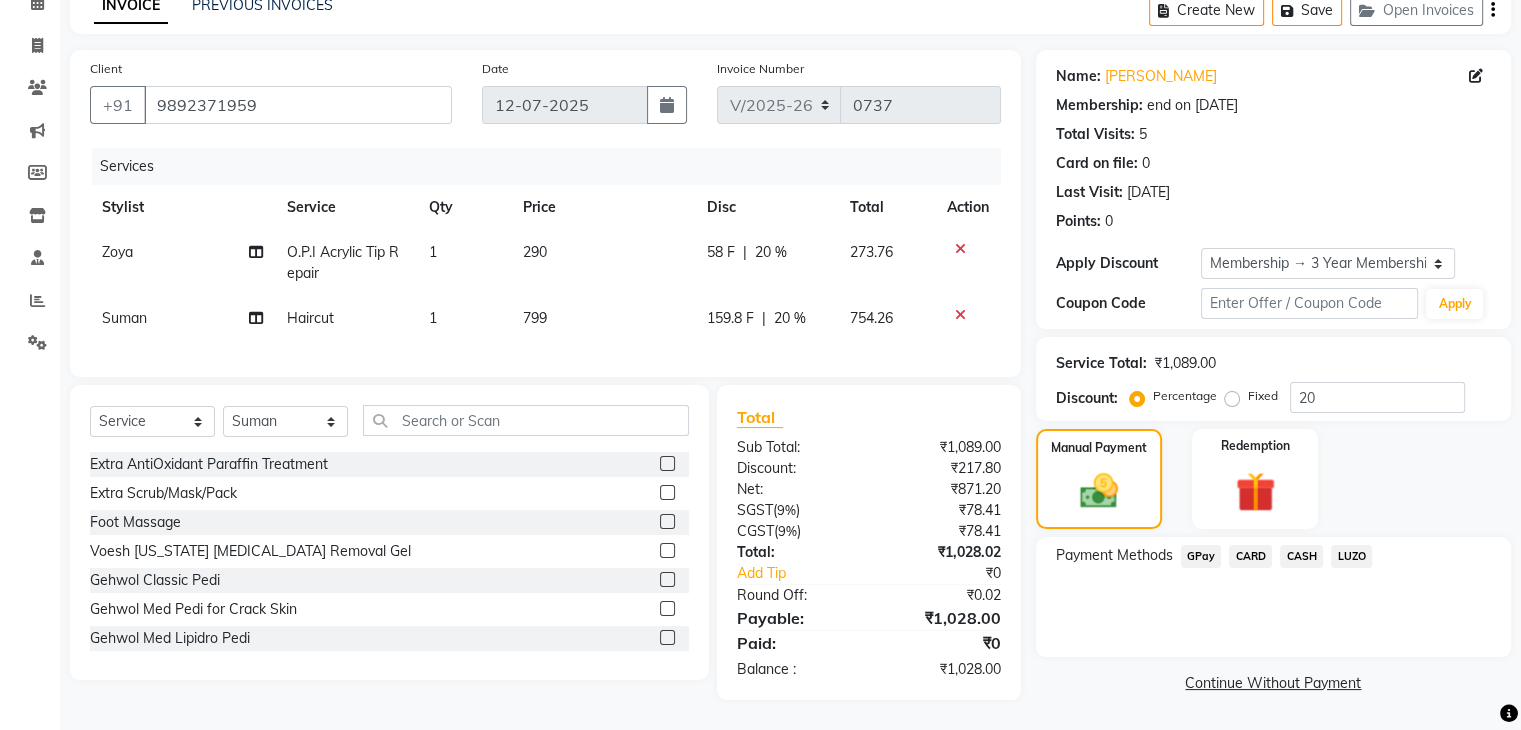 click on "CARD" 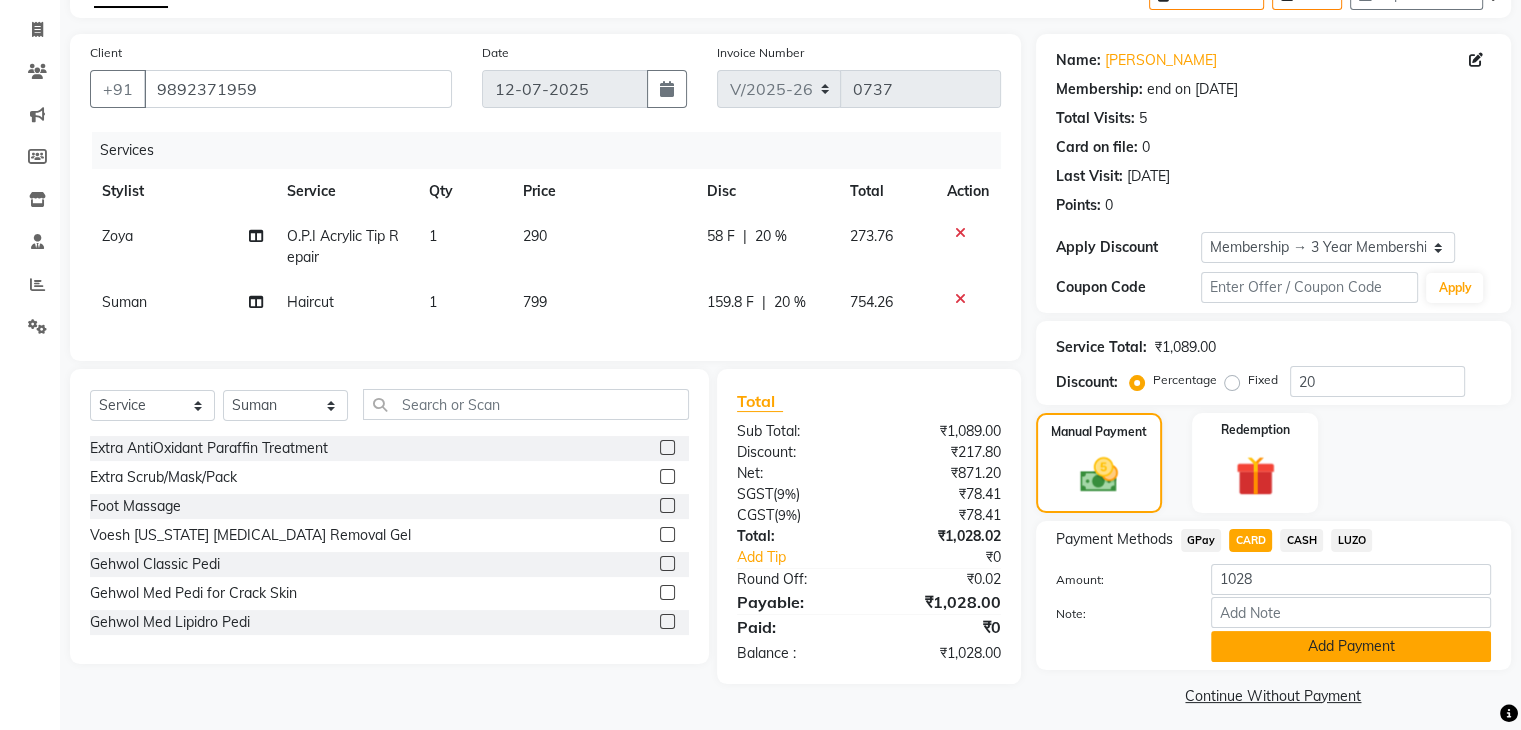 click on "Add Payment" 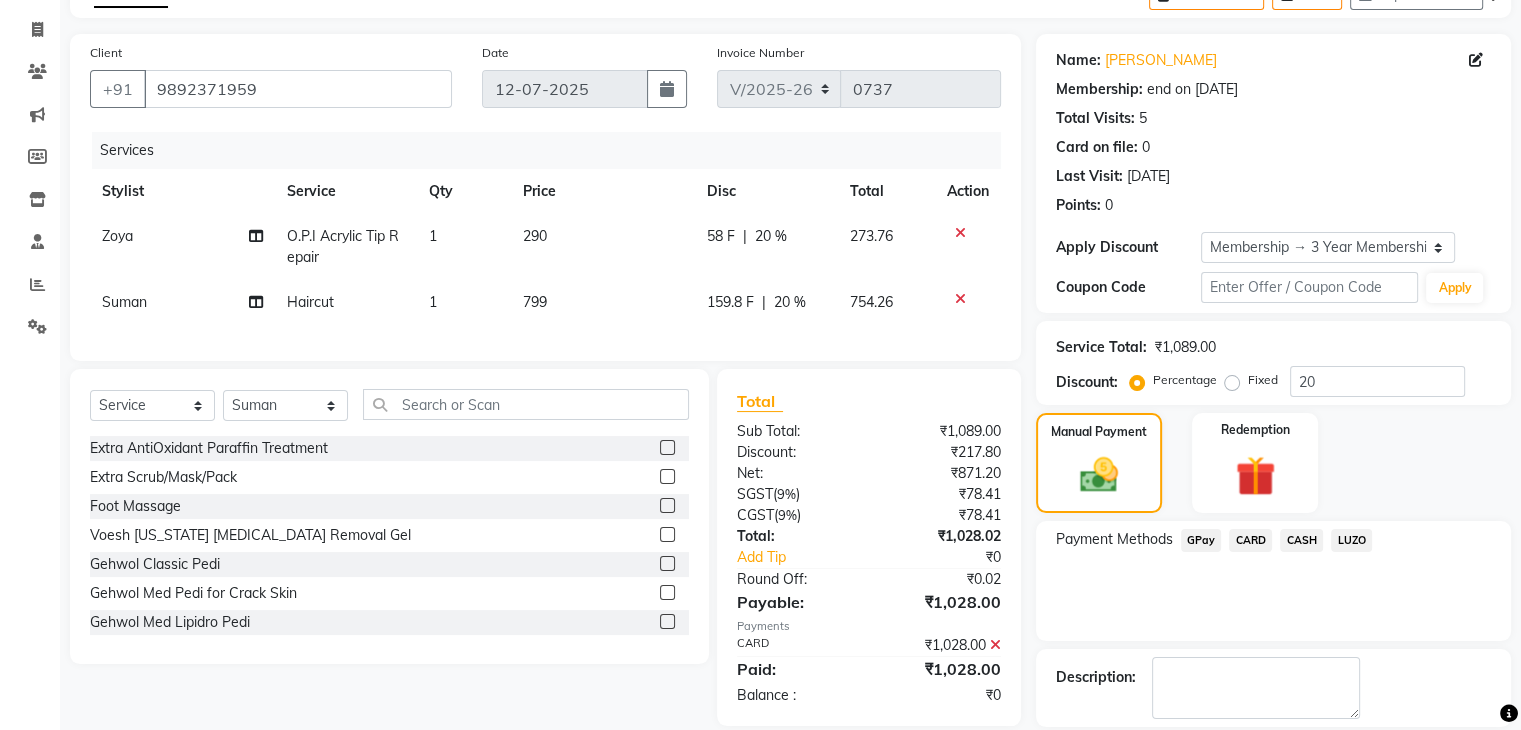 scroll, scrollTop: 128, scrollLeft: 0, axis: vertical 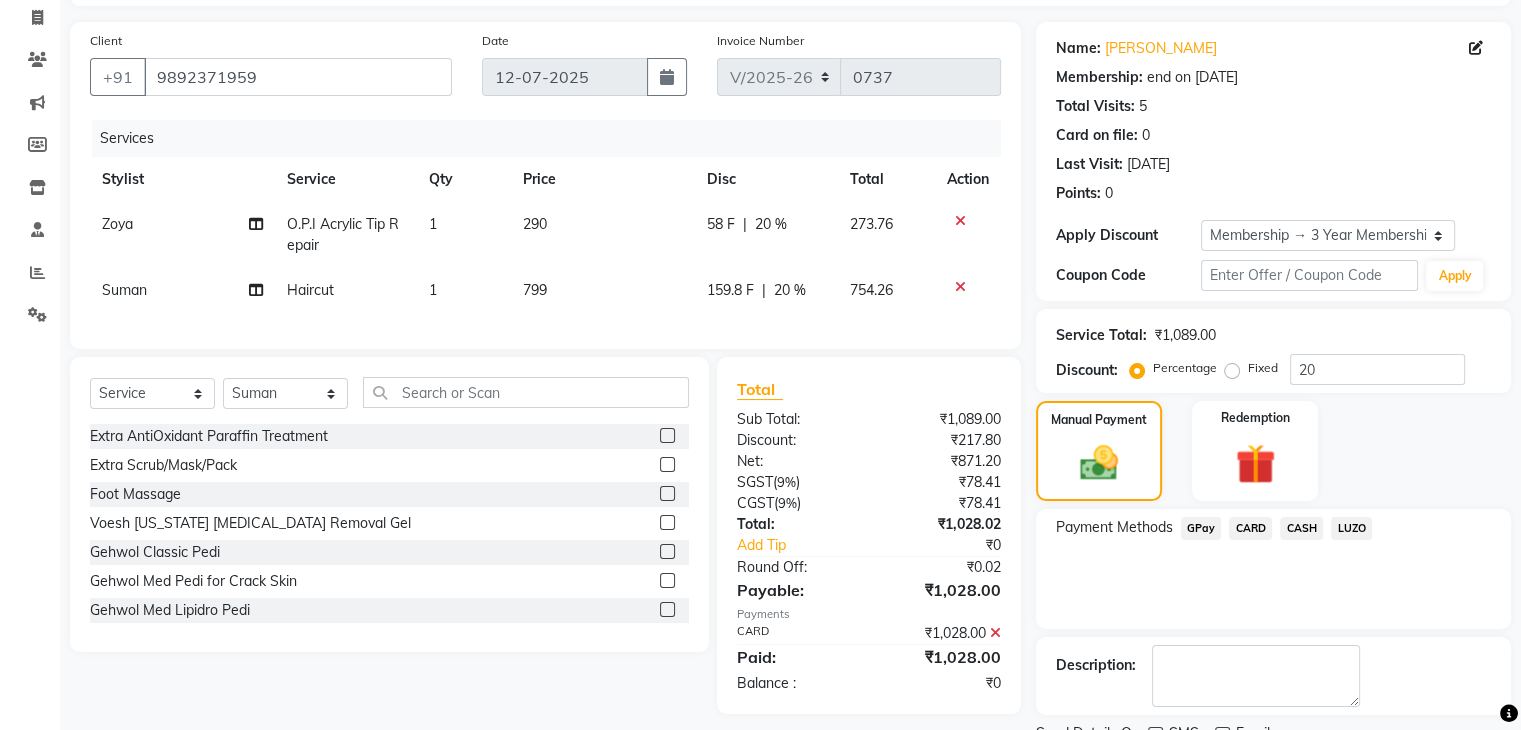 click on "Checkout" 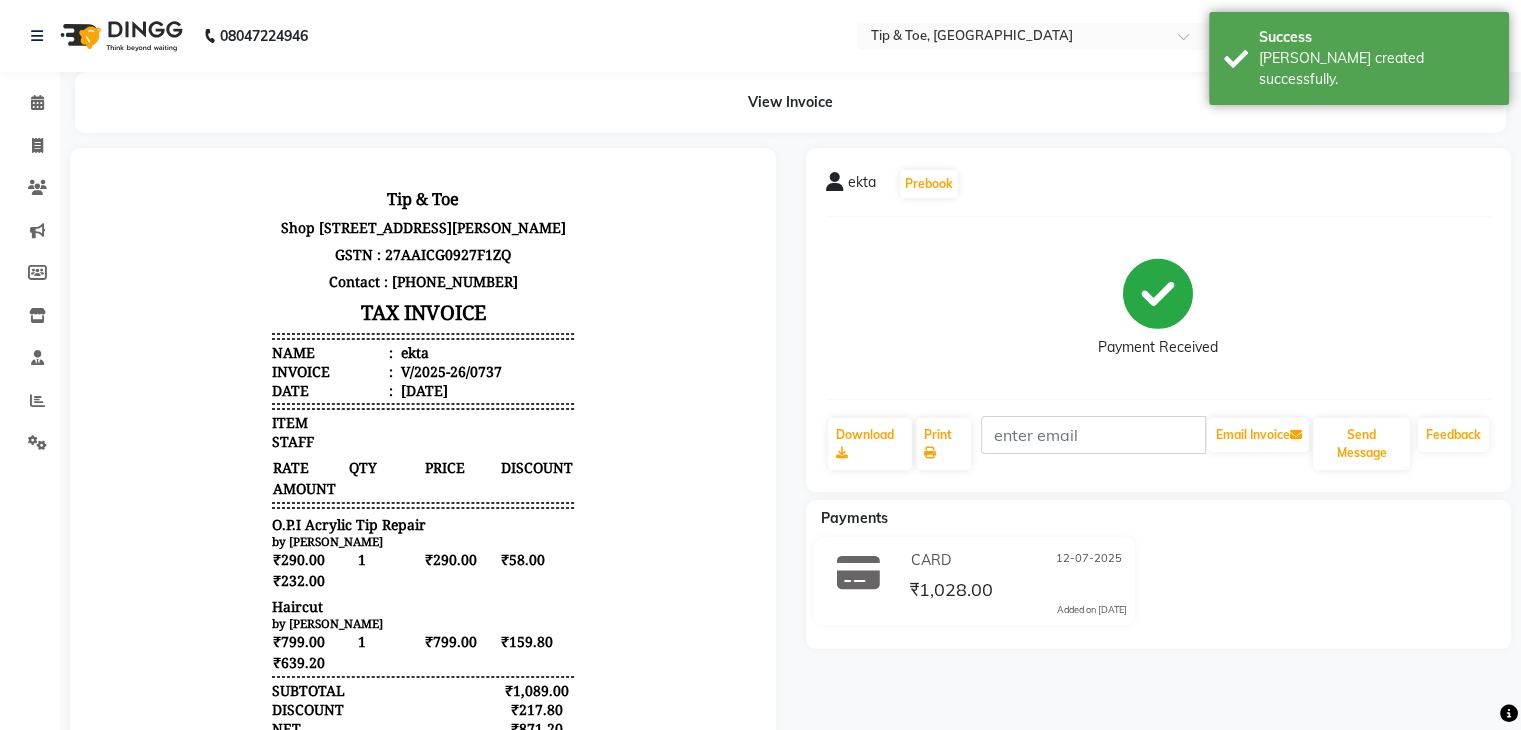 scroll, scrollTop: 0, scrollLeft: 0, axis: both 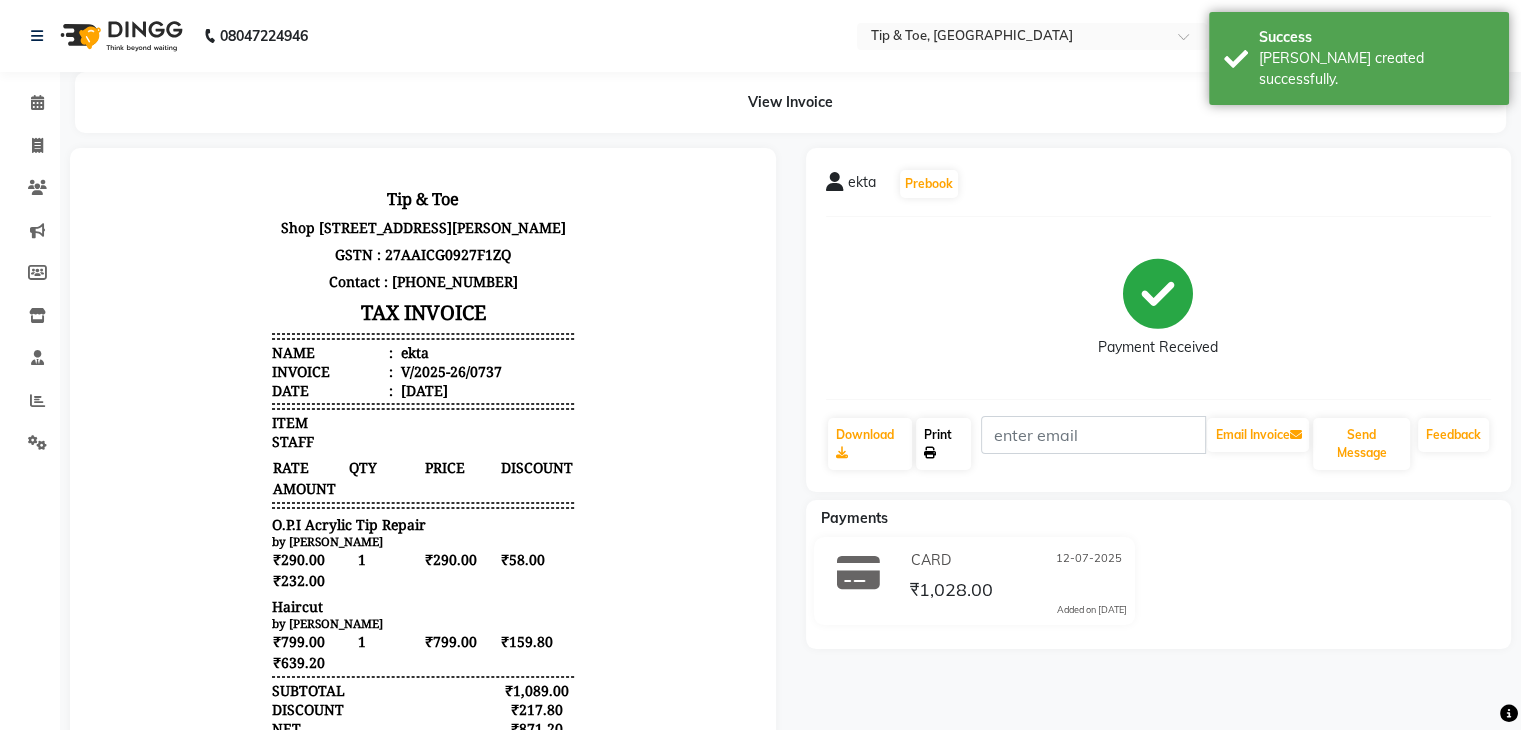 click on "Print" 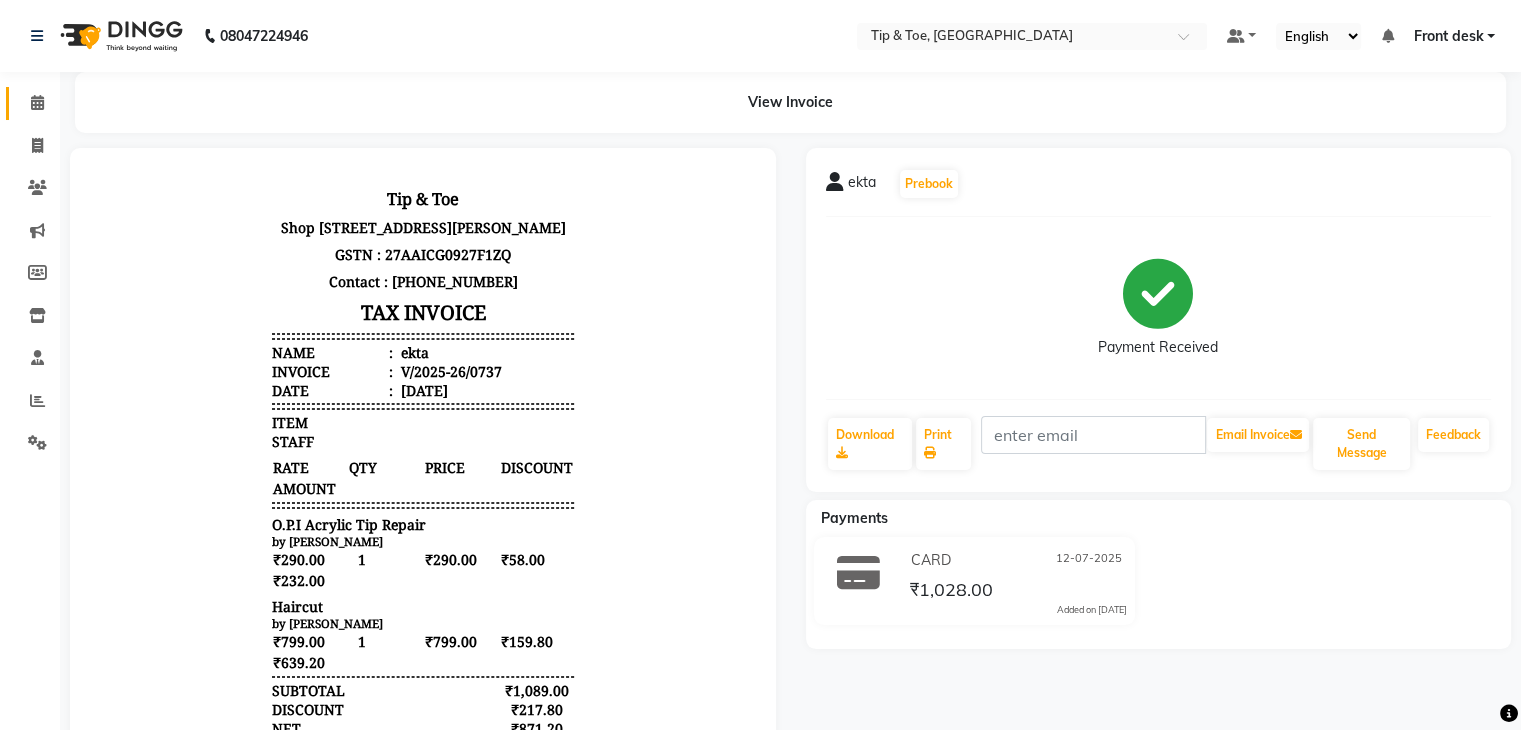 click on "Calendar" 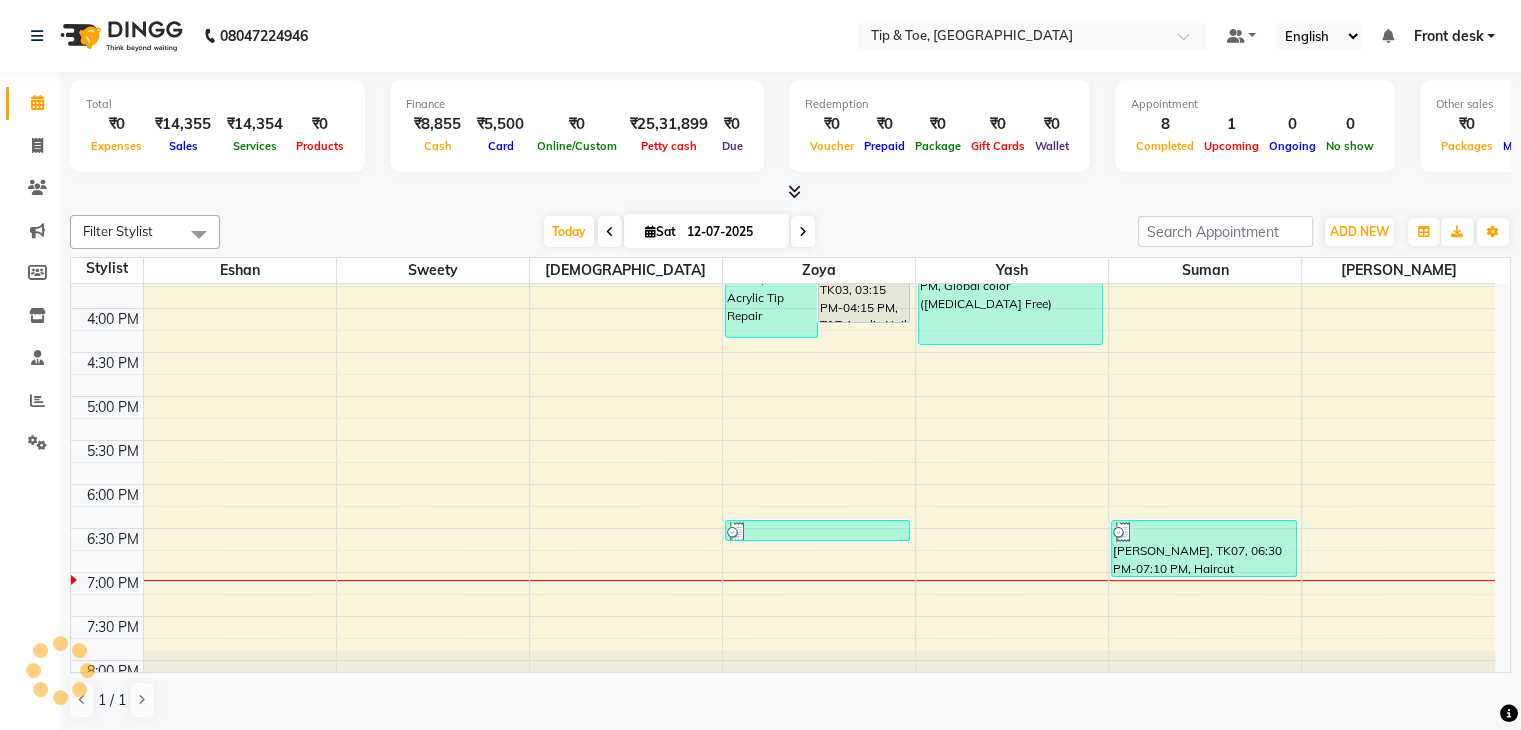 scroll, scrollTop: 744, scrollLeft: 0, axis: vertical 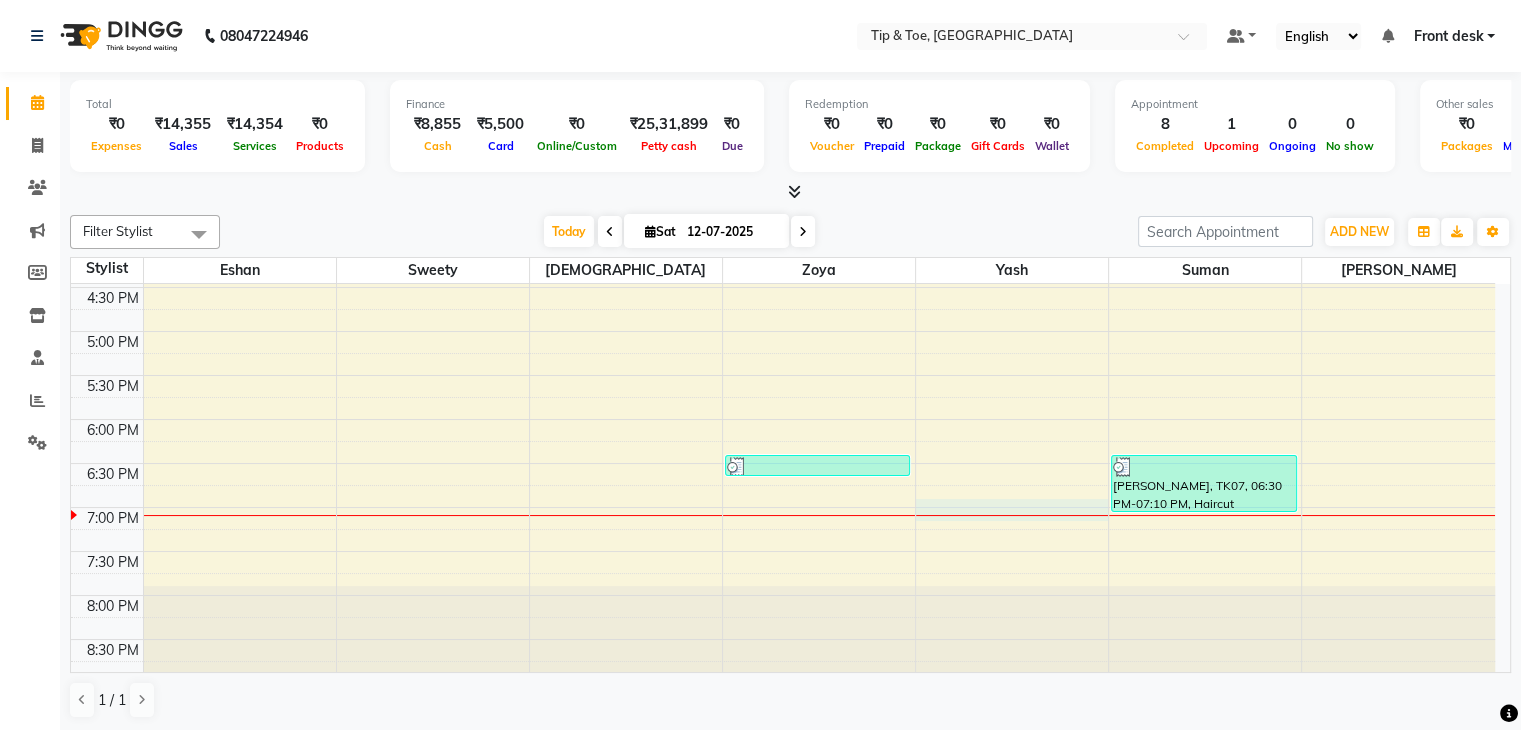 click on "8:00 AM 8:30 AM 9:00 AM 9:30 AM 10:00 AM 10:30 AM 11:00 AM 11:30 AM 12:00 PM 12:30 PM 1:00 PM 1:30 PM 2:00 PM 2:30 PM 3:00 PM 3:30 PM 4:00 PM 4:30 PM 5:00 PM 5:30 PM 6:00 PM 6:30 PM 7:00 PM 7:30 PM 8:00 PM 8:30 PM     ATISHA, TK02, 11:45 AM-12:30 PM, T&T Nail Art Set (10 Fingers)     ATISHA, TK02, 12:30 PM-01:00 PM, T&T Permanent Gel Polish     ATISHA, TK02, 11:45 AM-12:30 PM, T&T Nail Art Set (10 Fingers)     ATISHA, TK02, 12:15 PM-01:30 PM, T&T Nail Art Set (10 Fingers),T&T Permanent Gel Polish     POORVA, TK05, 02:10 PM-04:25 PM, O.P.I Ombre Gel Refills,O.P.I Glitter Gel Polish,O.P.I Acrylic Tip Repair             POORVA, TK03, 03:15 PM-04:15 PM, T&T Acrylic Nail Re-fills     ekta, TK07, 06:30 PM-06:45 PM, O.P.I Acrylic Tip Repair     Maitri, TK06, 03:15 PM-04:30 PM, Global color (Ammonia Free)     Chintan, TK04, 11:45 AM-02:45 PM, Haircut,Clean shave With hot towel,Color Care & Treatment  - Global Colour     ekta, TK07, 06:30 PM-07:10 PM, Haircut" at bounding box center (783, 111) 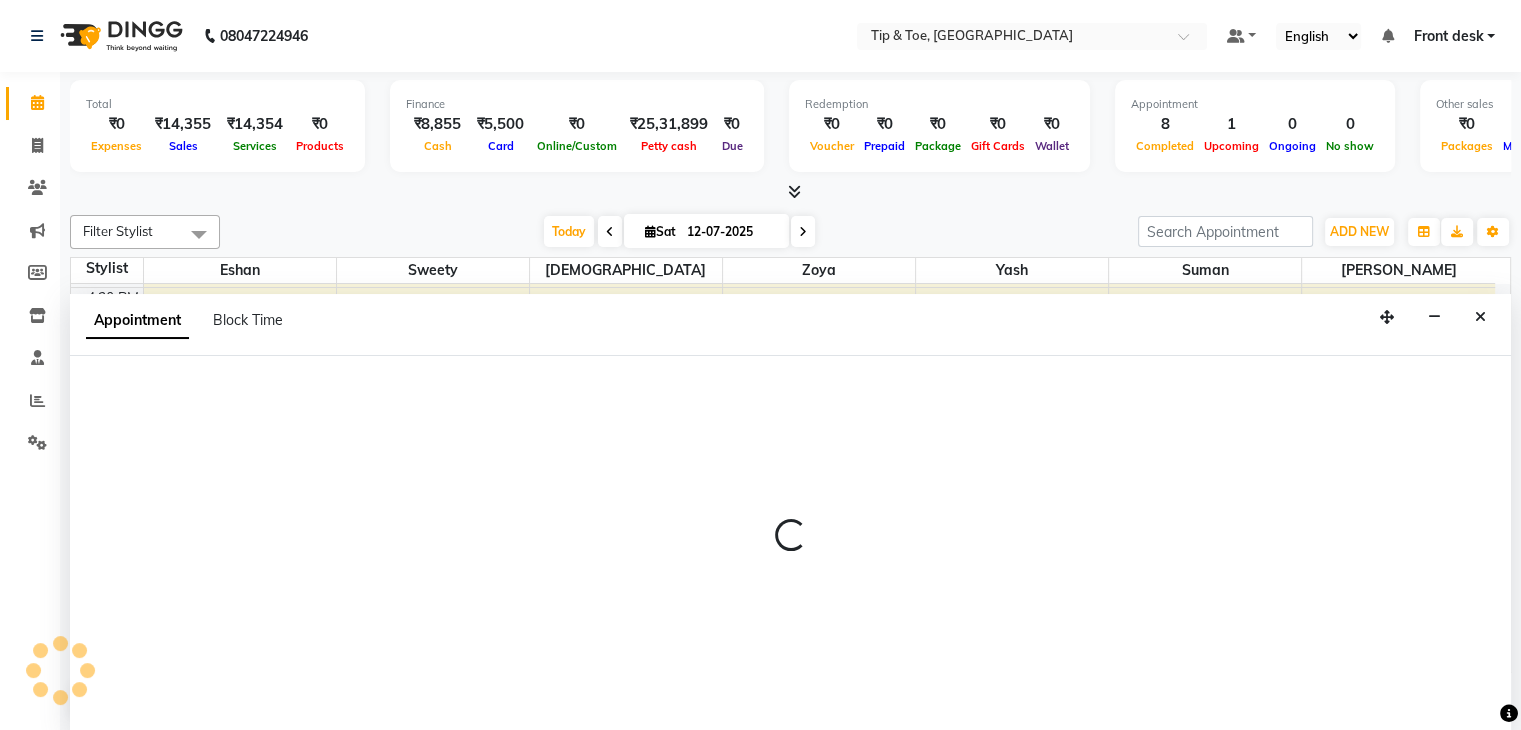 scroll, scrollTop: 1, scrollLeft: 0, axis: vertical 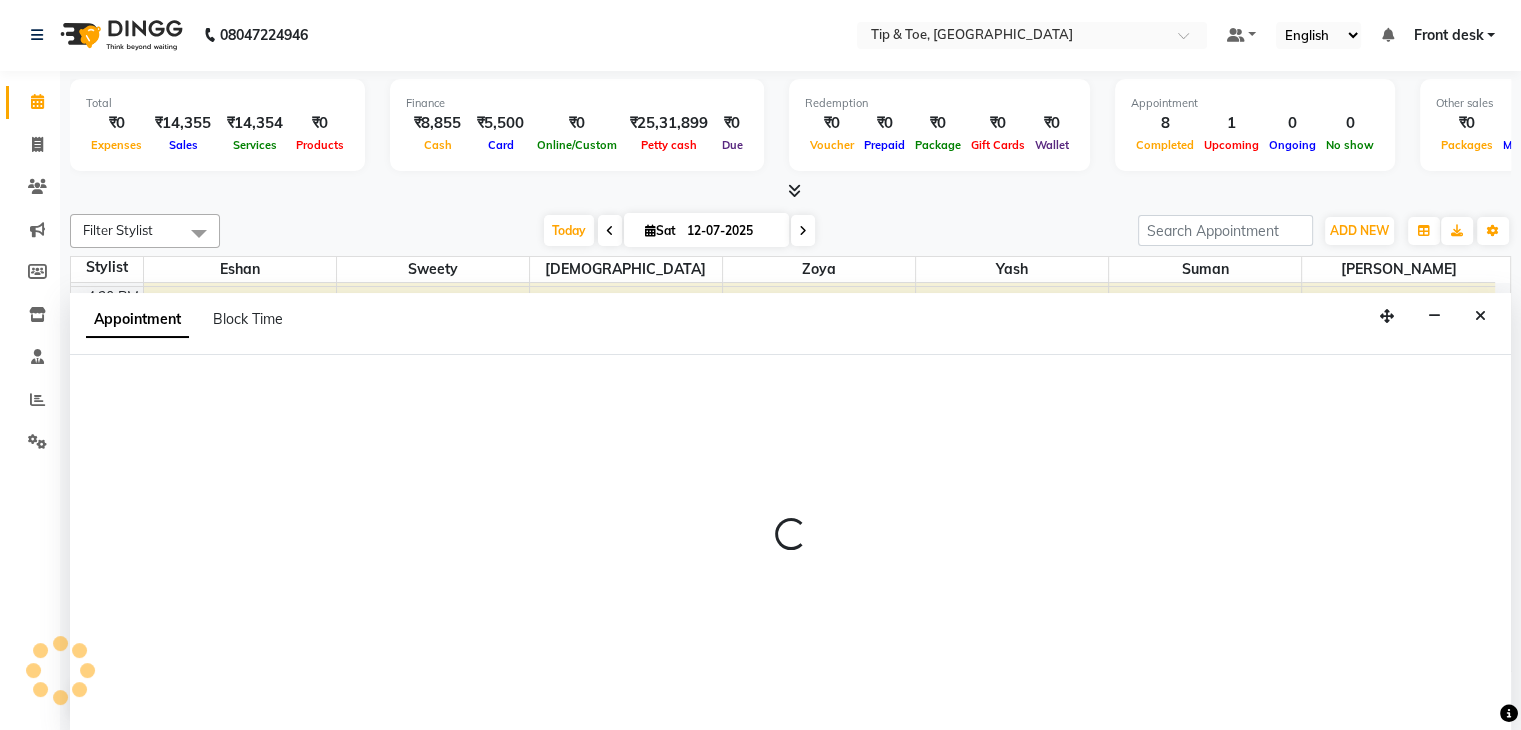 select on "68799" 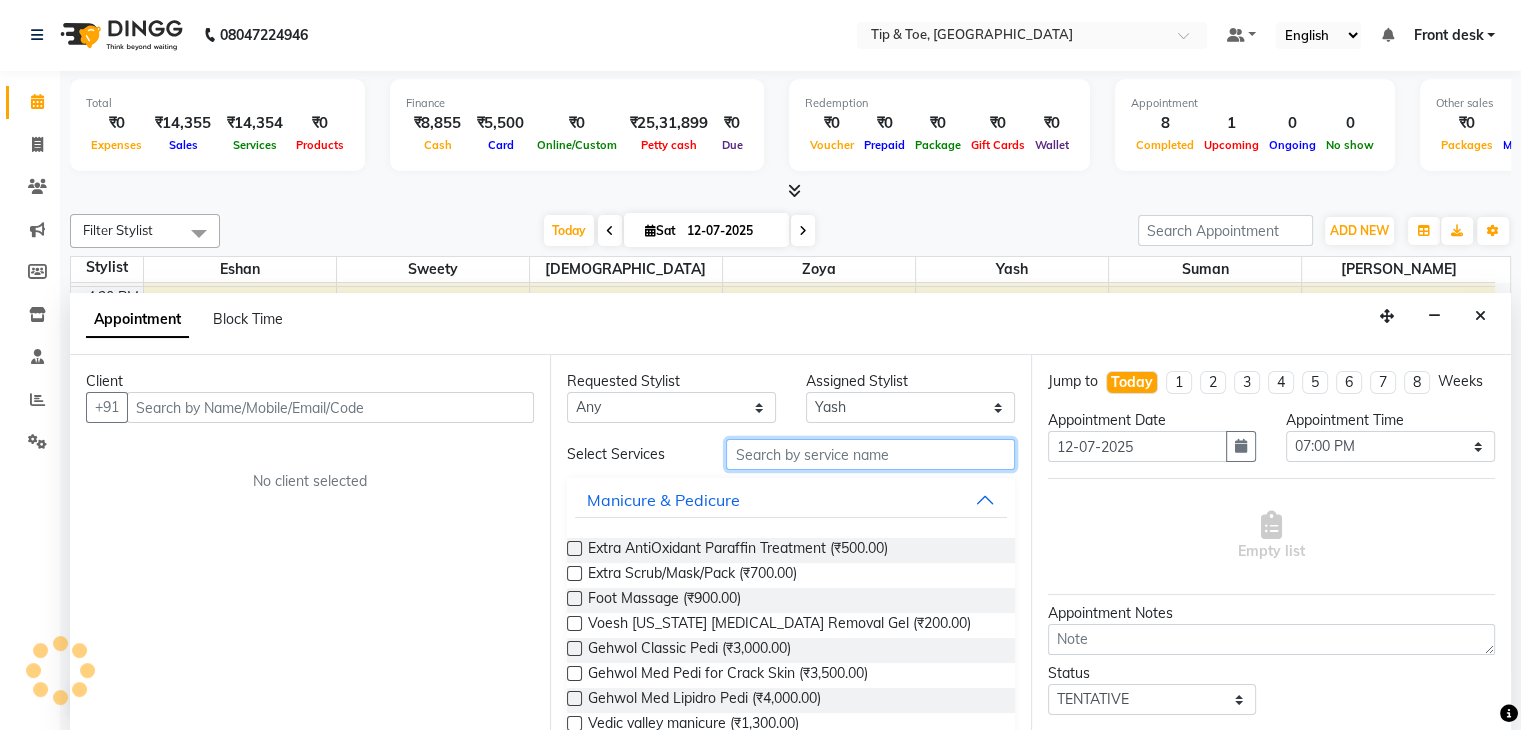 click at bounding box center [870, 454] 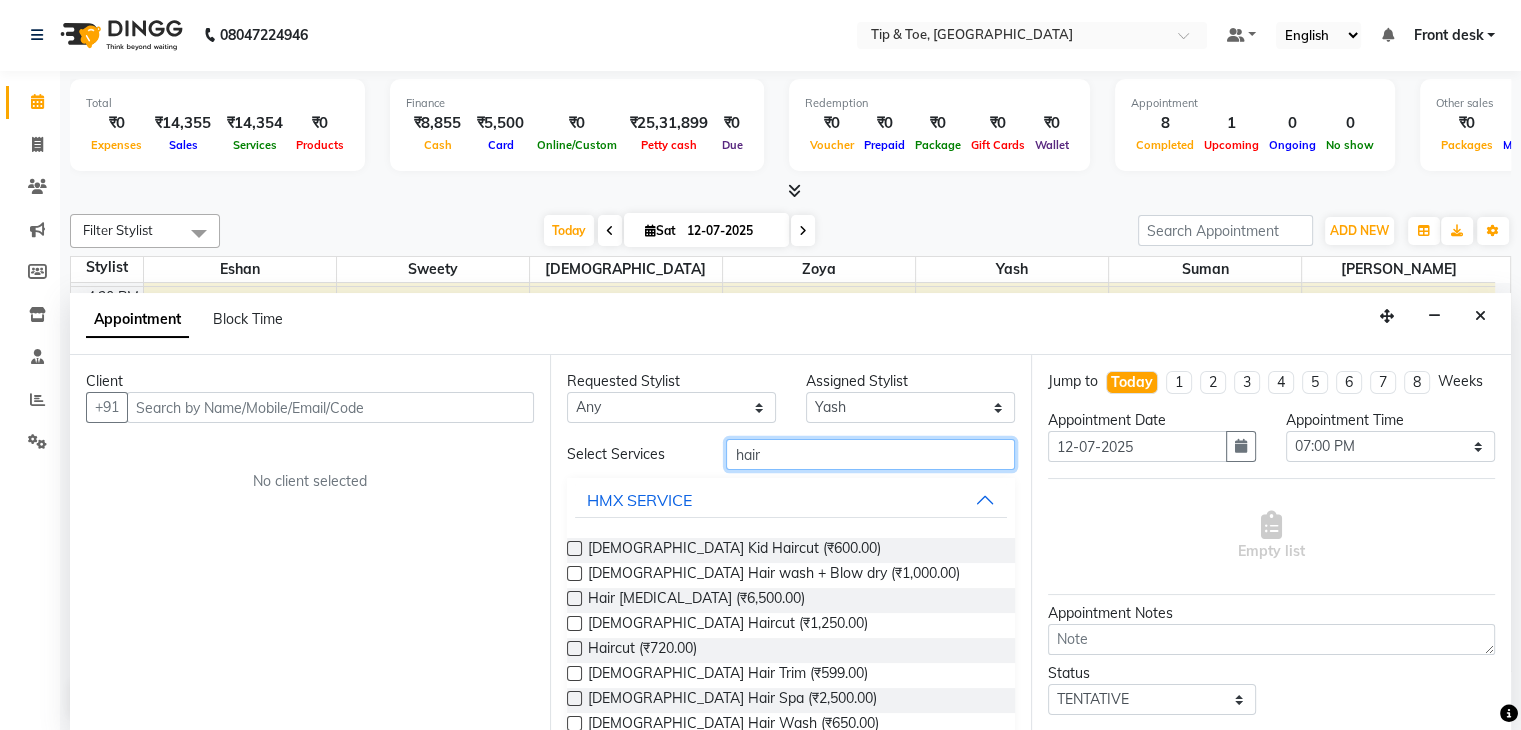 type on "hair" 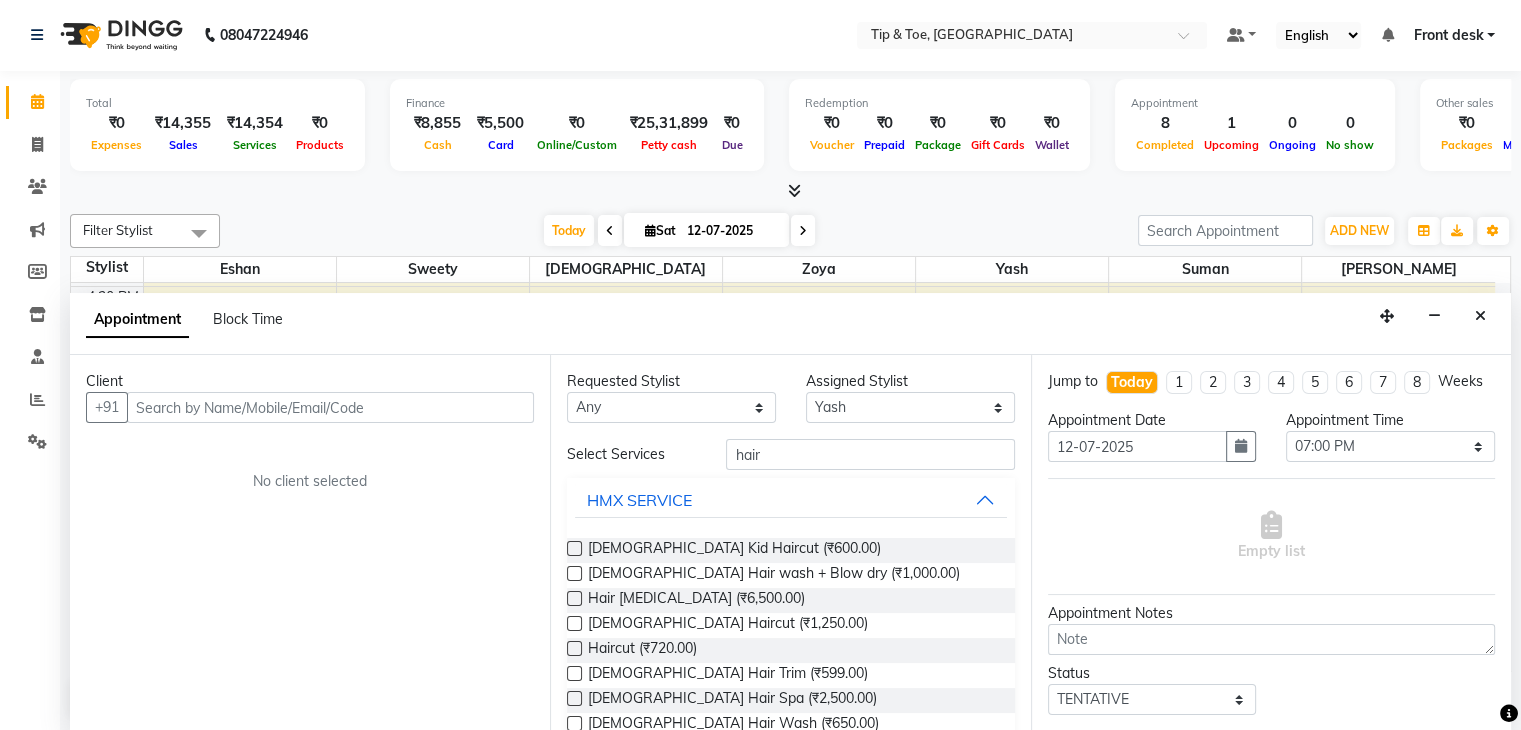 click on "Haircut (₹720.00)" at bounding box center (790, 650) 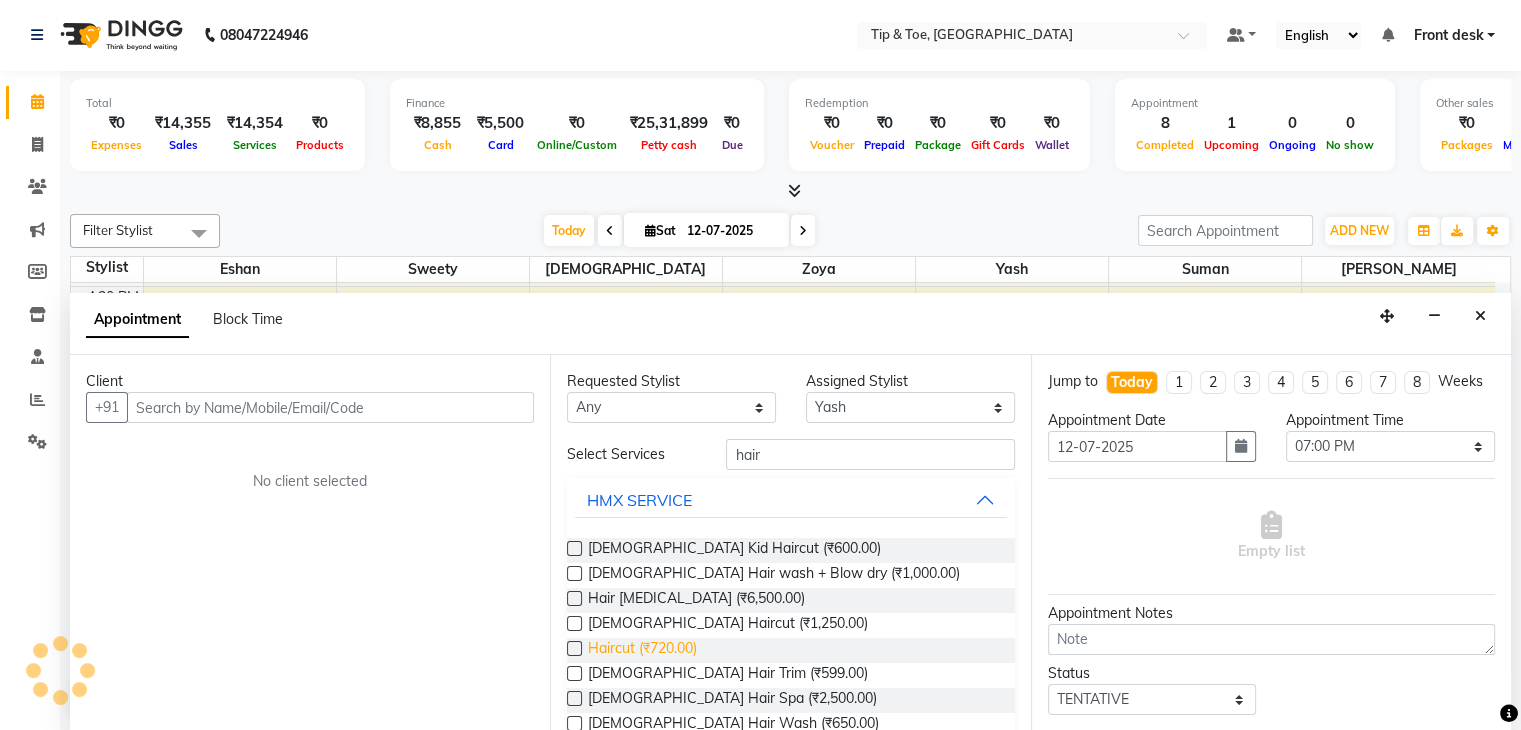 click on "Haircut (₹720.00)" at bounding box center [642, 650] 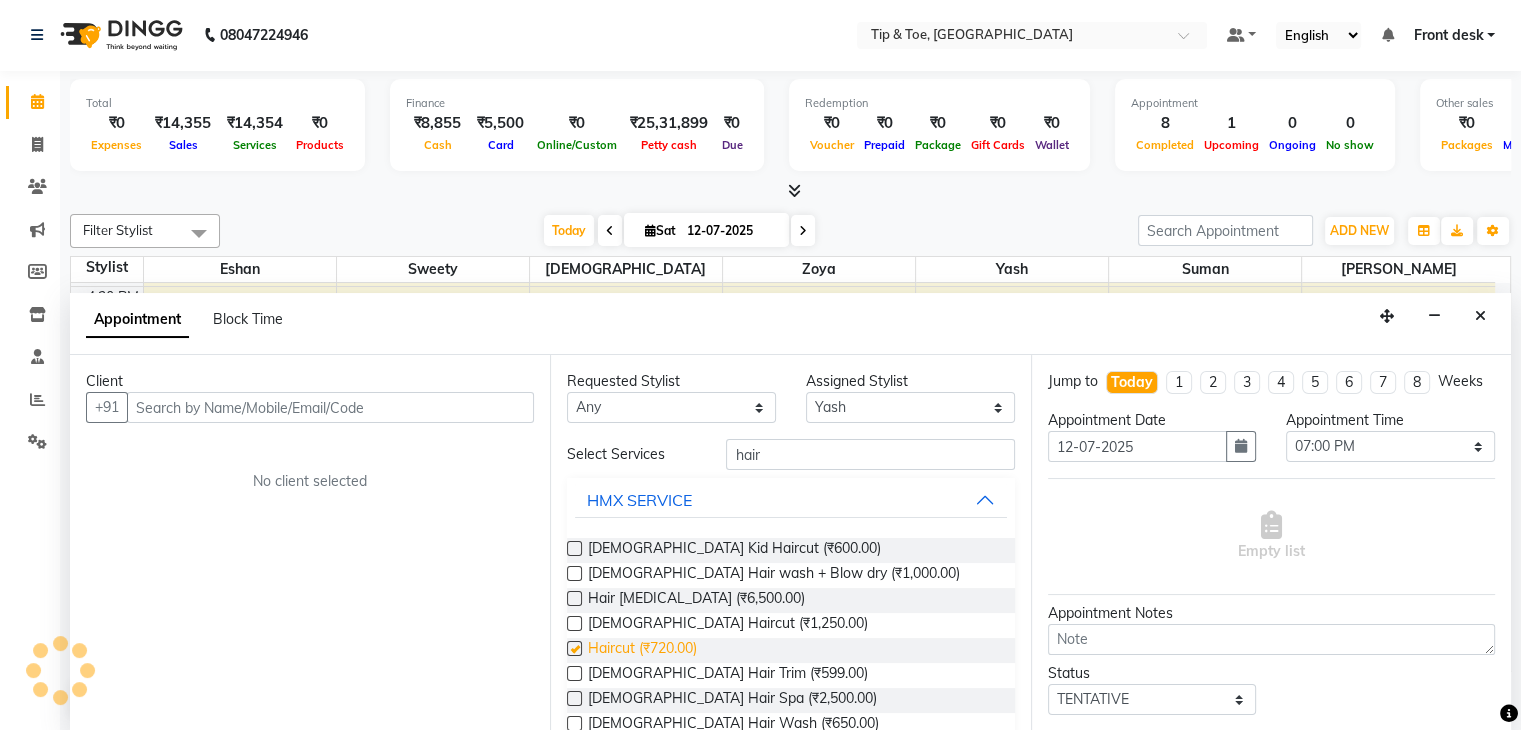 checkbox on "false" 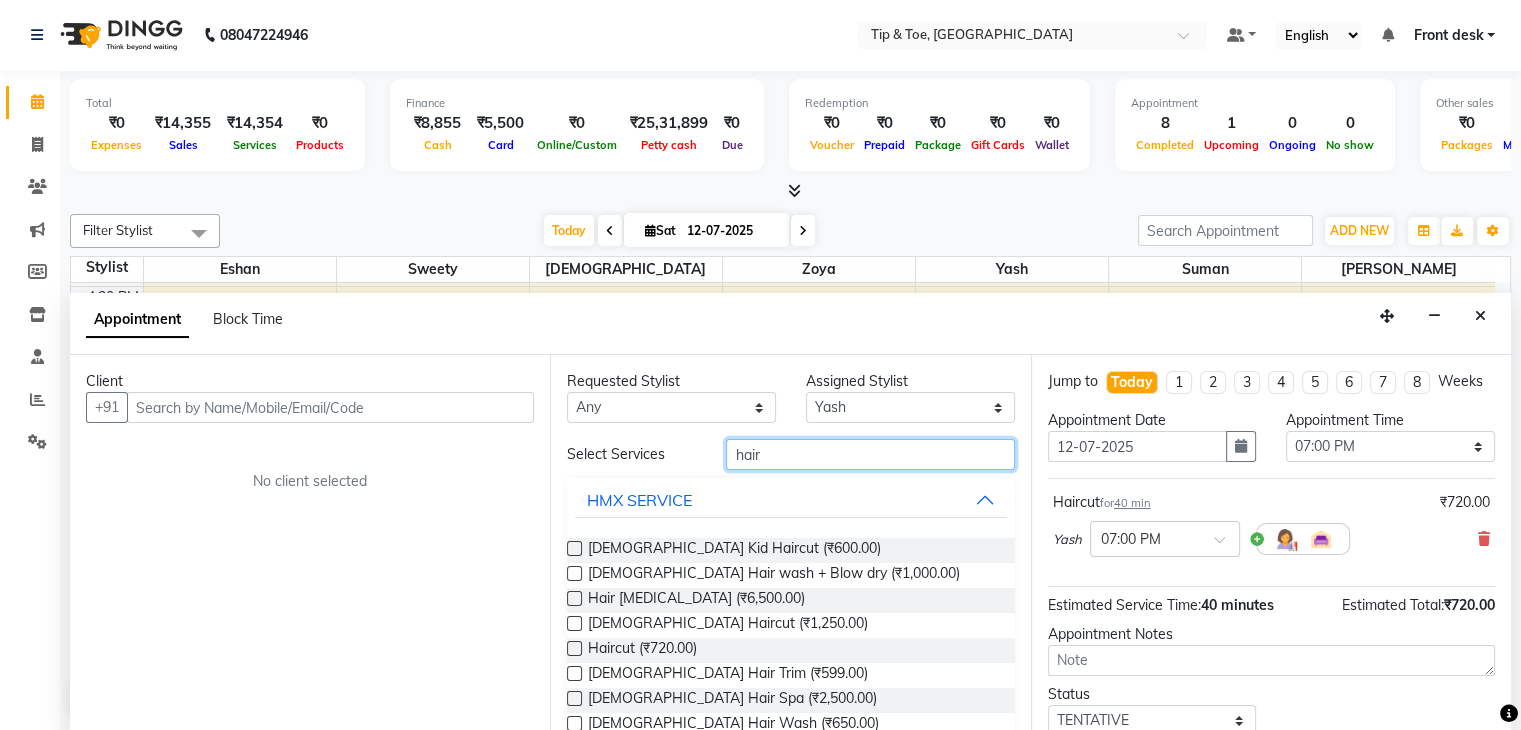 click on "hair" at bounding box center (870, 454) 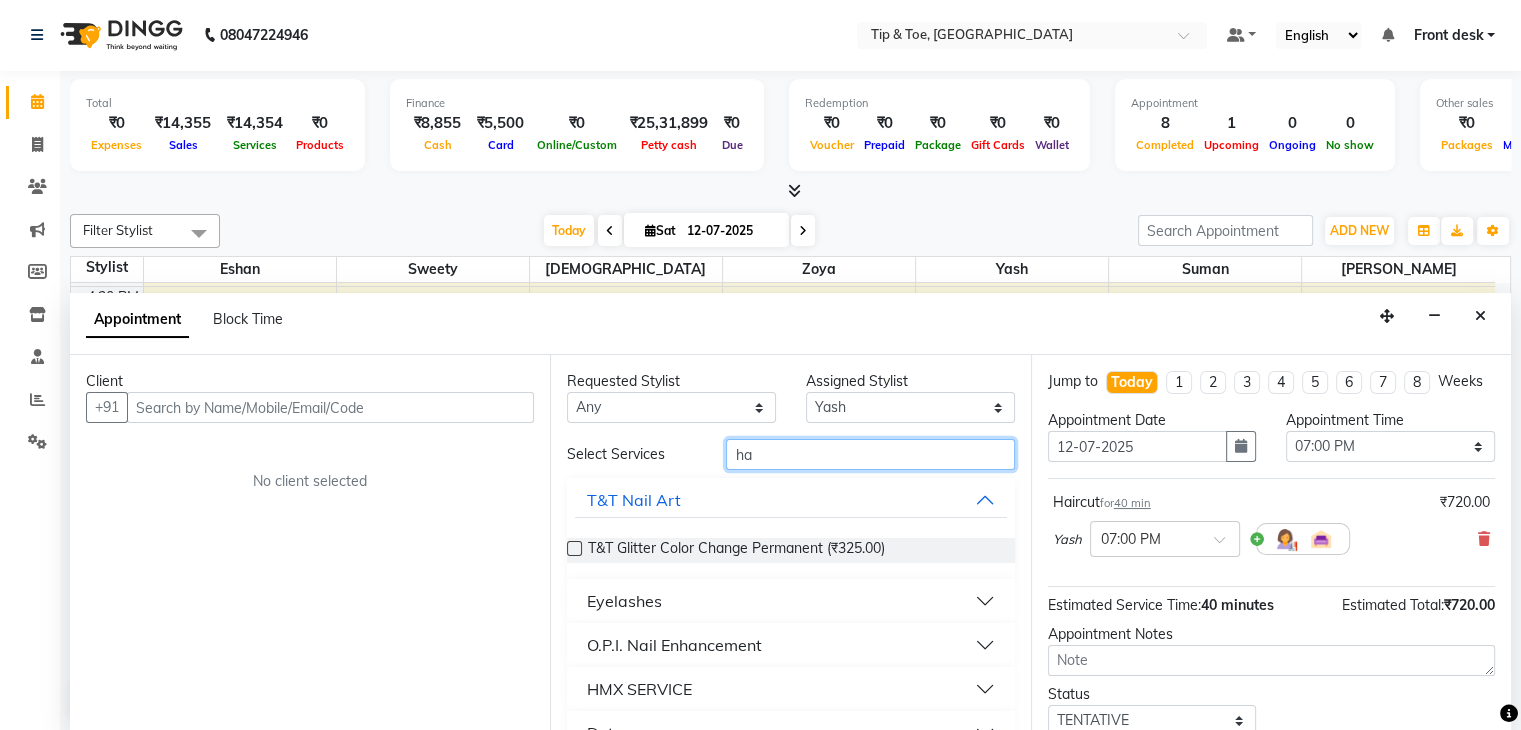 type on "h" 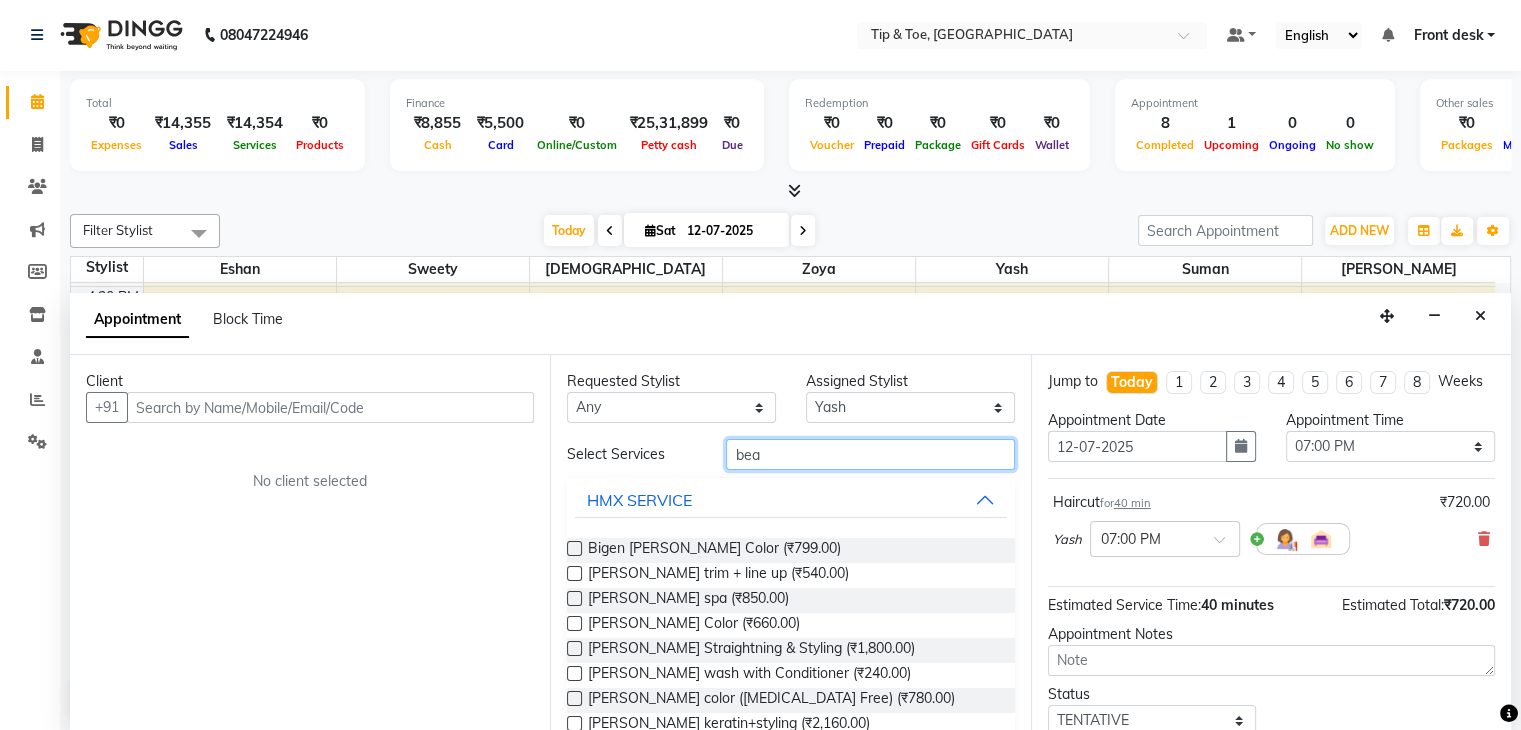 type on "bea" 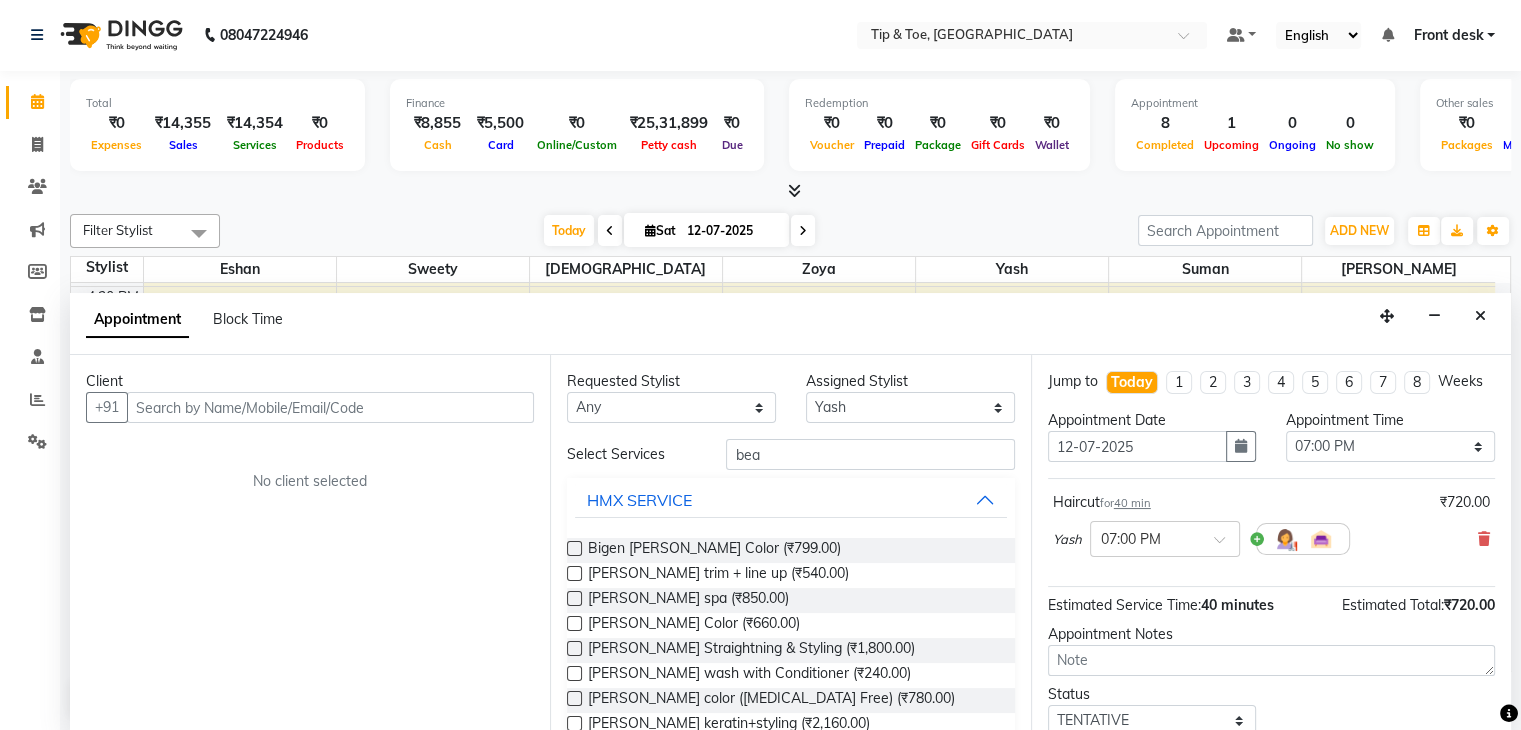 click on "Beard trim + line up (₹540.00)" at bounding box center (790, 575) 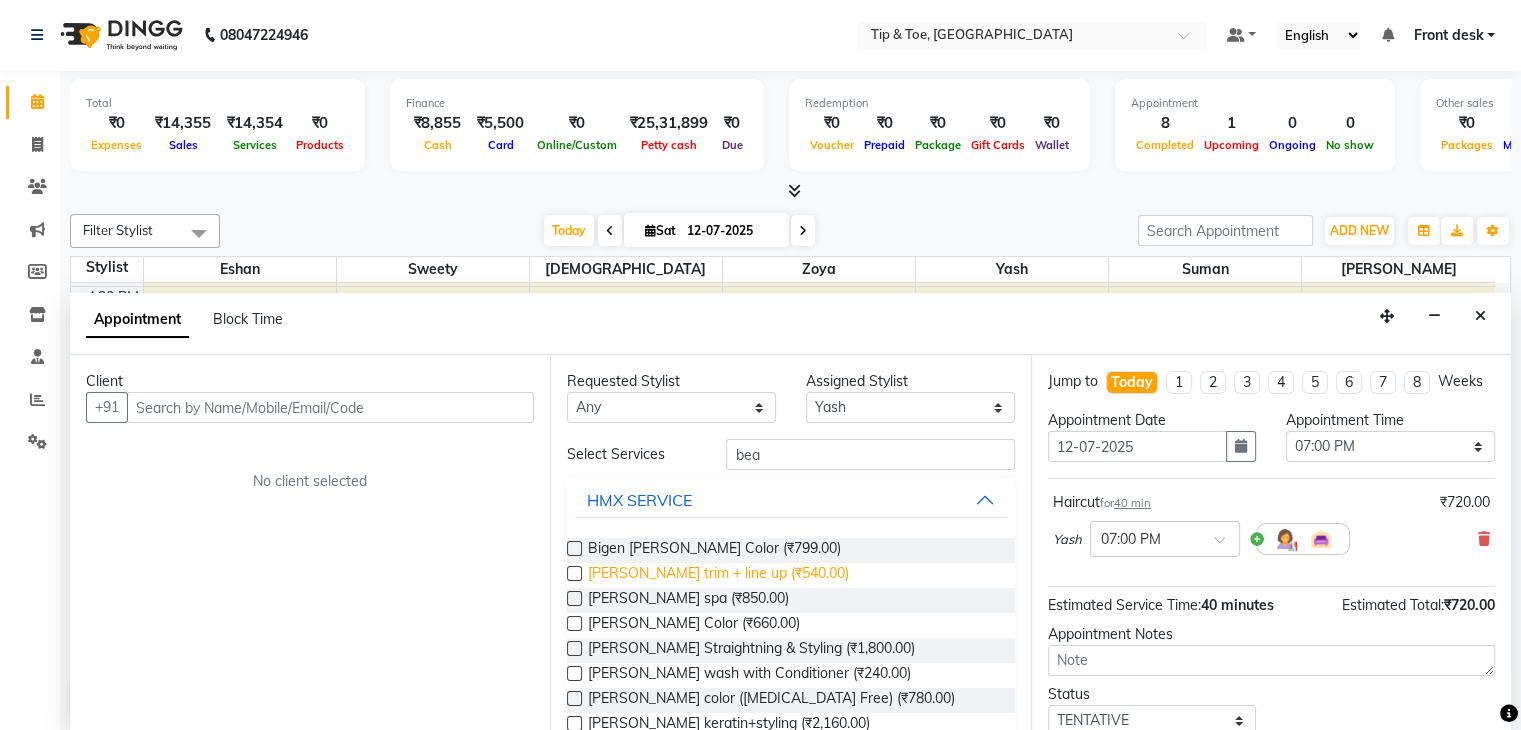 click on "Beard trim + line up (₹540.00)" at bounding box center (718, 575) 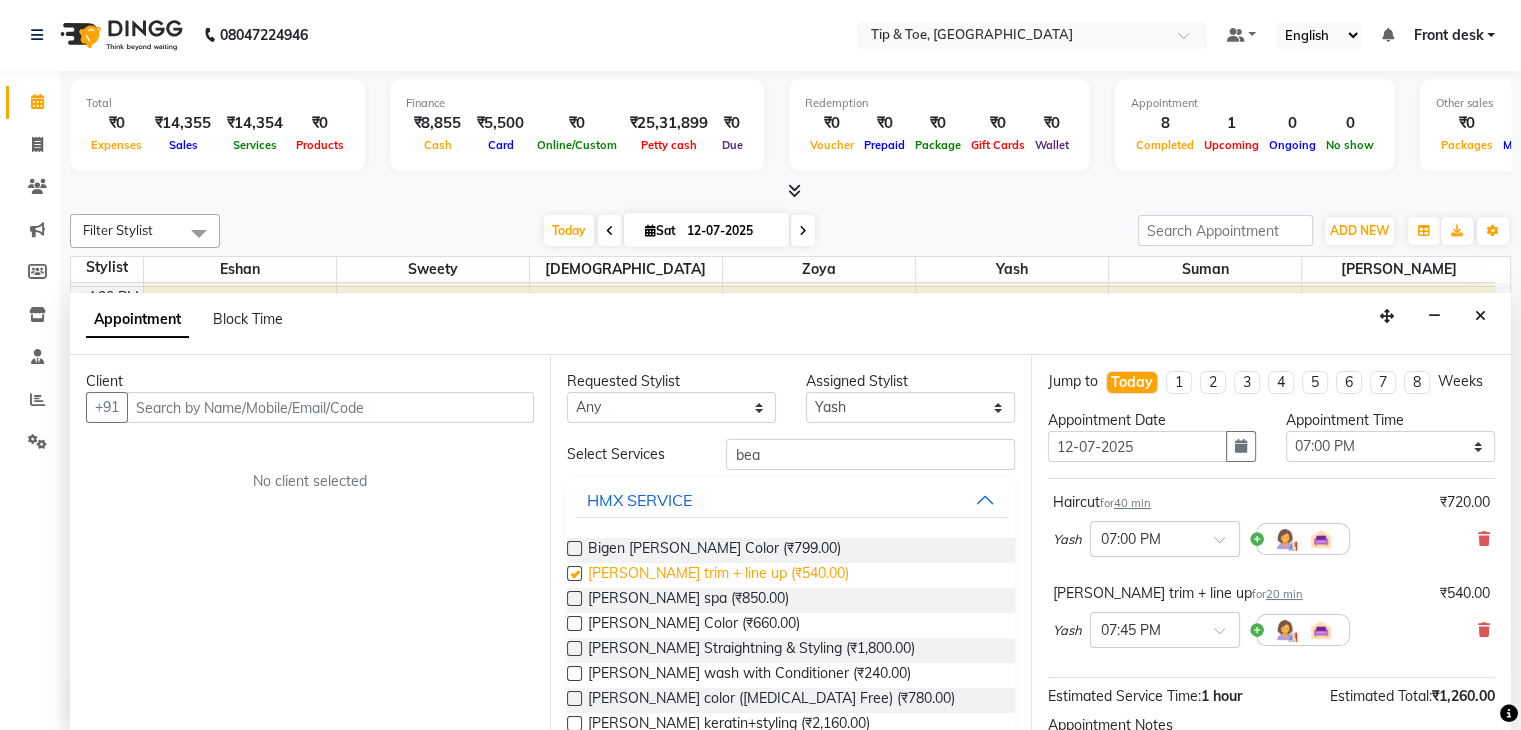 checkbox on "false" 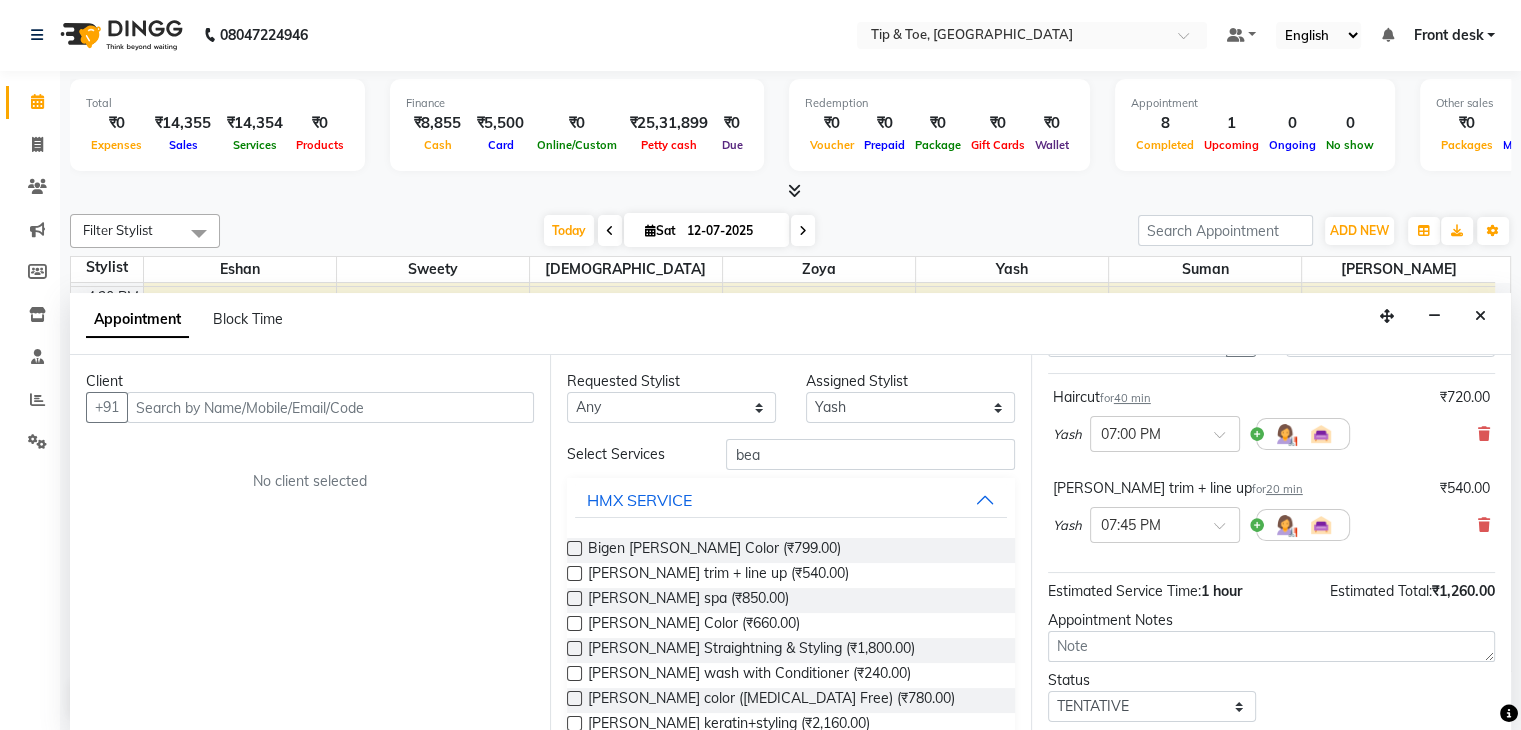 scroll, scrollTop: 242, scrollLeft: 0, axis: vertical 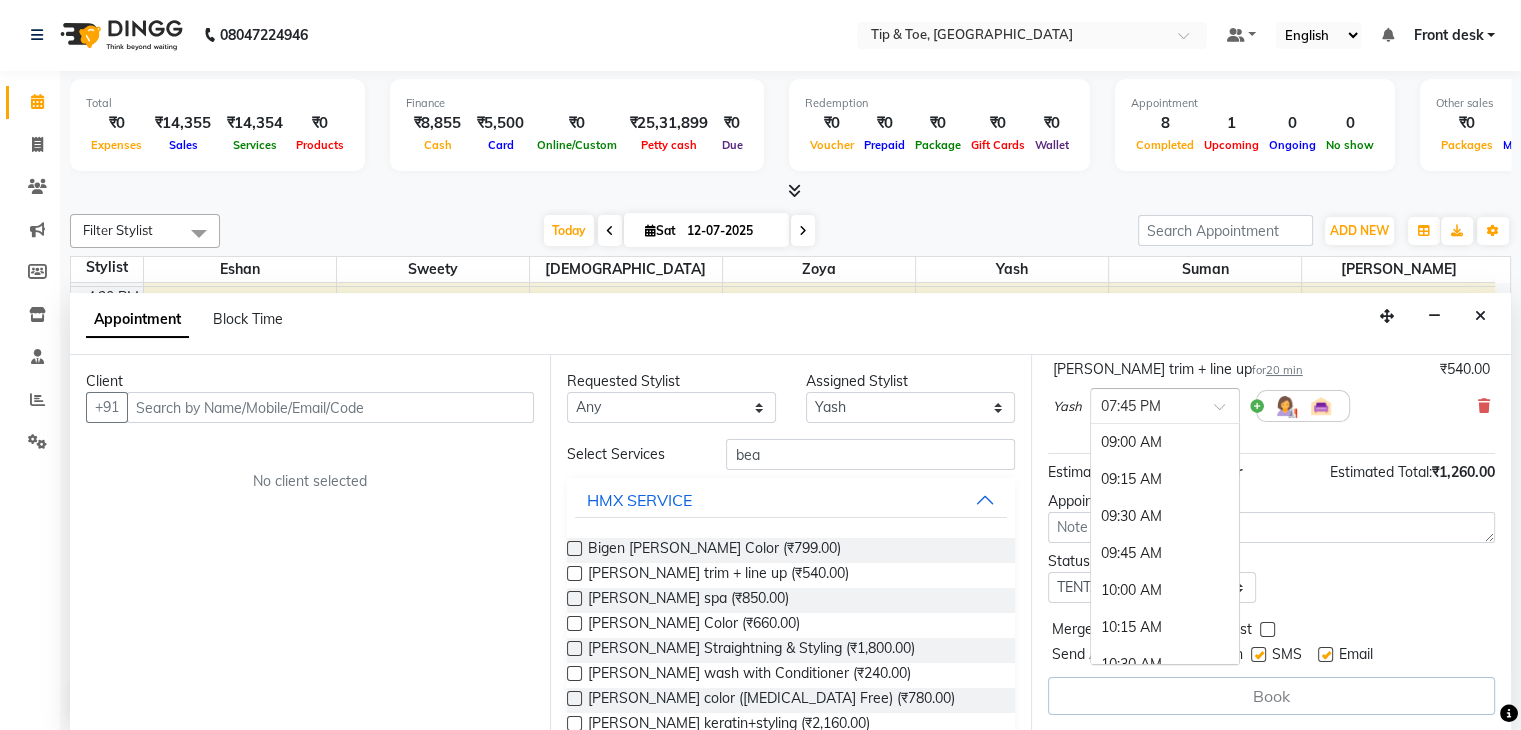 click at bounding box center [1145, 404] 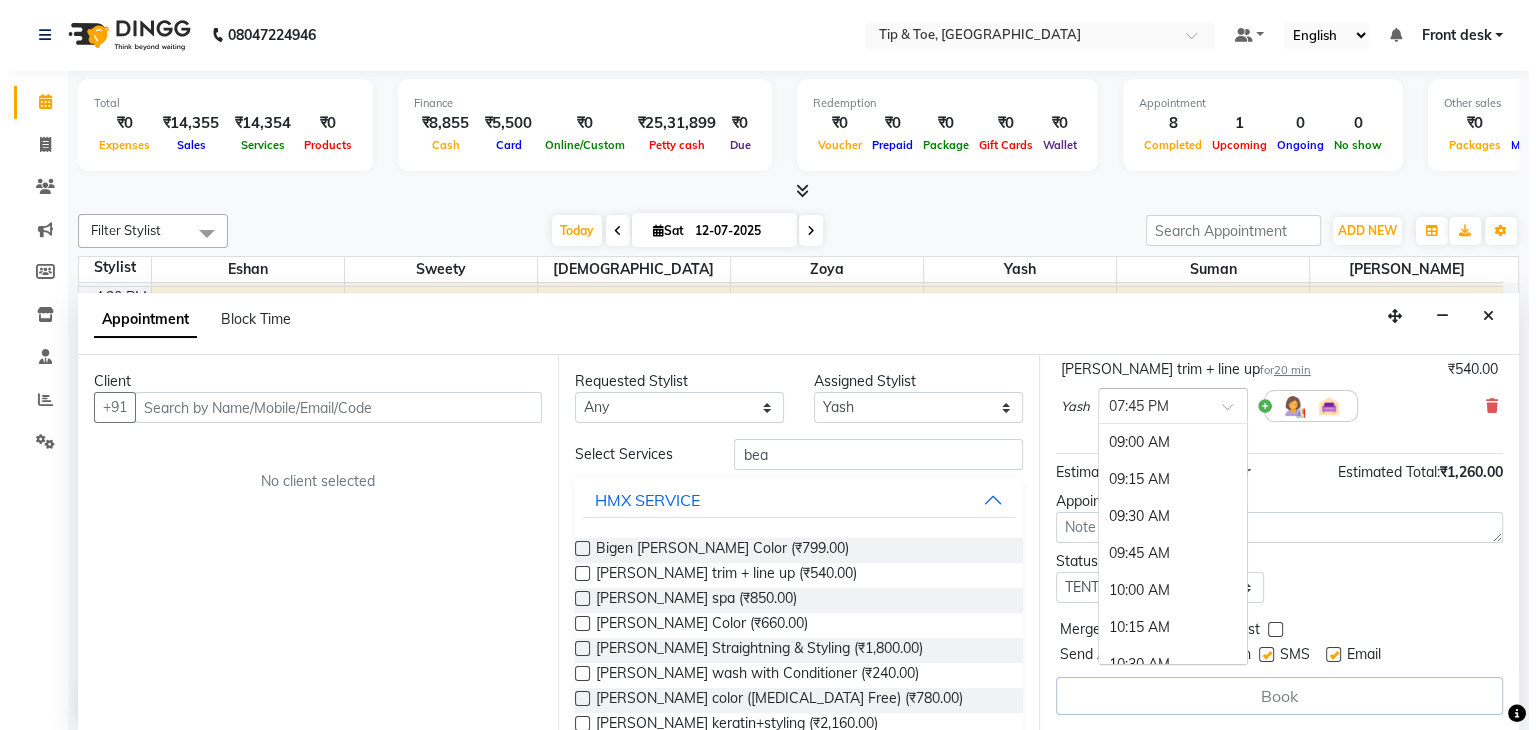 scroll, scrollTop: 1434, scrollLeft: 0, axis: vertical 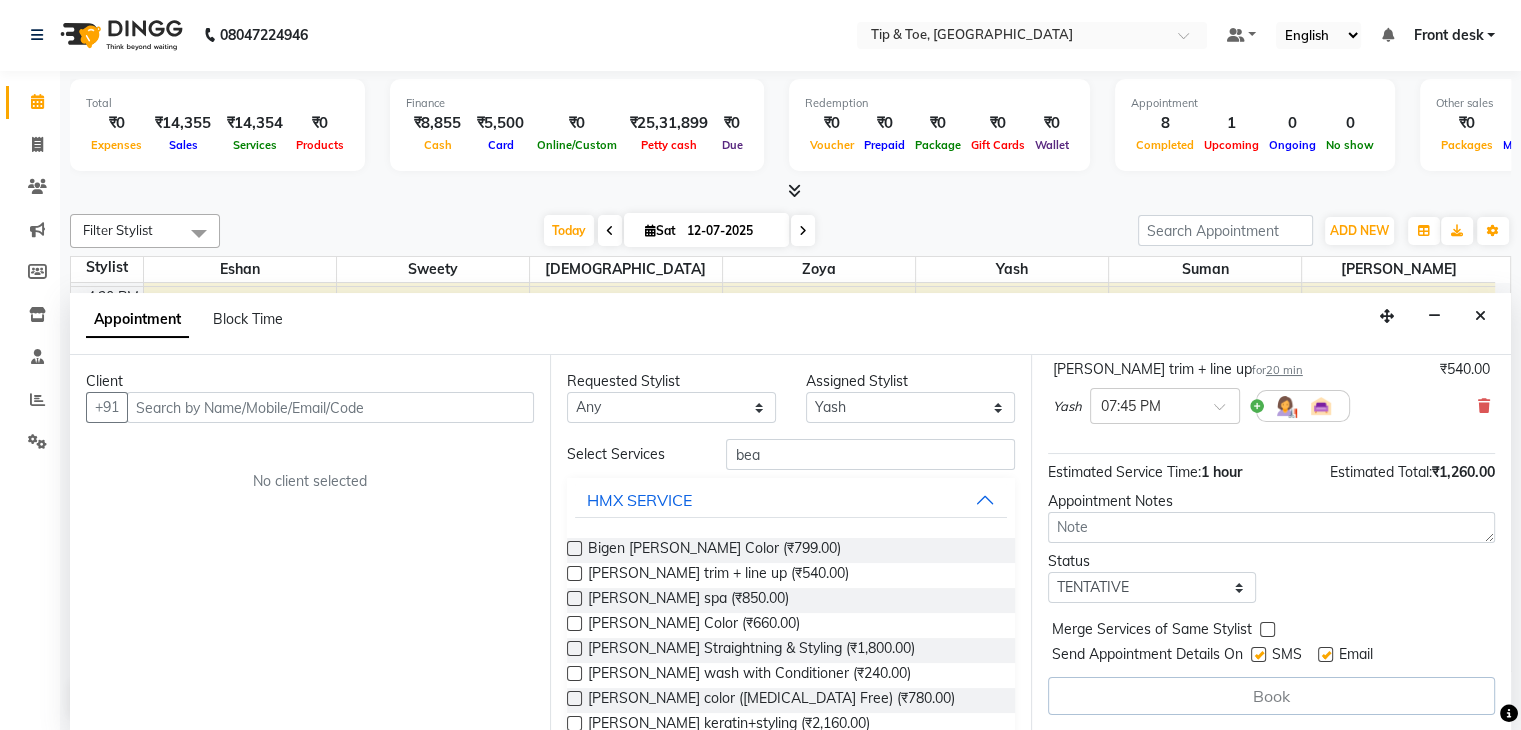 click on "Yash × 07:45 PM" at bounding box center (1271, 406) 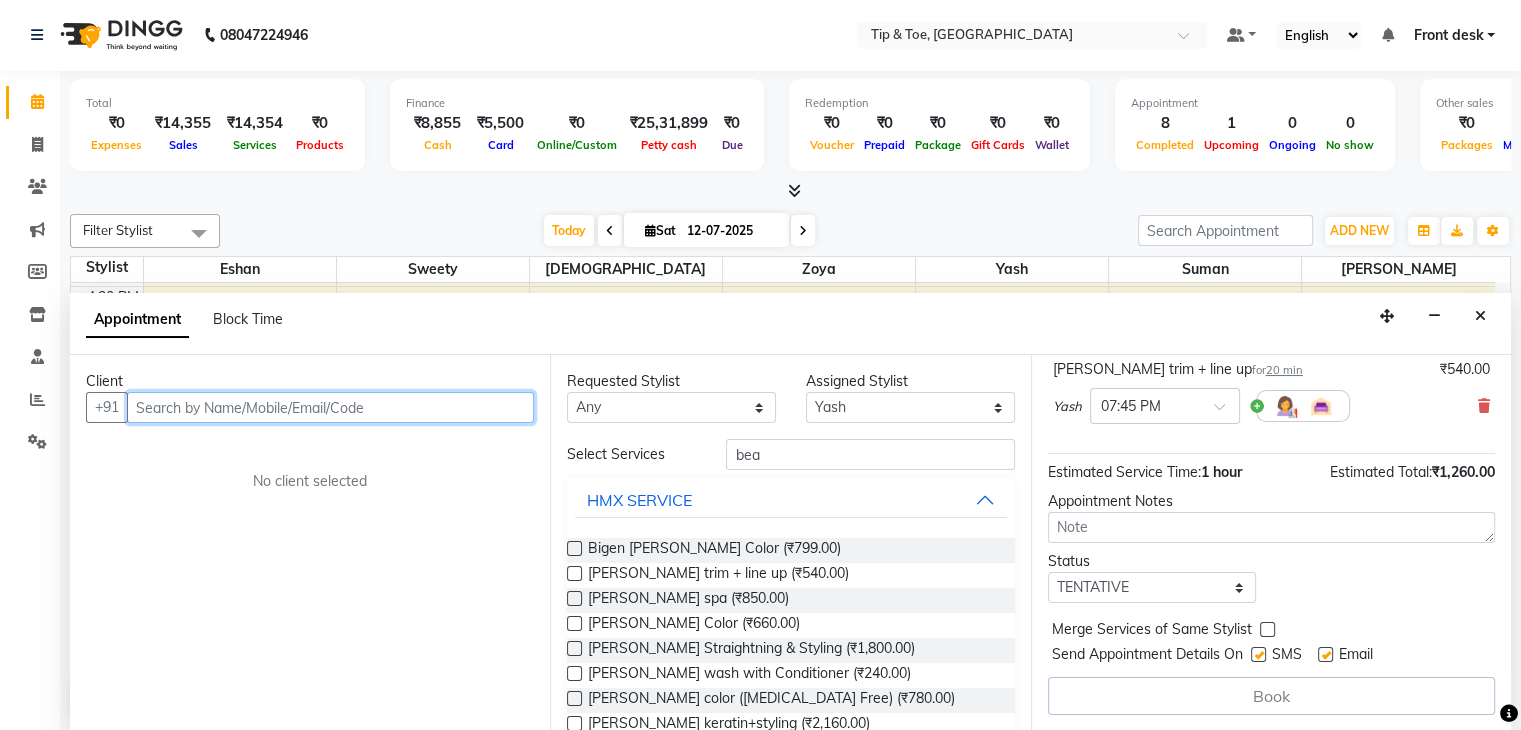 click at bounding box center (330, 407) 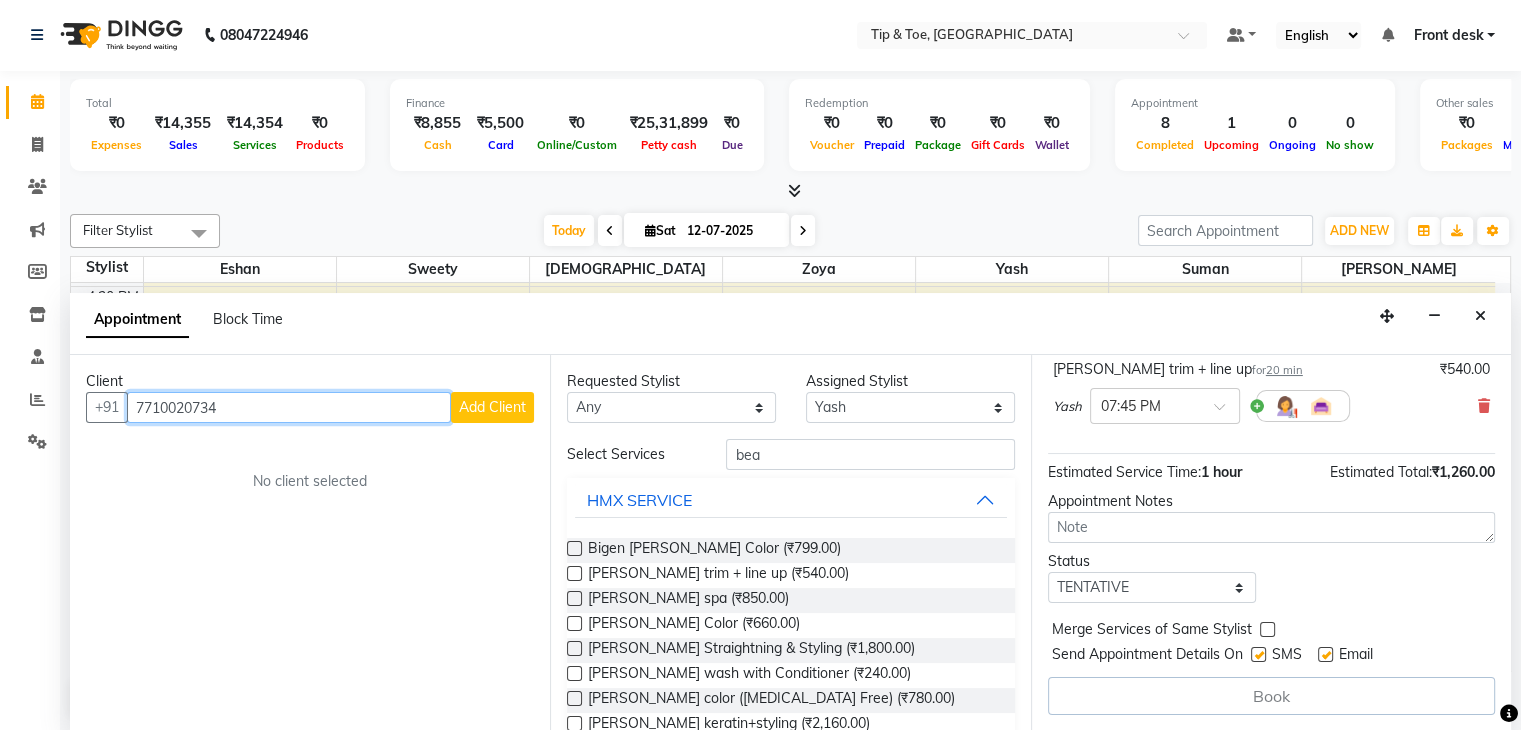 type on "7710020734" 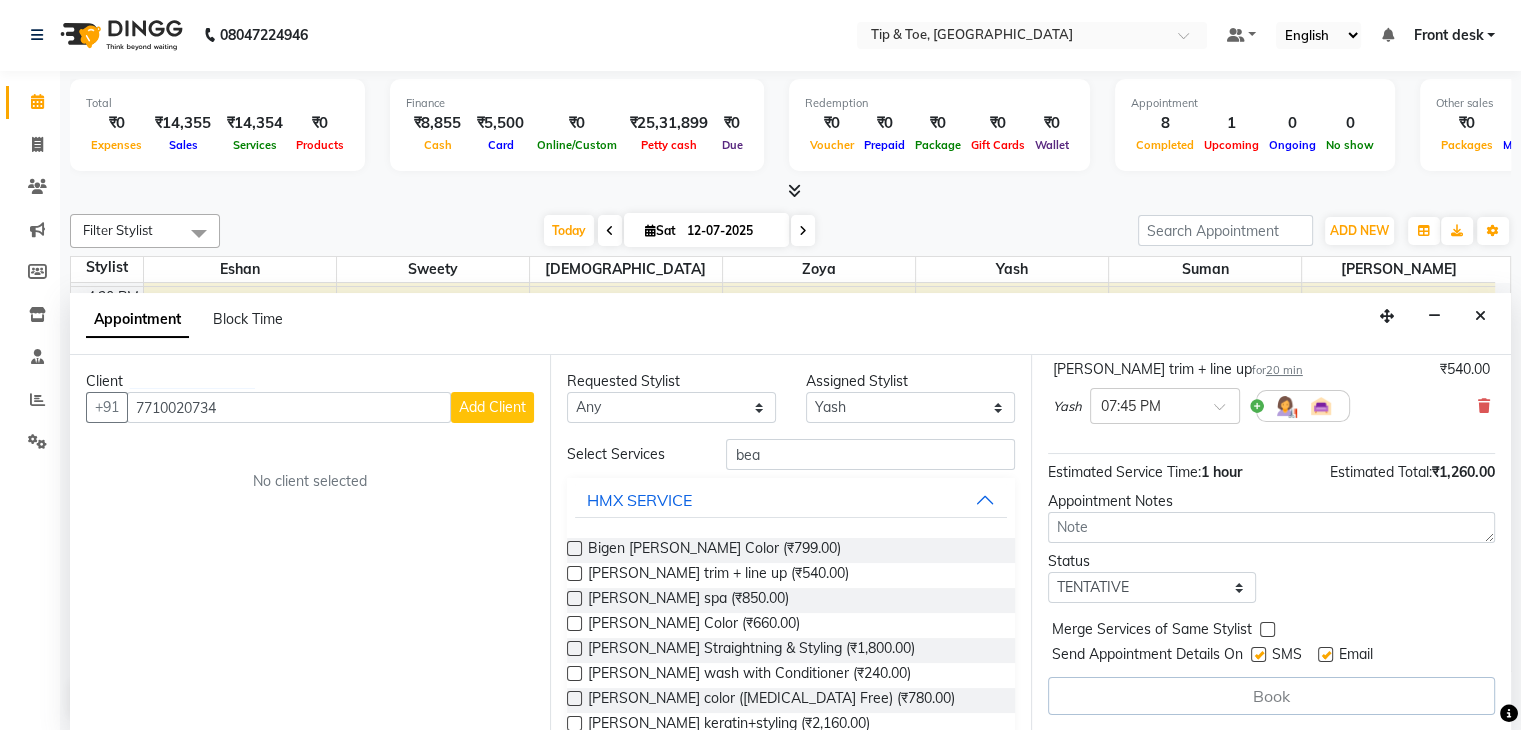 click on "Add Client" at bounding box center (492, 407) 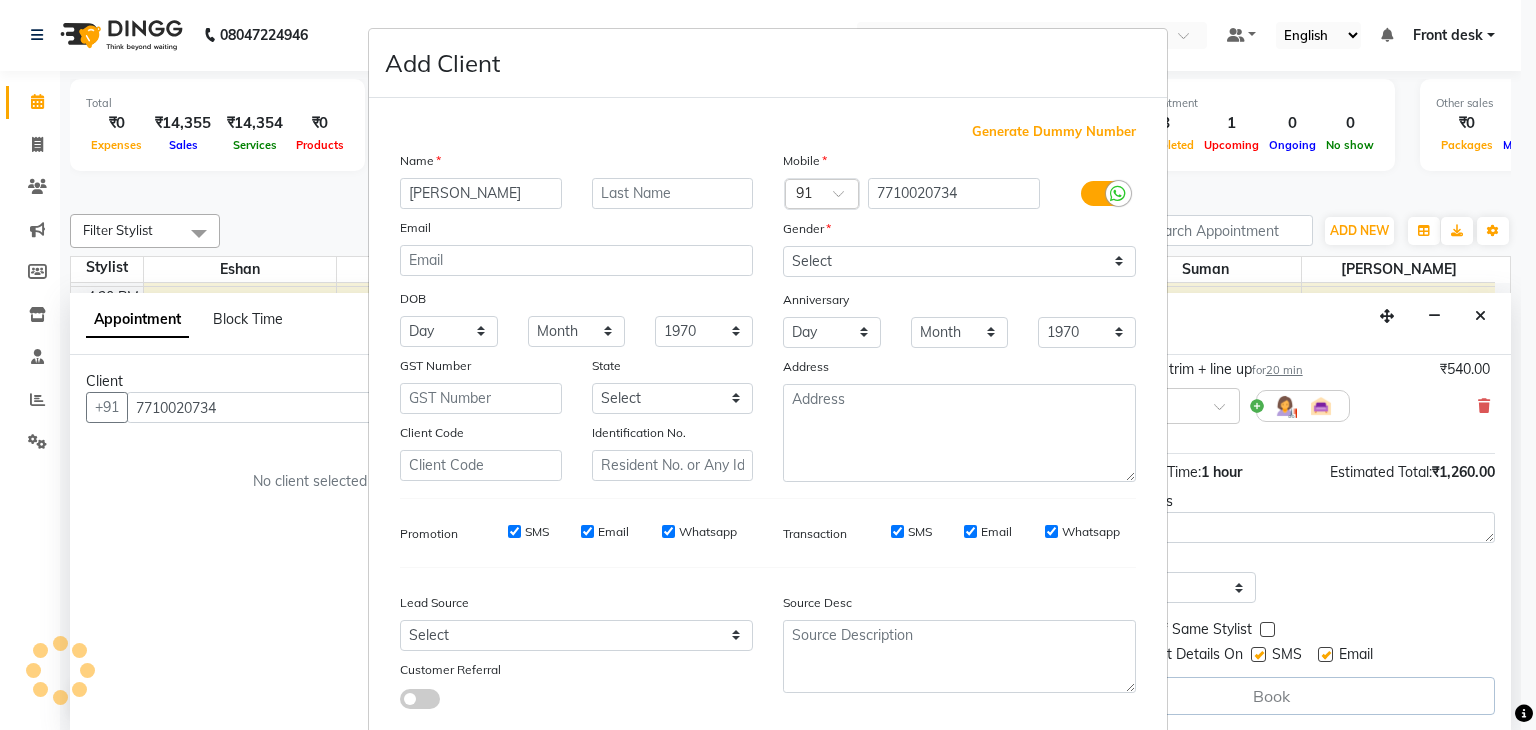 type on "vaibhaw D. kamalkar" 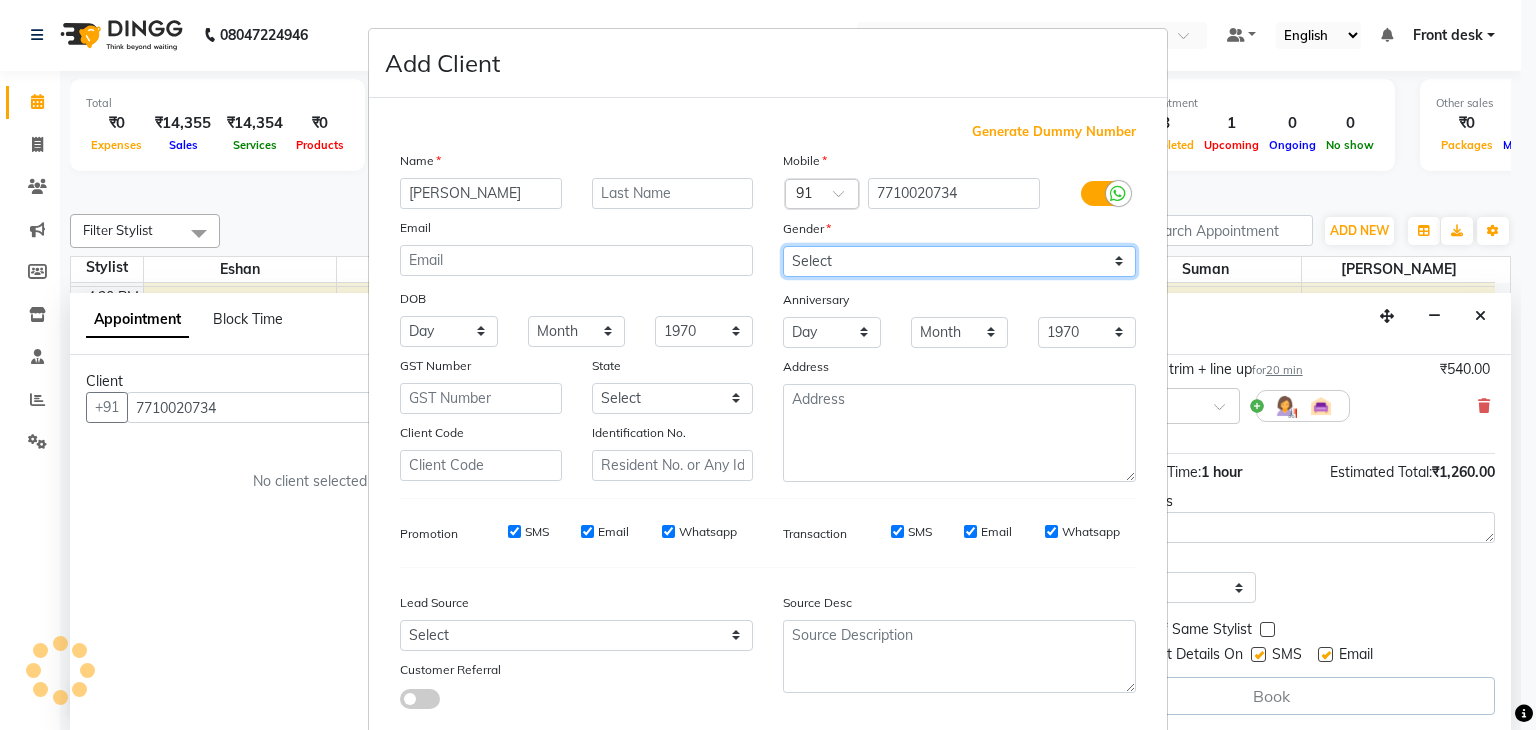 click on "Select Male Female Other Prefer Not To Say" at bounding box center [959, 261] 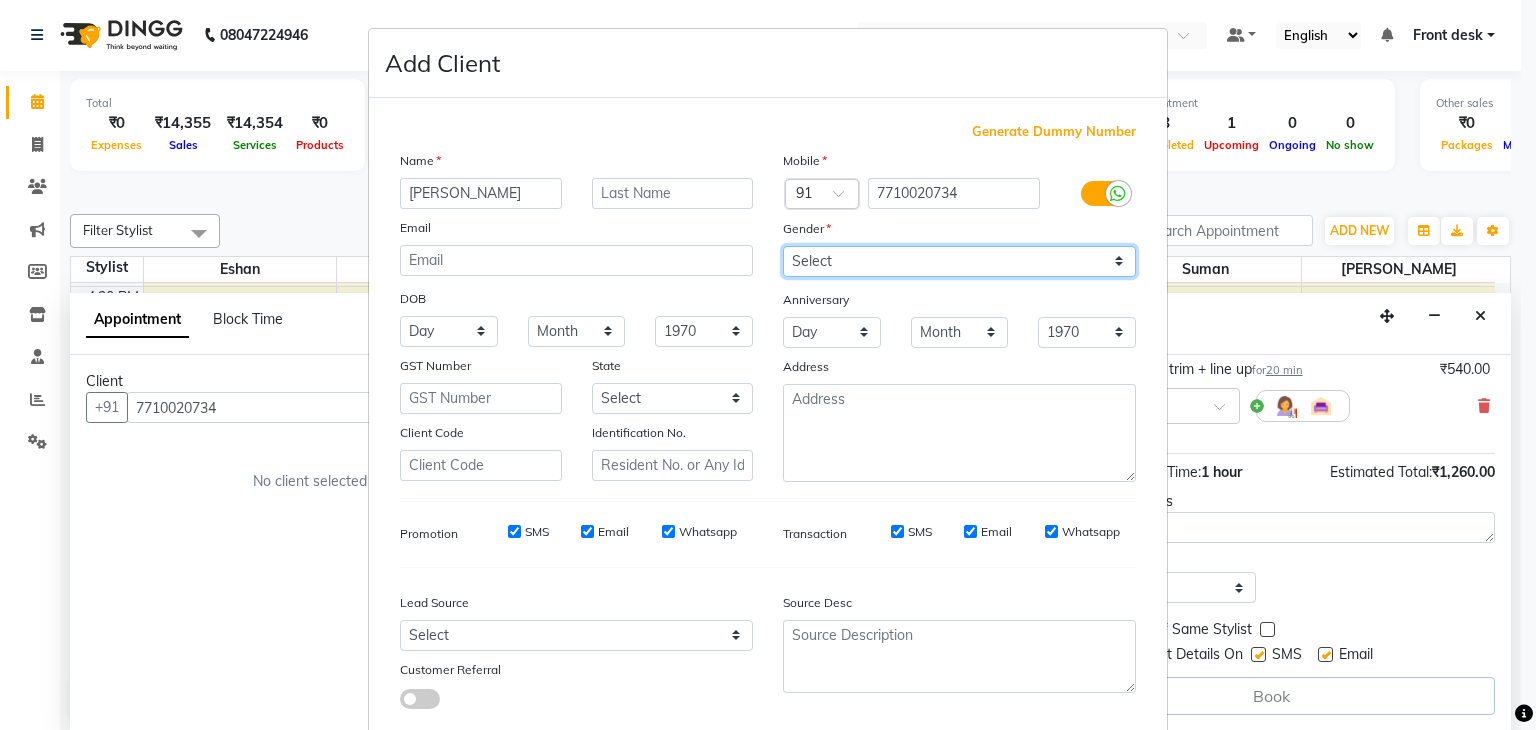 select on "male" 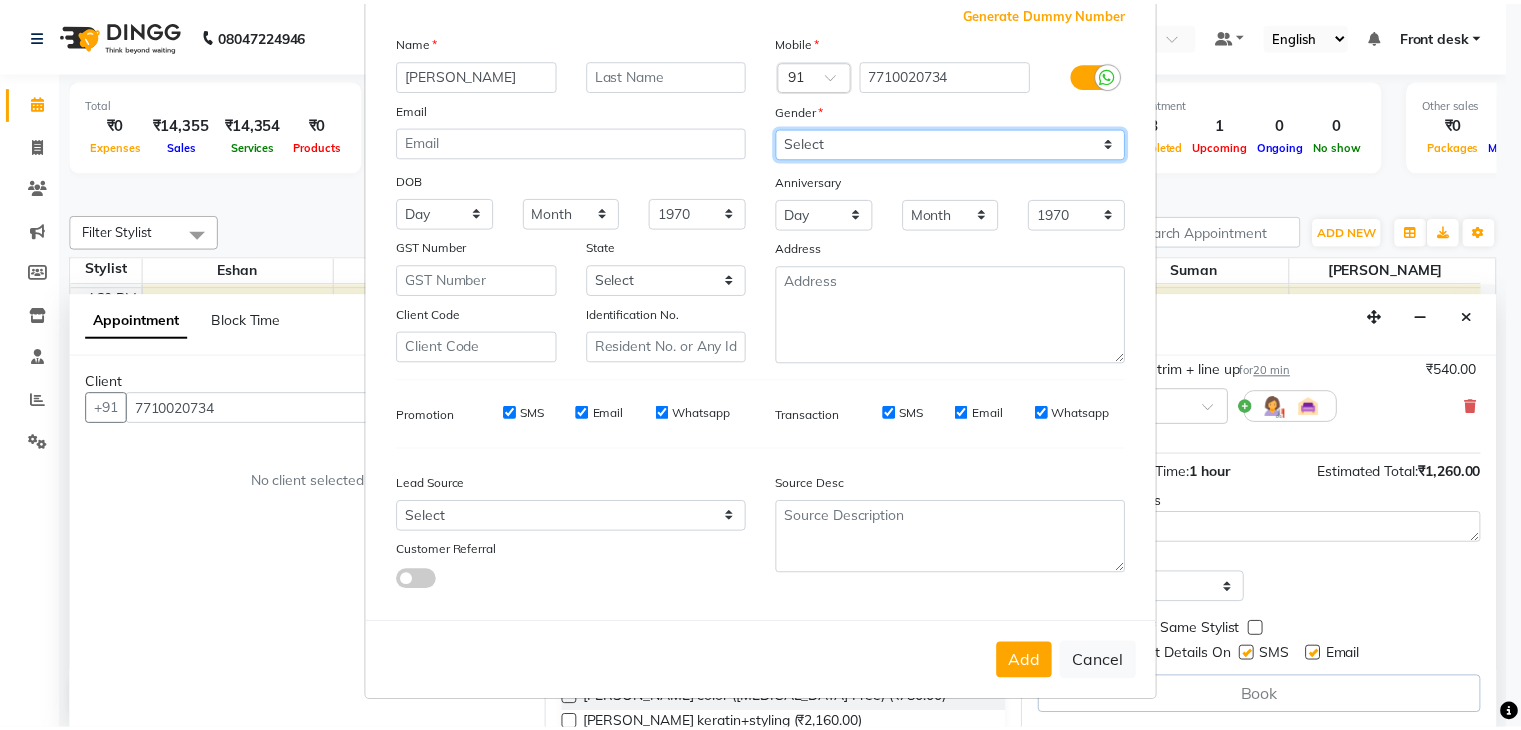 scroll, scrollTop: 127, scrollLeft: 0, axis: vertical 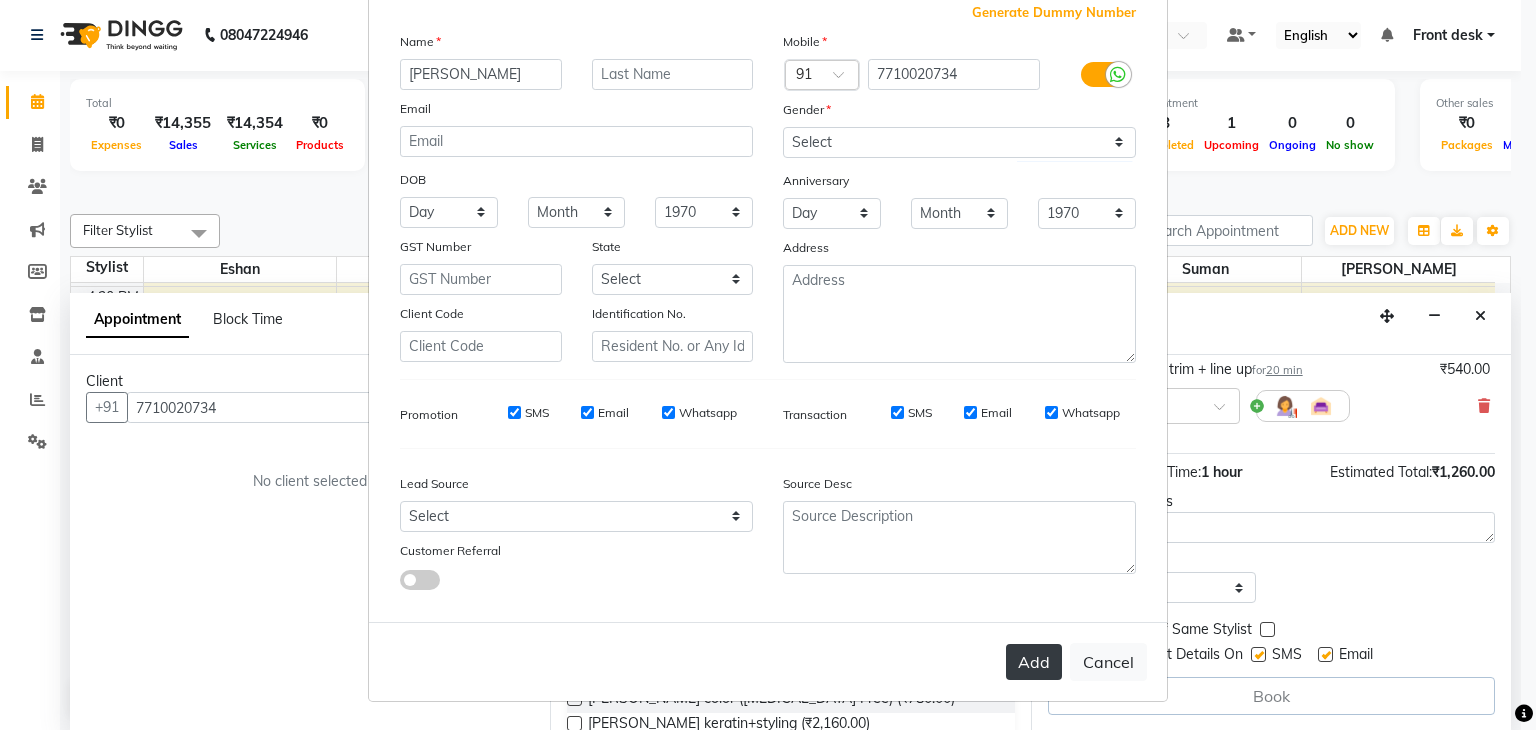 click on "Add" at bounding box center [1034, 662] 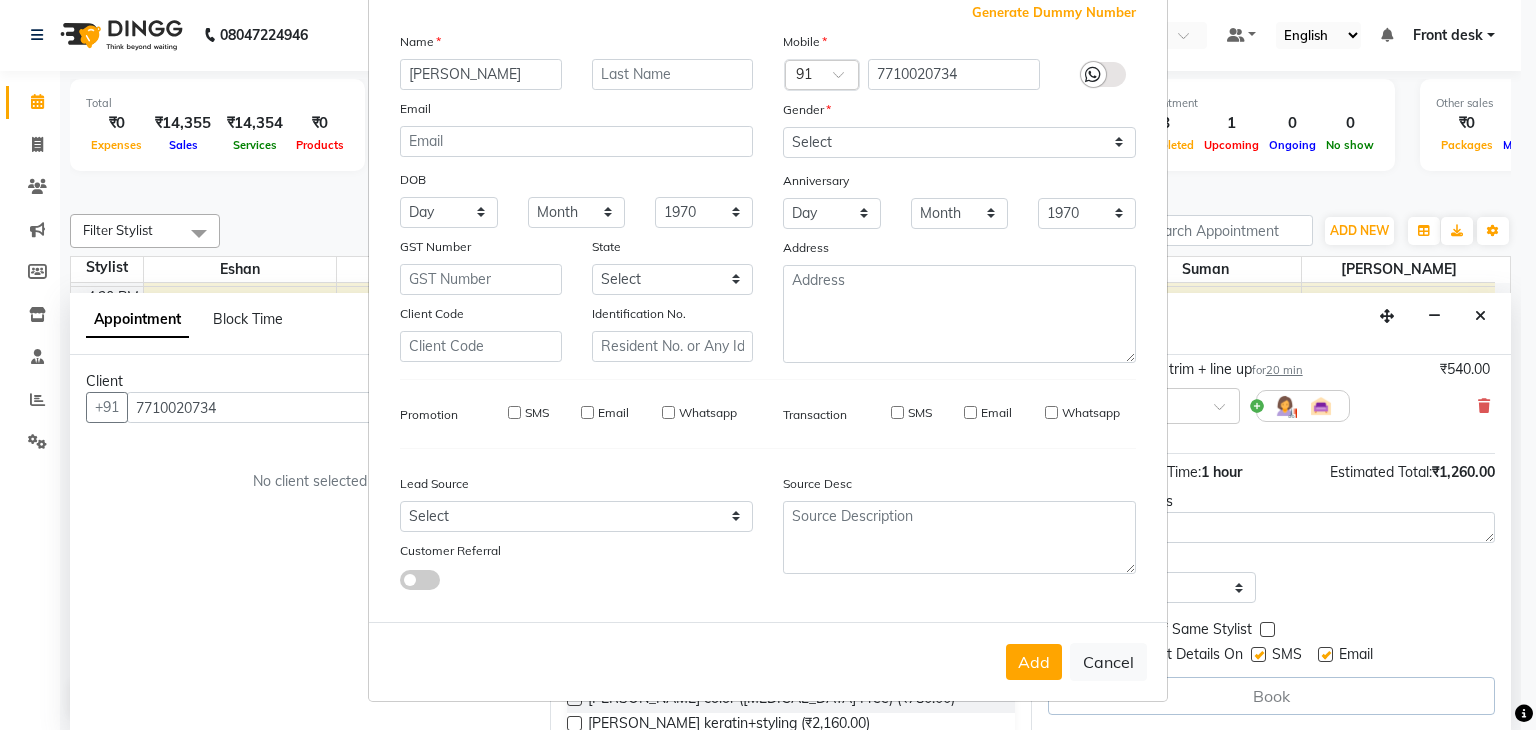 type 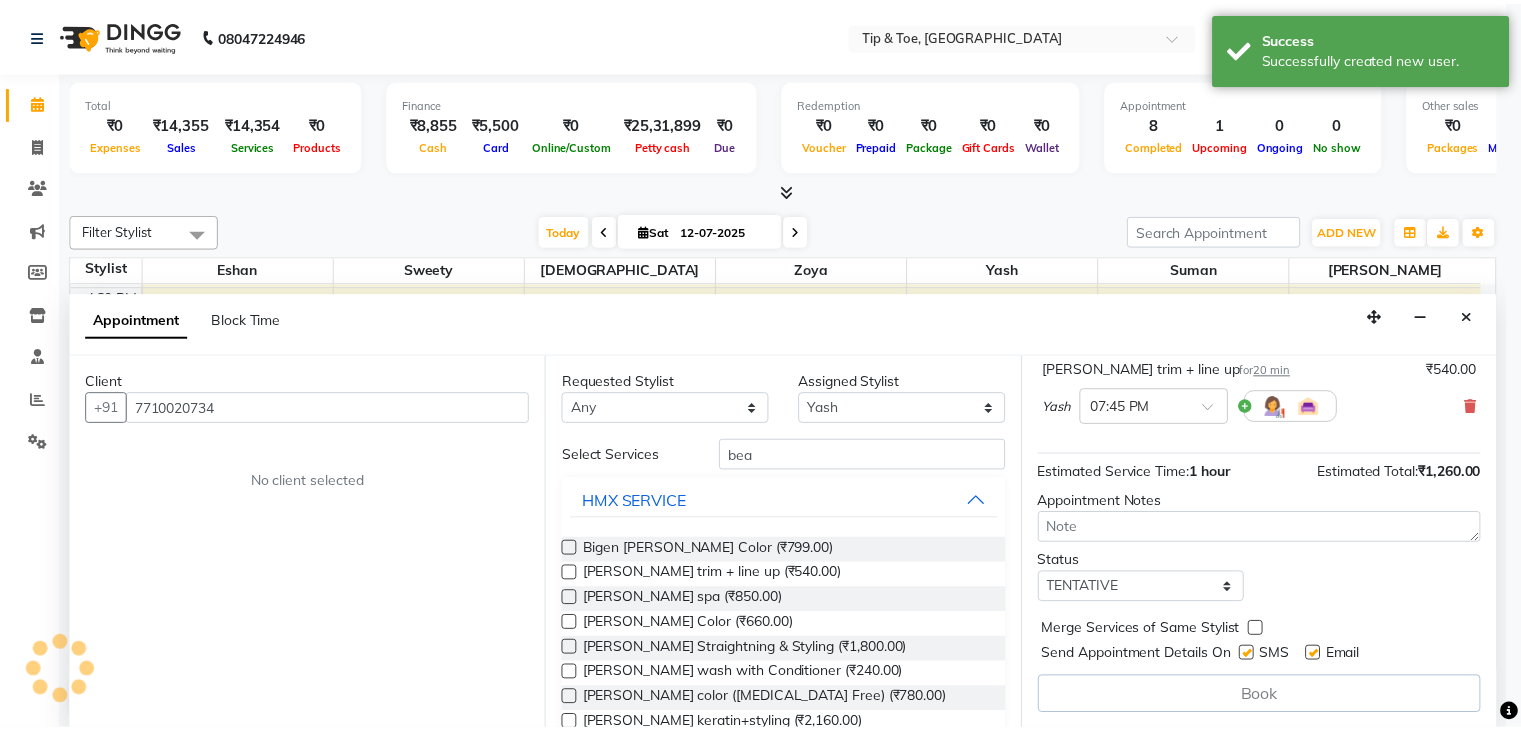 scroll, scrollTop: 240, scrollLeft: 0, axis: vertical 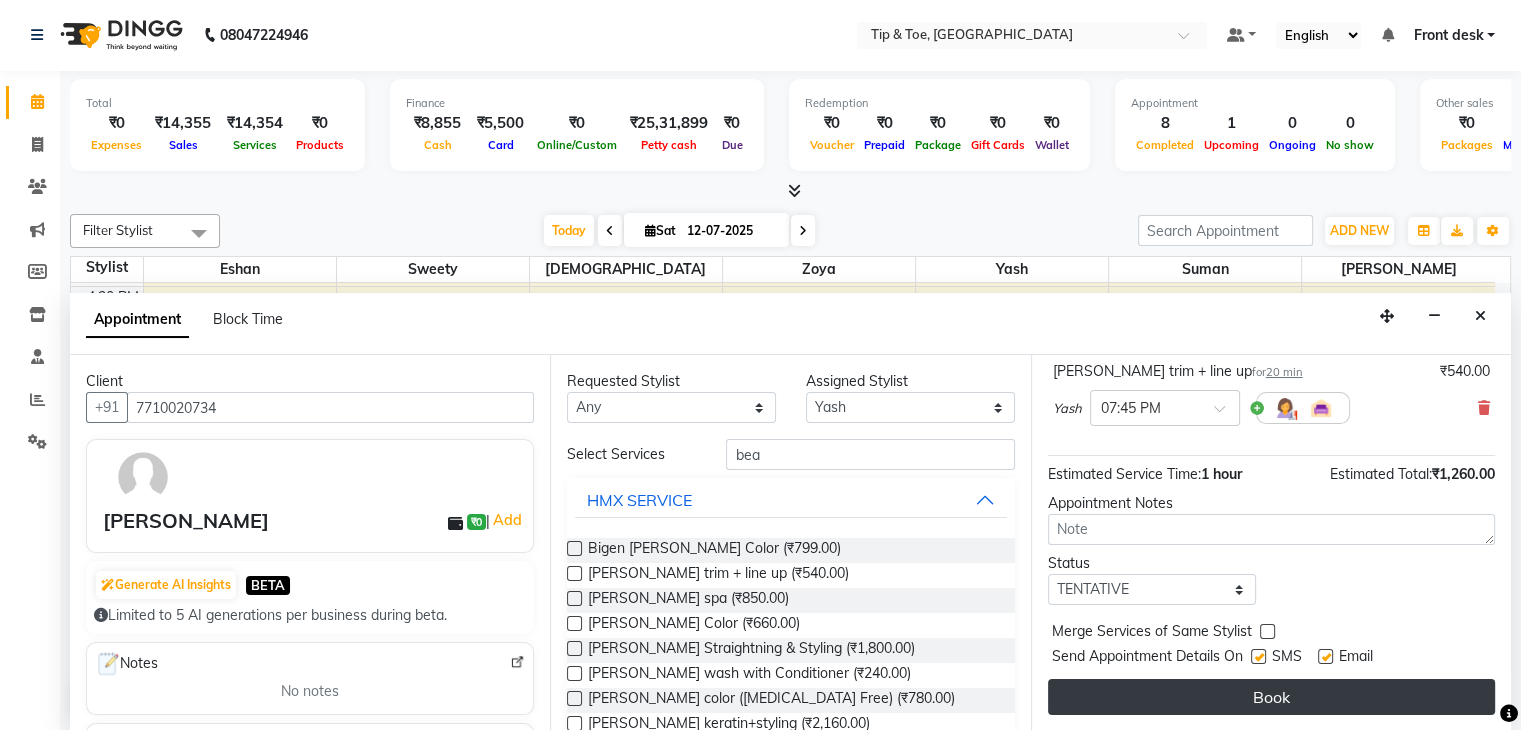 click on "Book" at bounding box center [1271, 697] 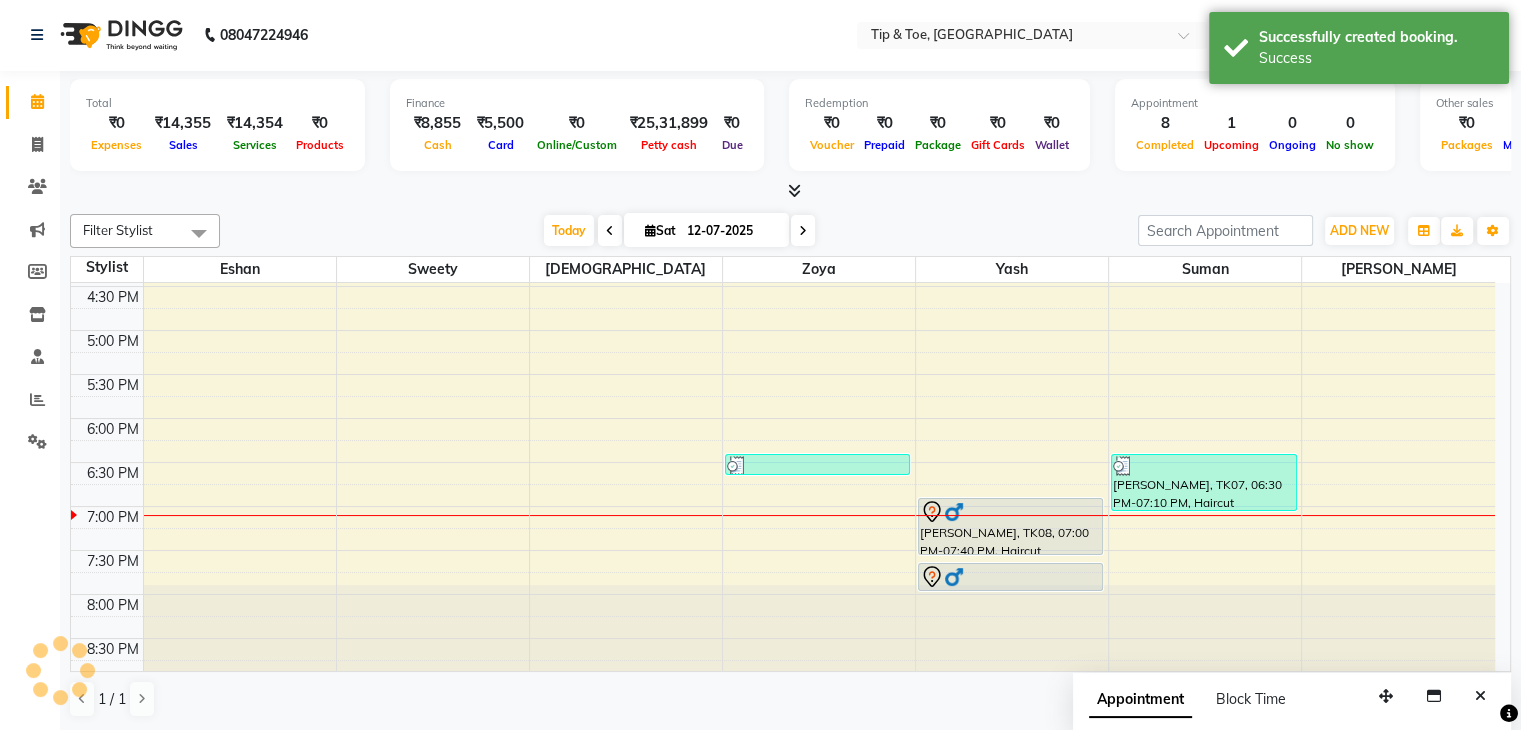 scroll, scrollTop: 0, scrollLeft: 0, axis: both 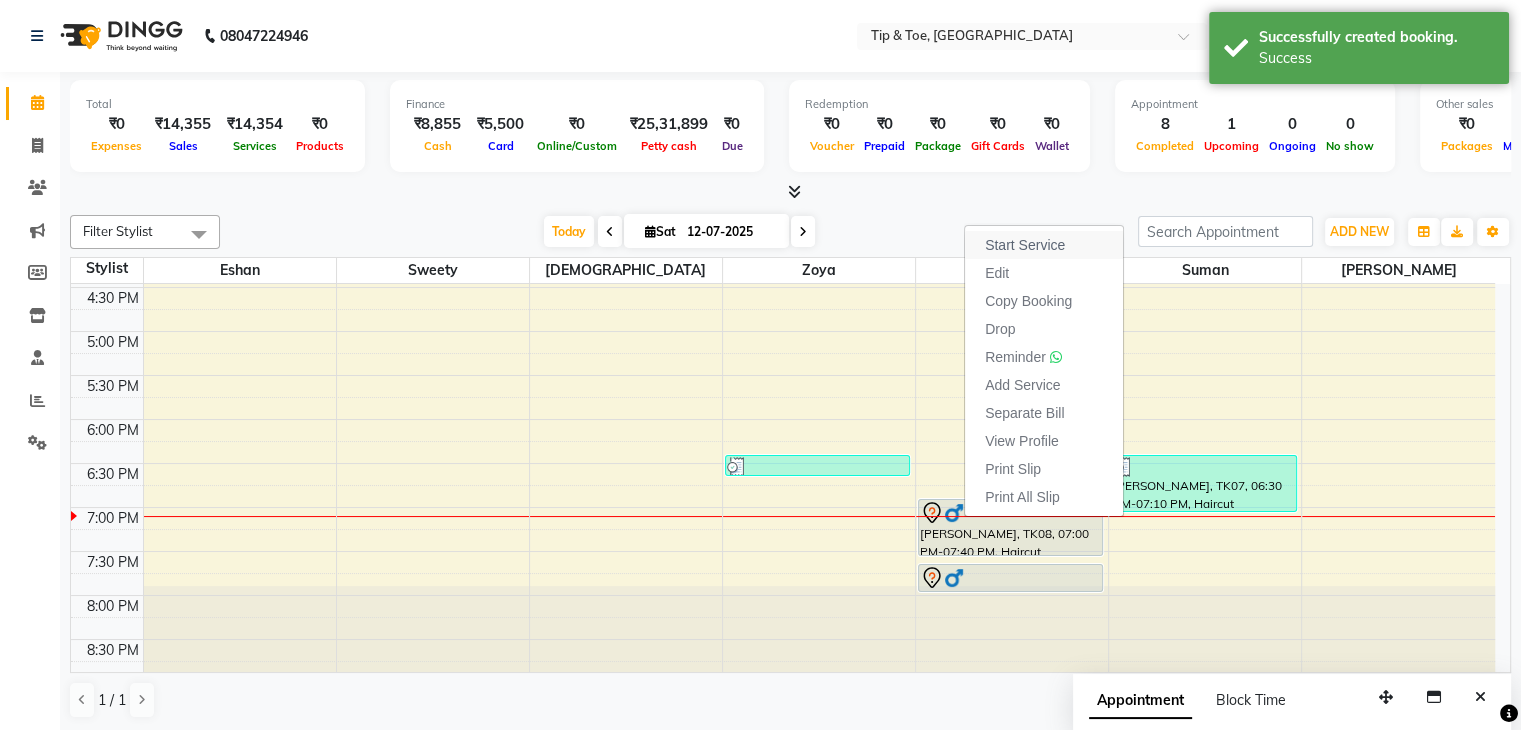 click on "Start Service" at bounding box center (1025, 245) 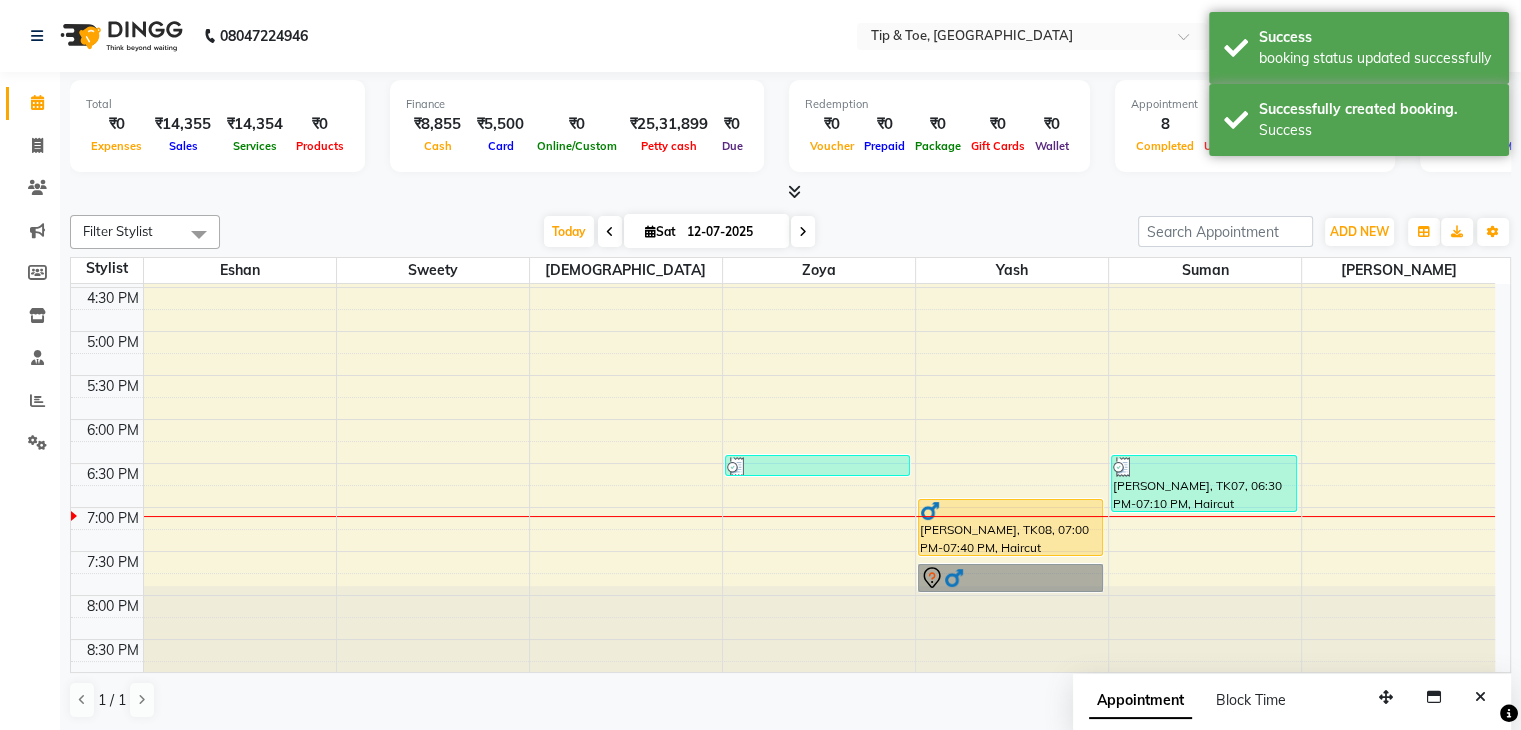 drag, startPoint x: 981, startPoint y: 560, endPoint x: 978, endPoint y: 573, distance: 13.341664 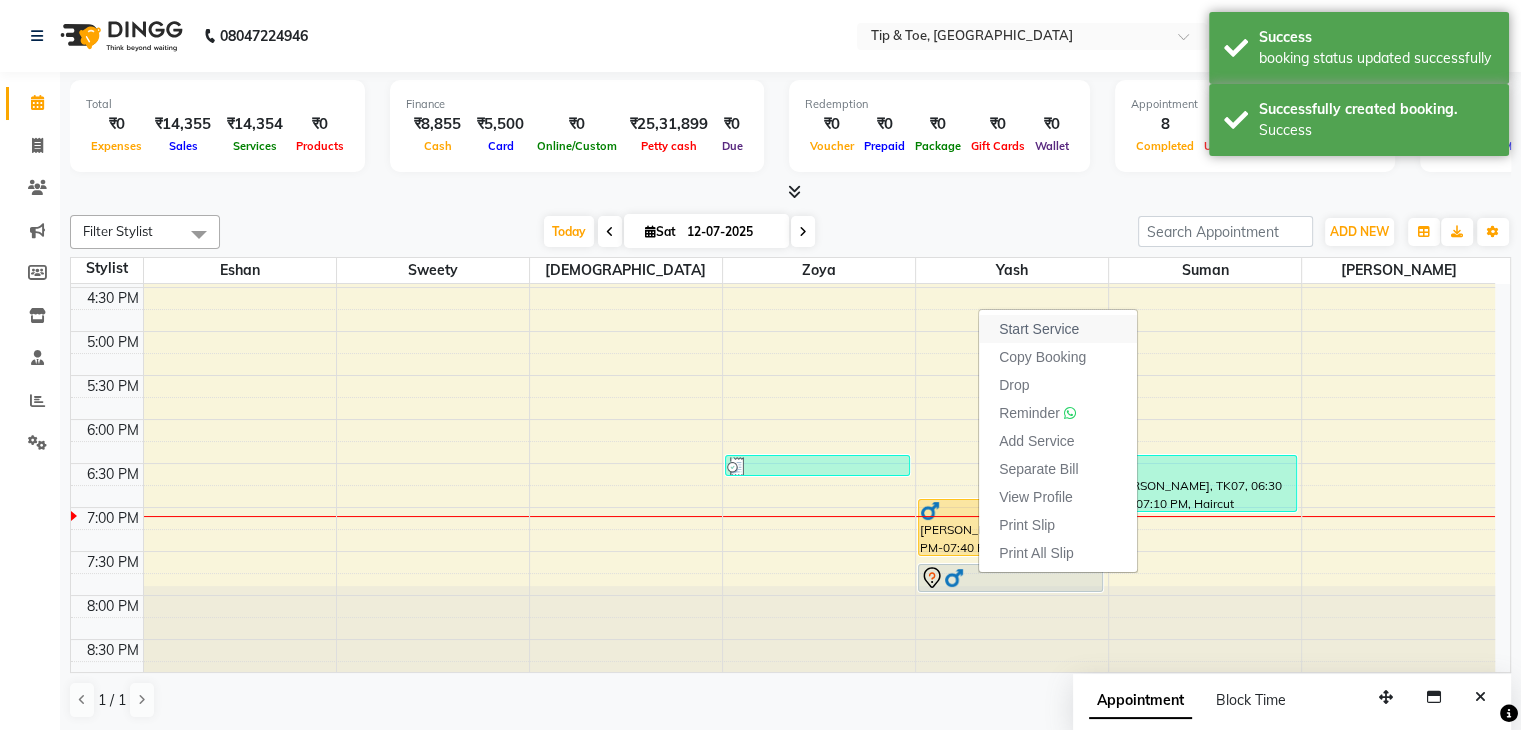 click on "Start Service" at bounding box center (1039, 329) 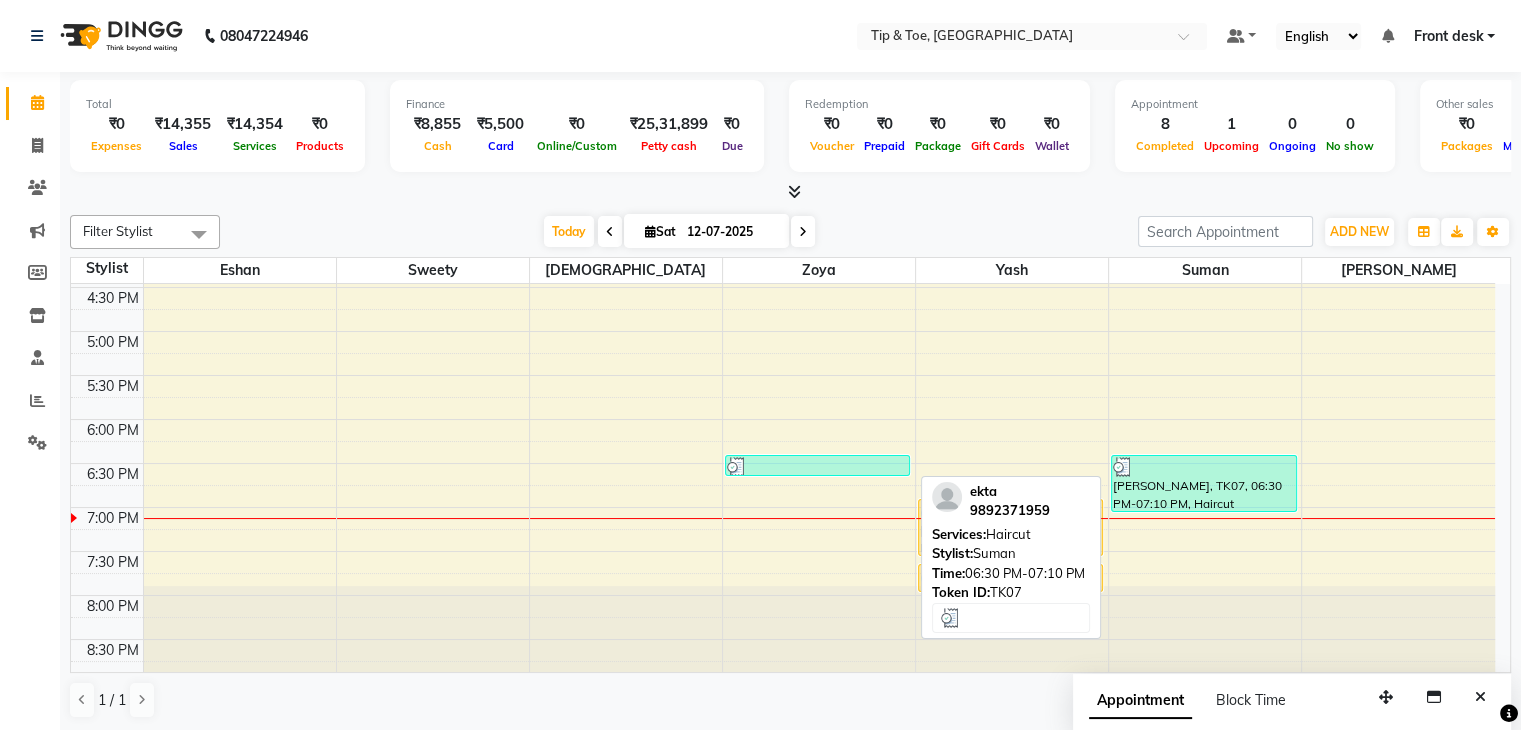 click on "[PERSON_NAME], TK07, 06:30 PM-07:10 PM, Haircut" at bounding box center (1203, 483) 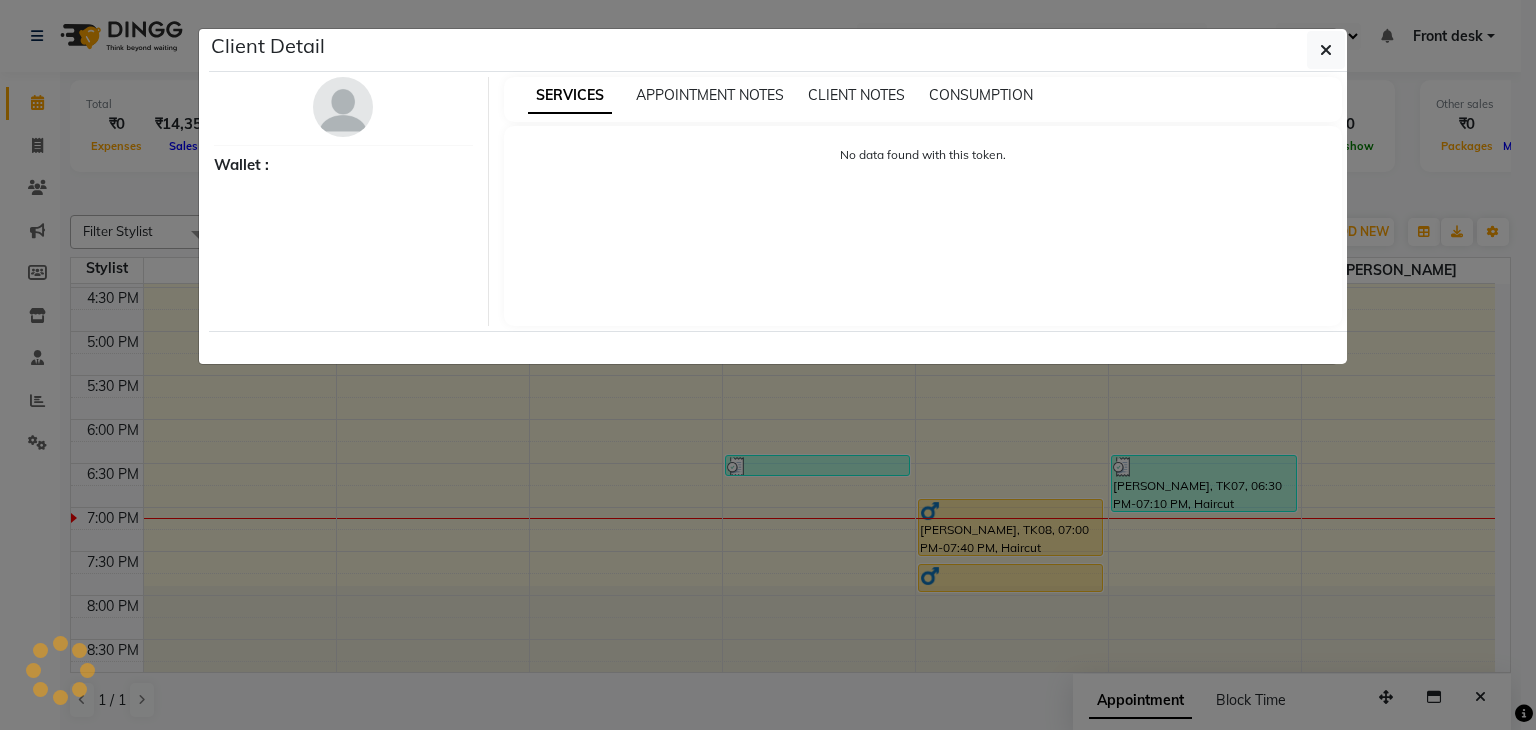 select on "3" 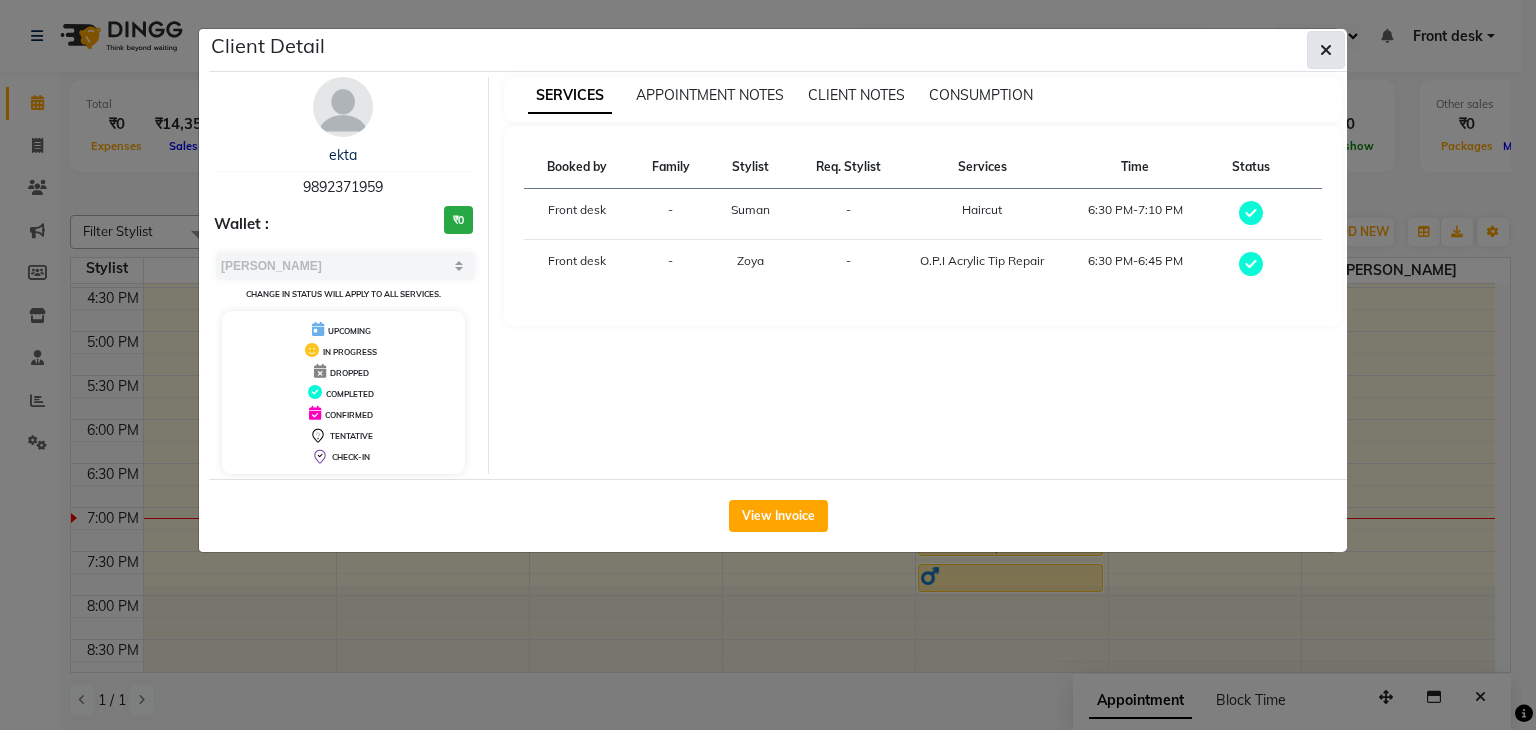 click 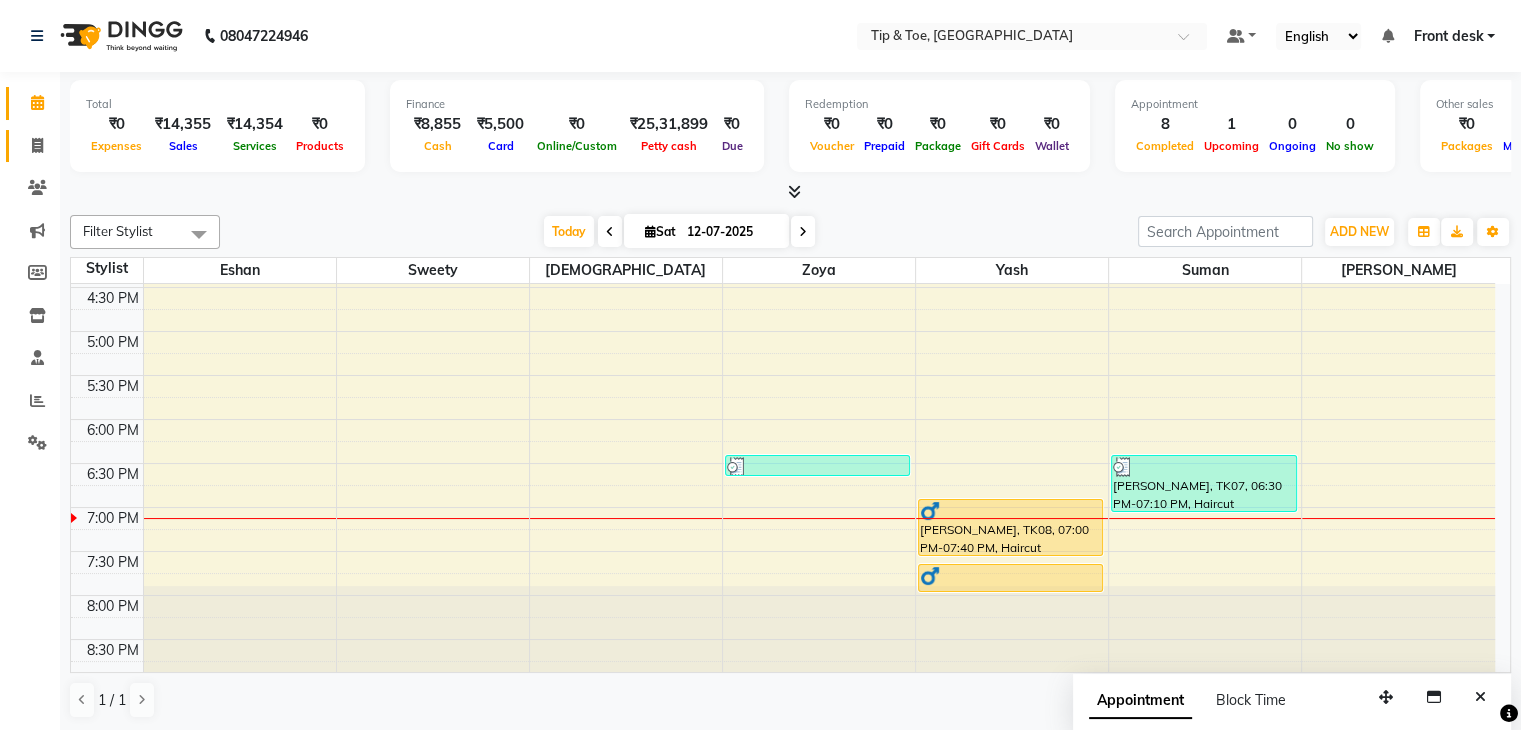 click on "Invoice" 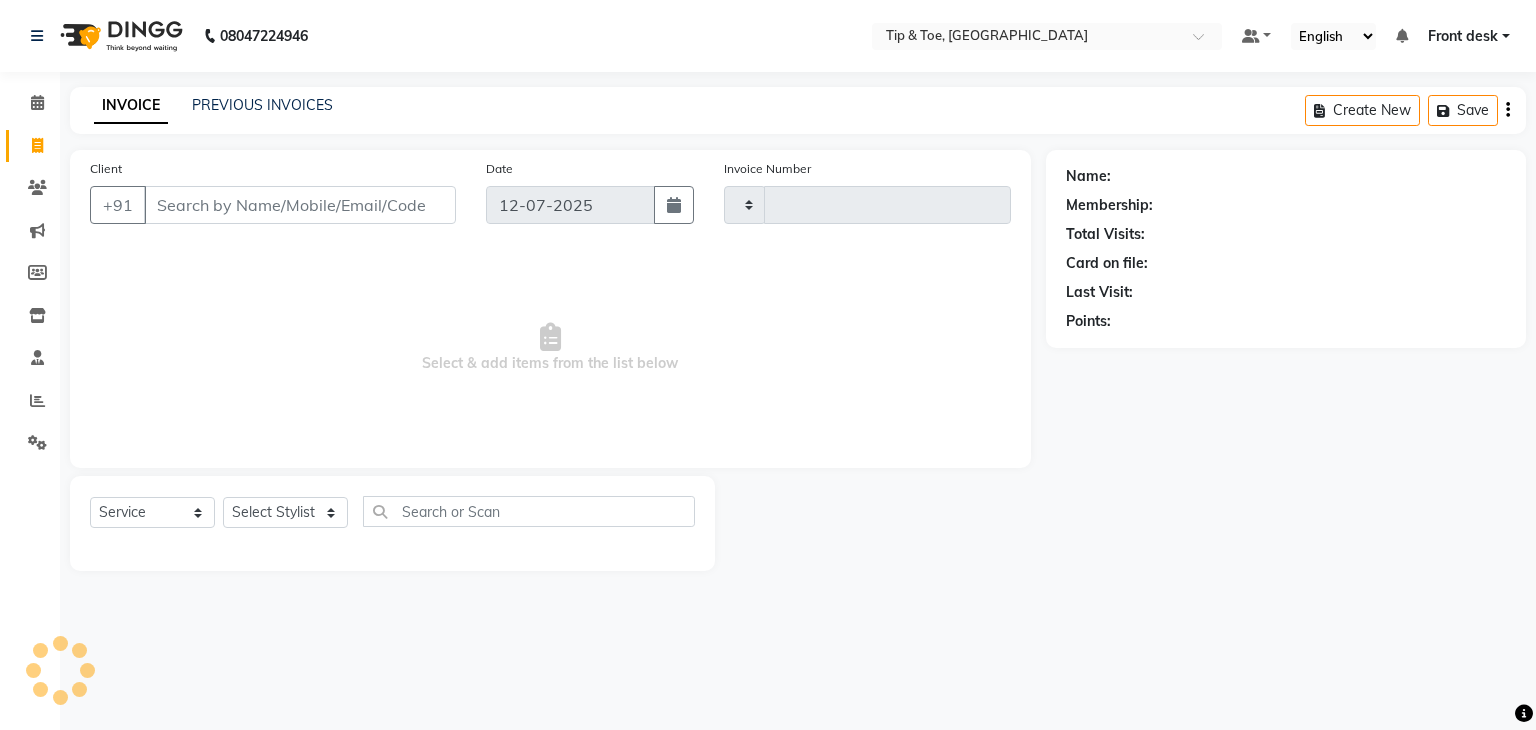 type on "0738" 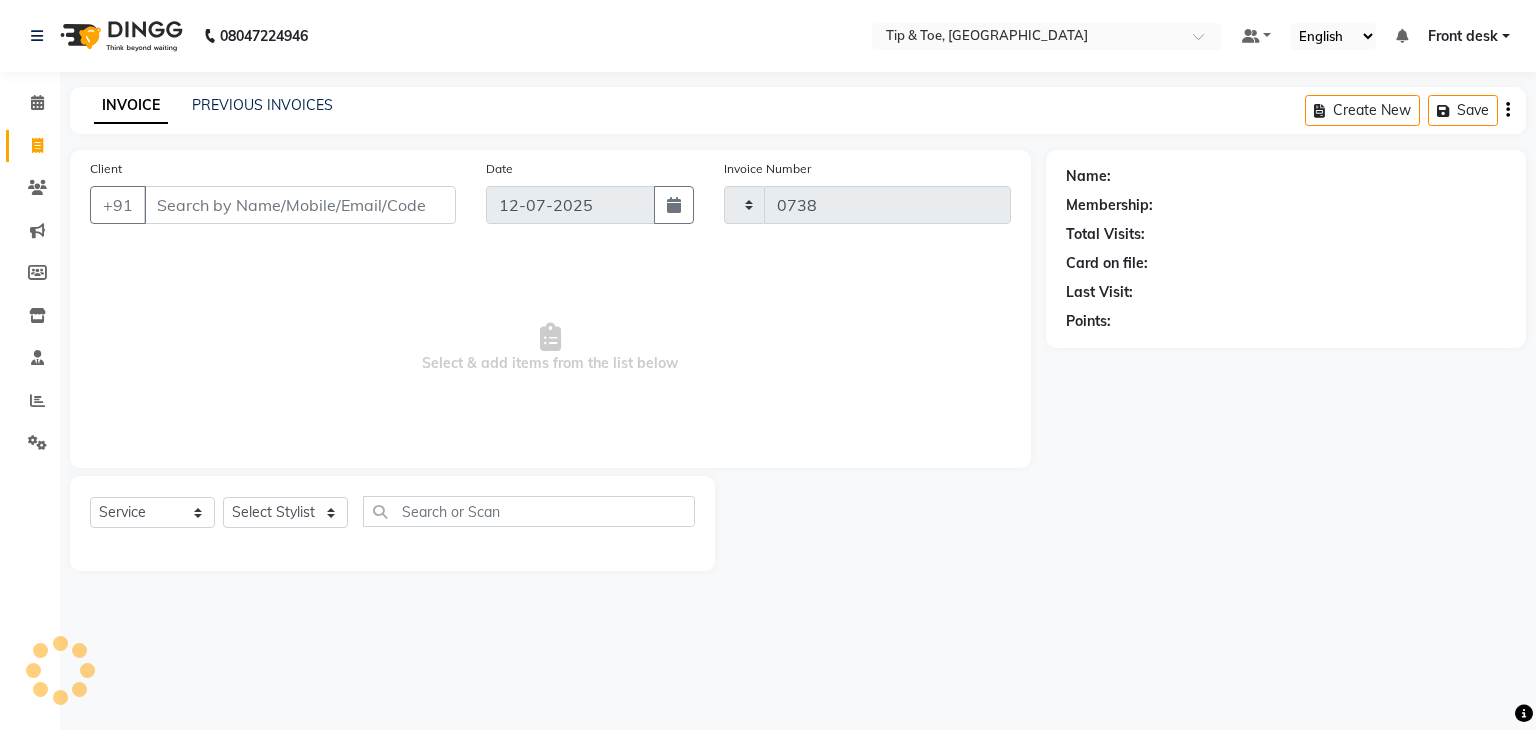 select on "5942" 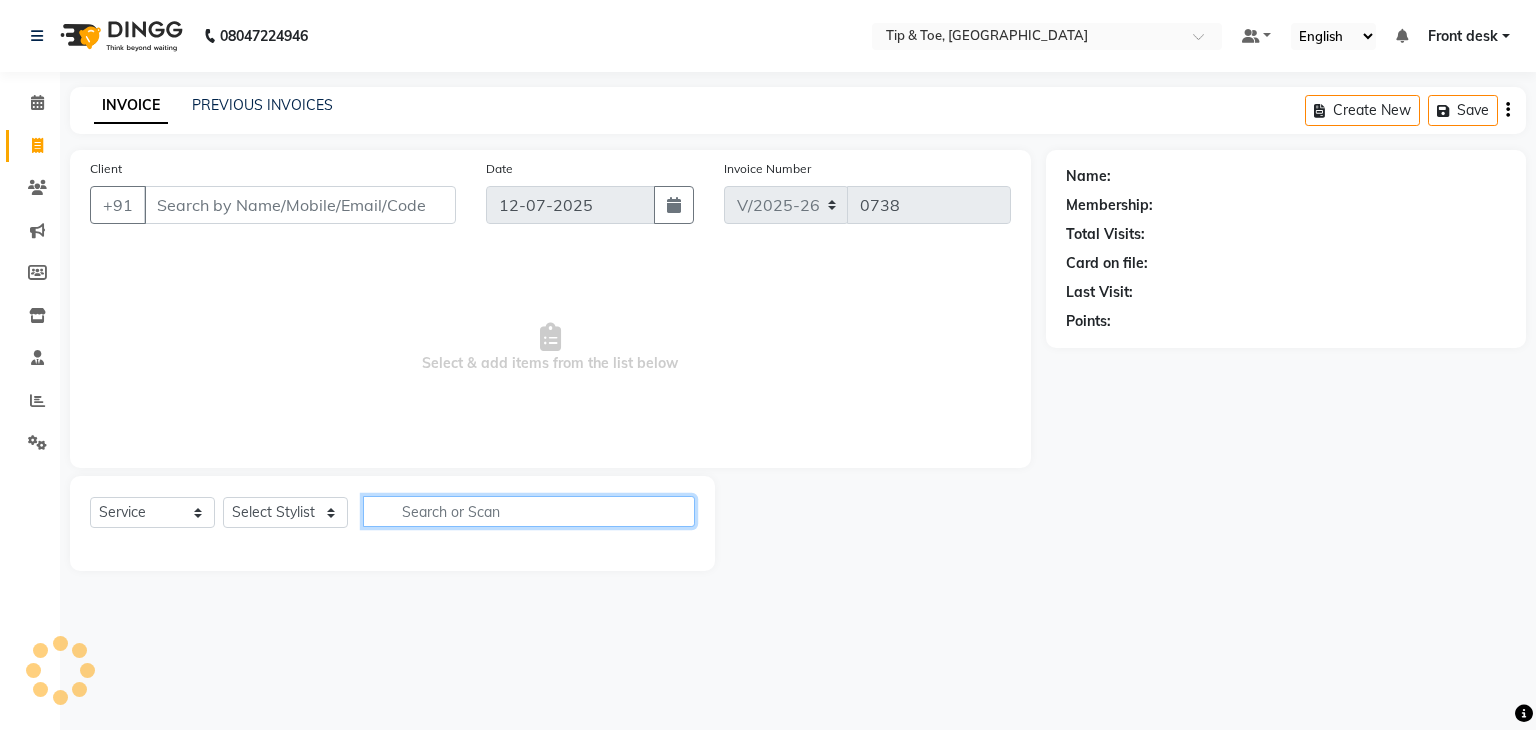 click 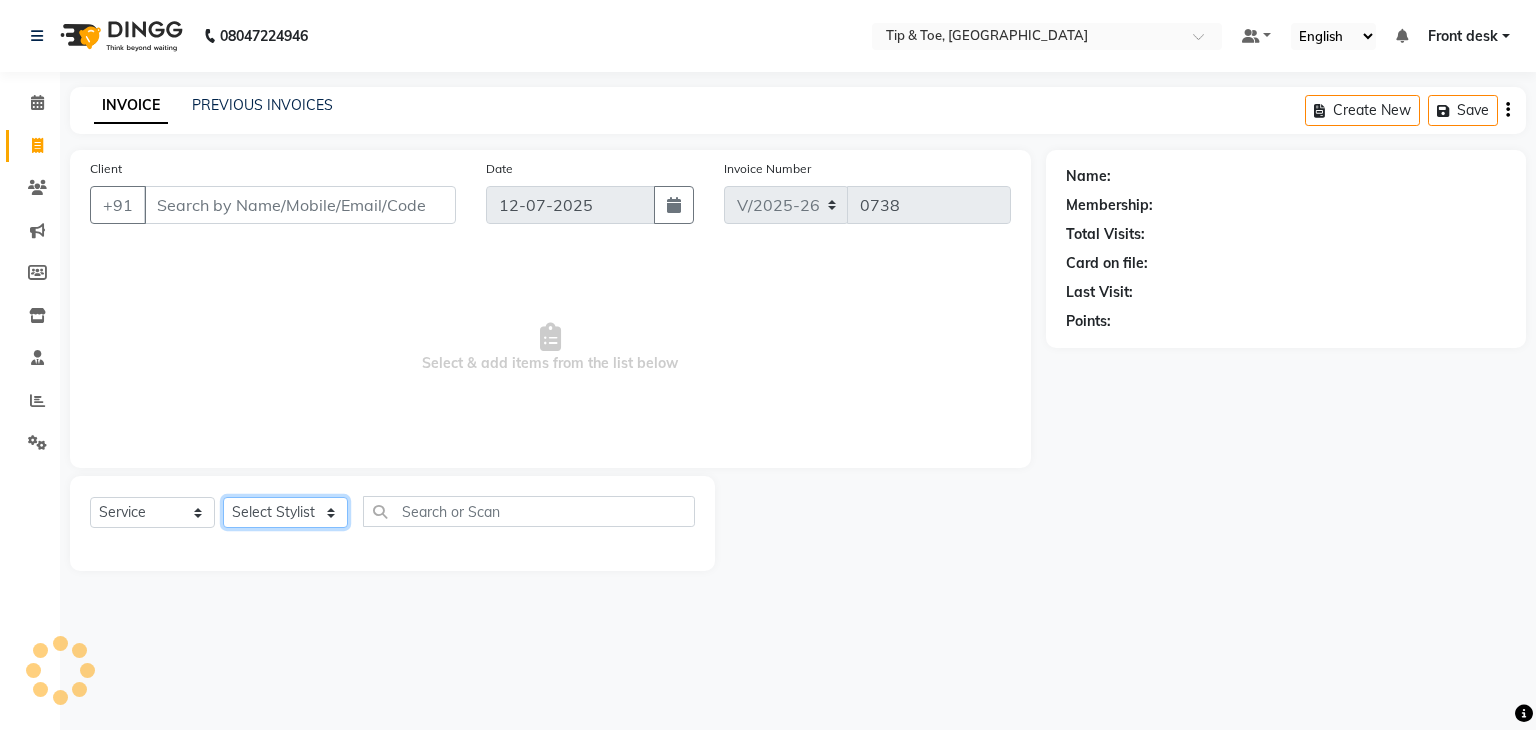 click on "Select Stylist" 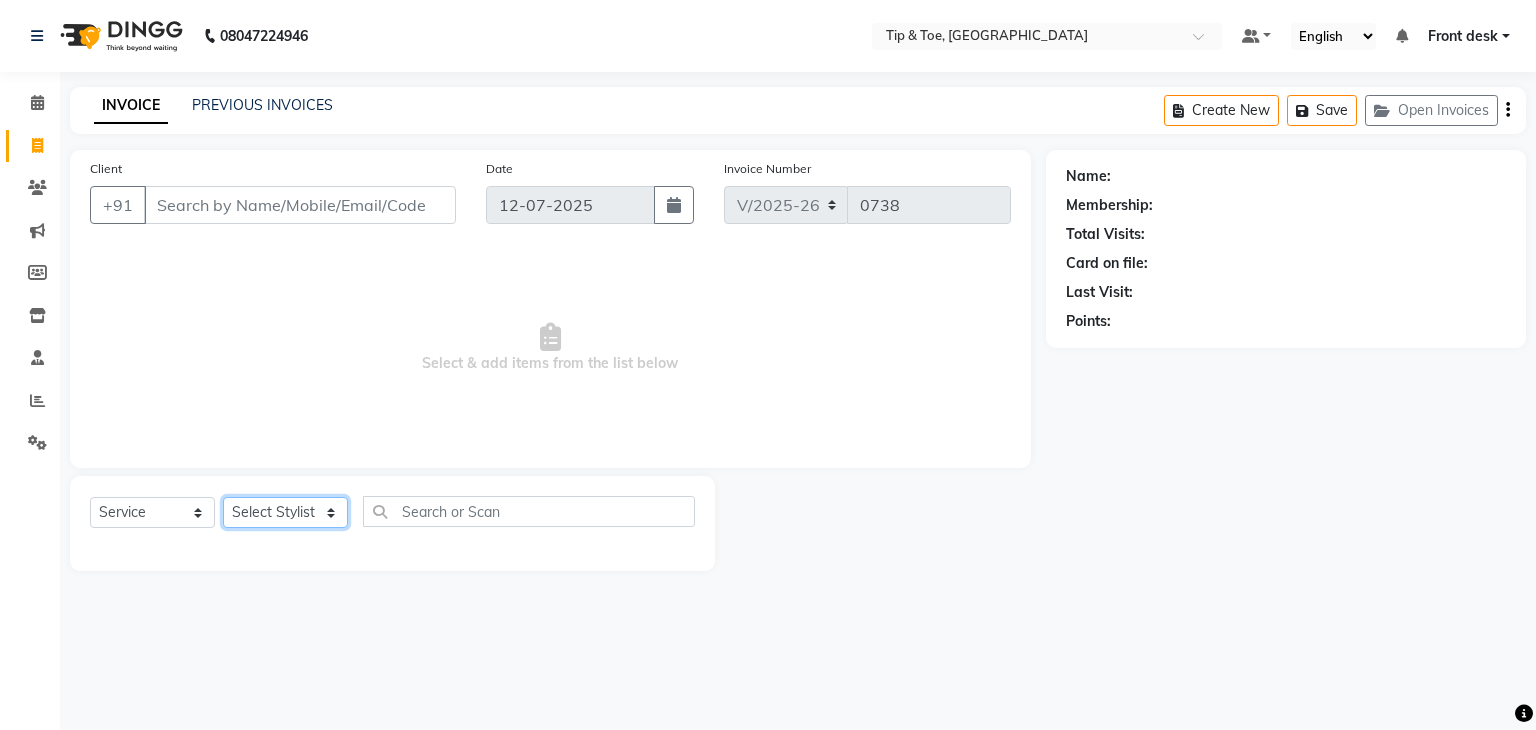 click on "Select Stylist" 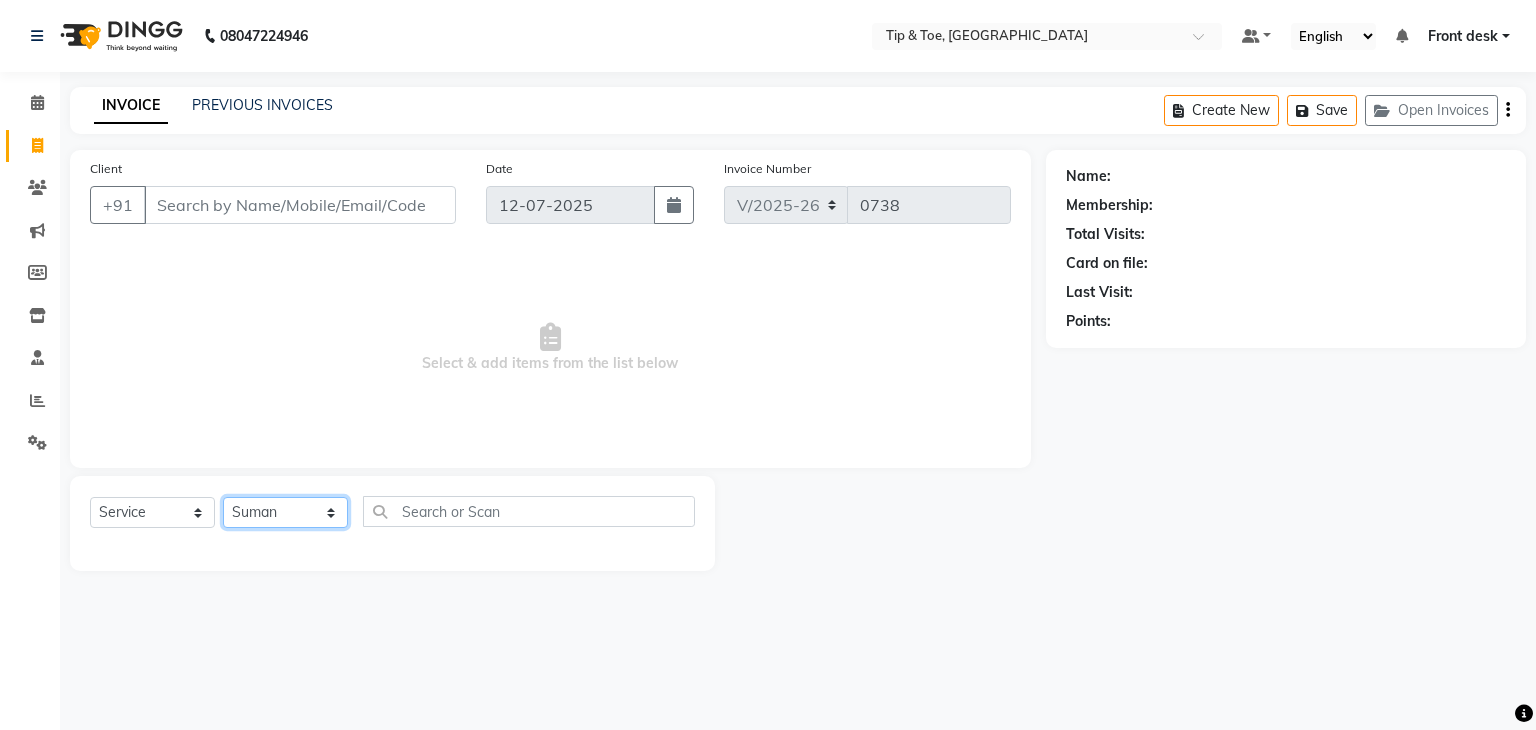 click on "Select Stylist Eshan Front desk Madhura Regan Suman Supriya Sweety tasmiya  Ujair Vikarm Yash Zoya" 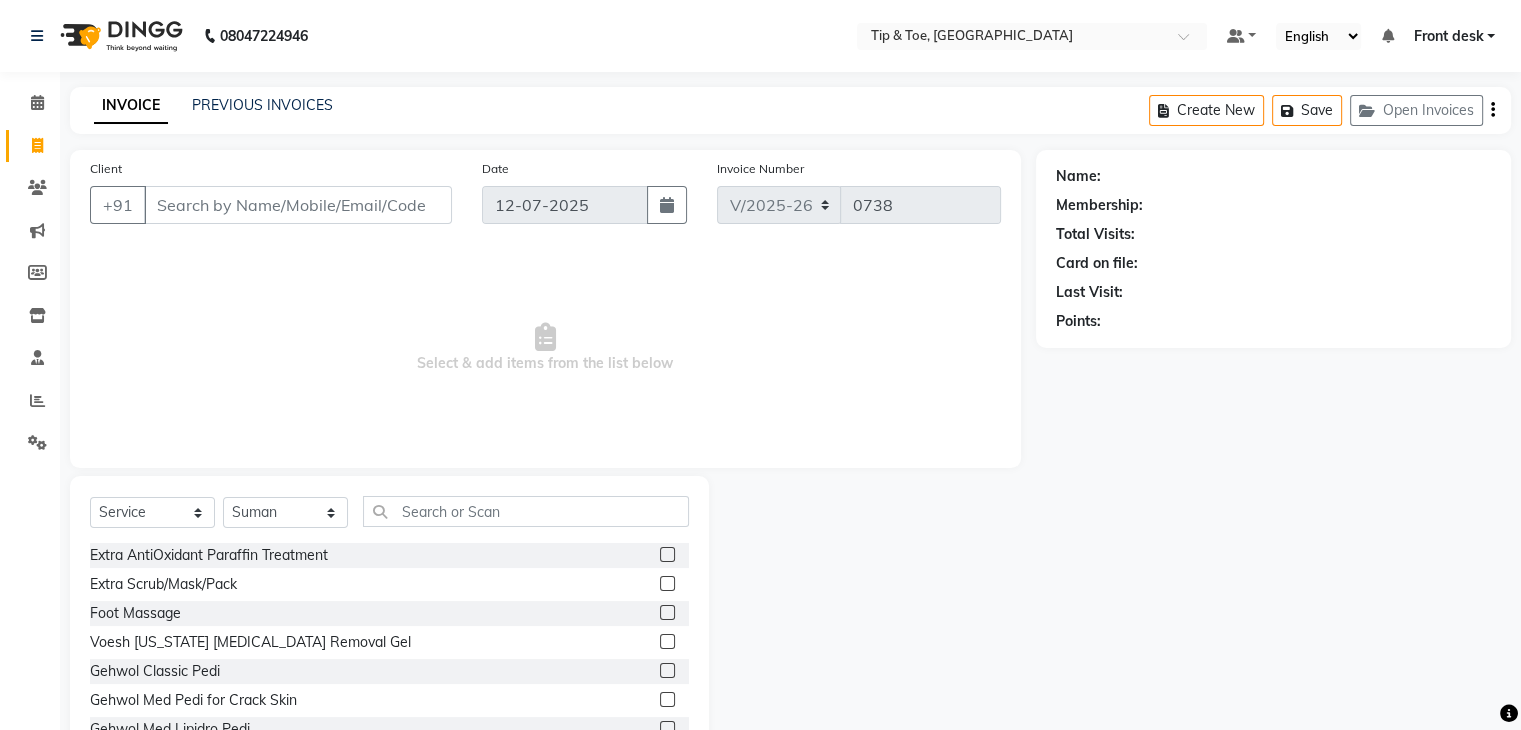 click on "Select  Service  Product  Membership  Package Voucher Prepaid Gift Card  Select Stylist Eshan Front desk Madhura Regan Suman Supriya Sweety tasmiya  Ujair Vikarm Yash Zoya" 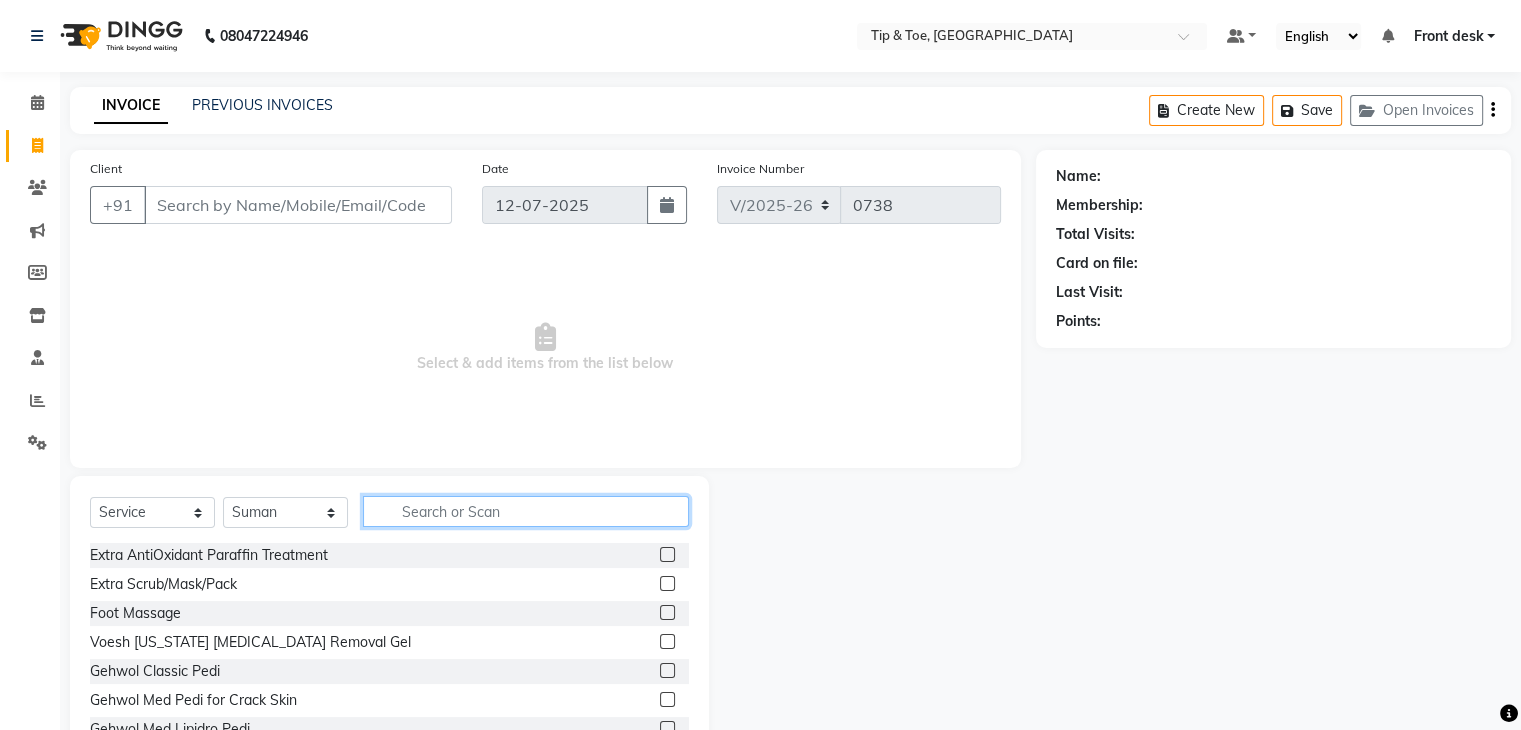 click 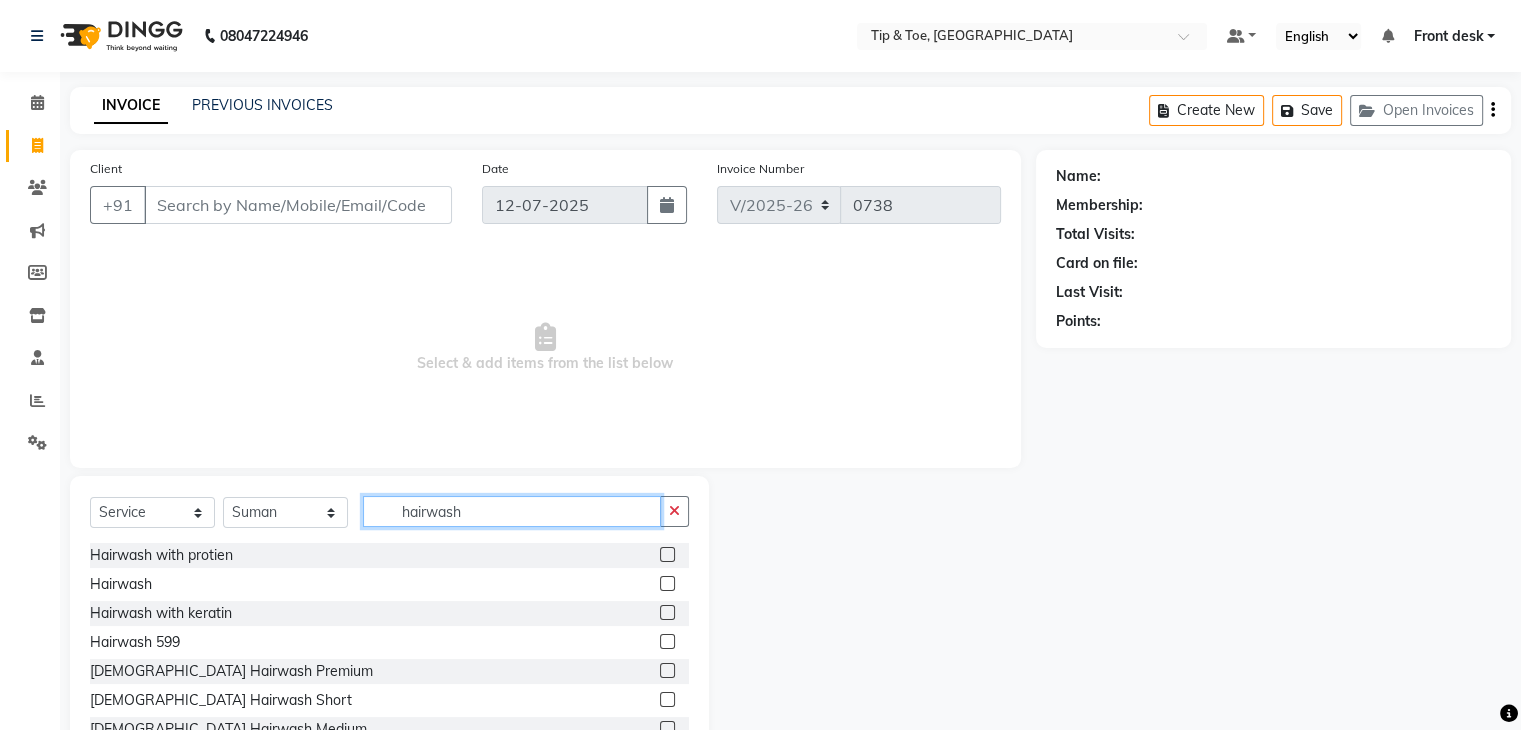 type on "hairwash" 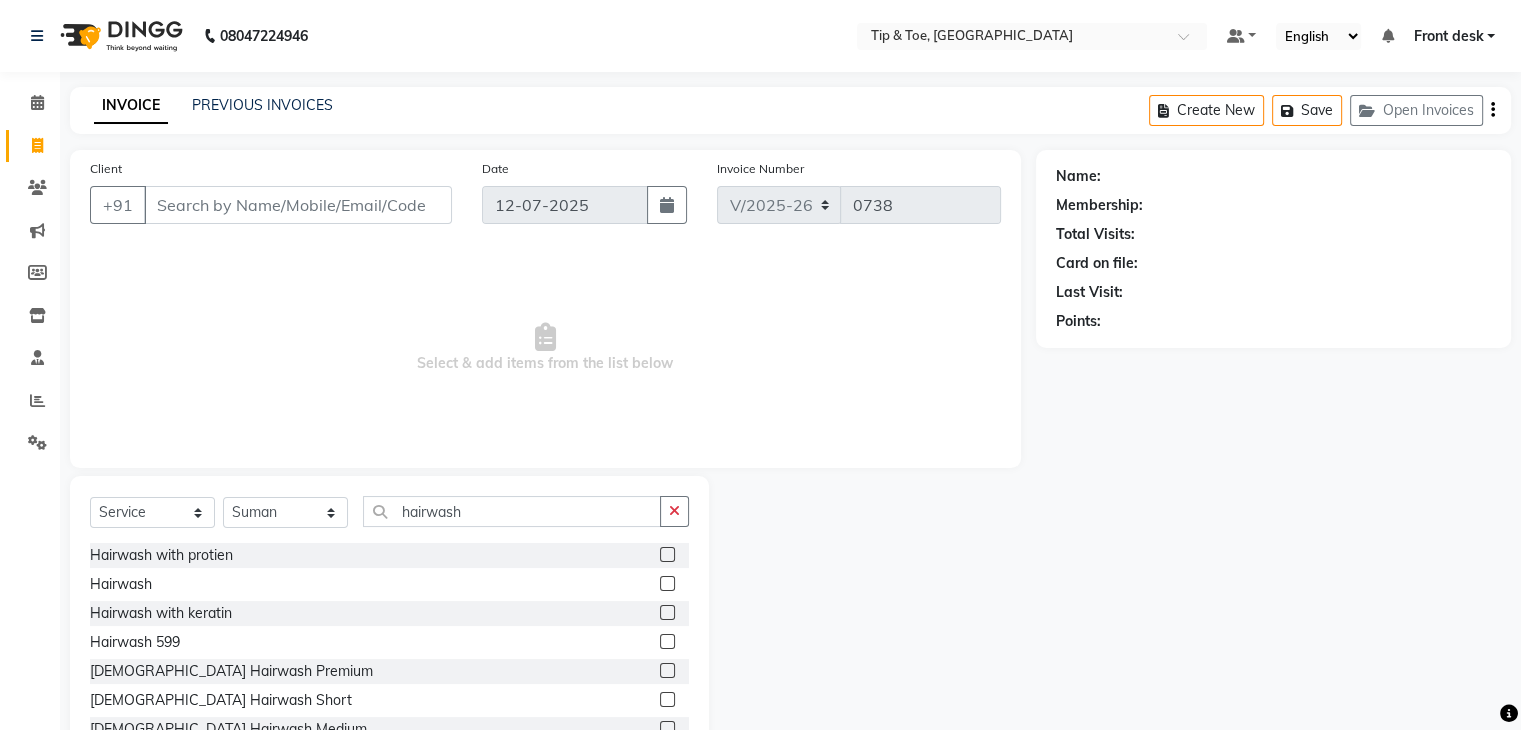 click 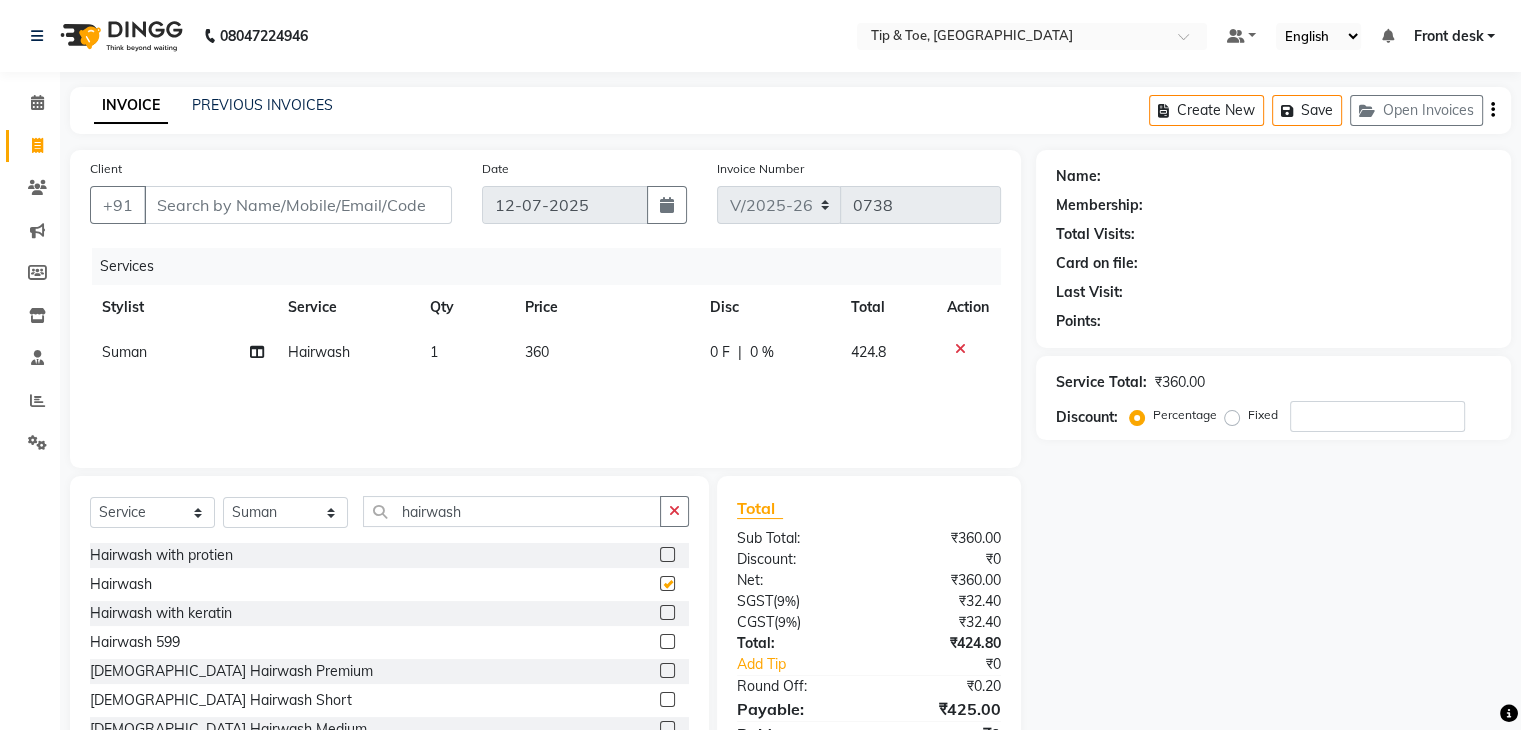 checkbox on "false" 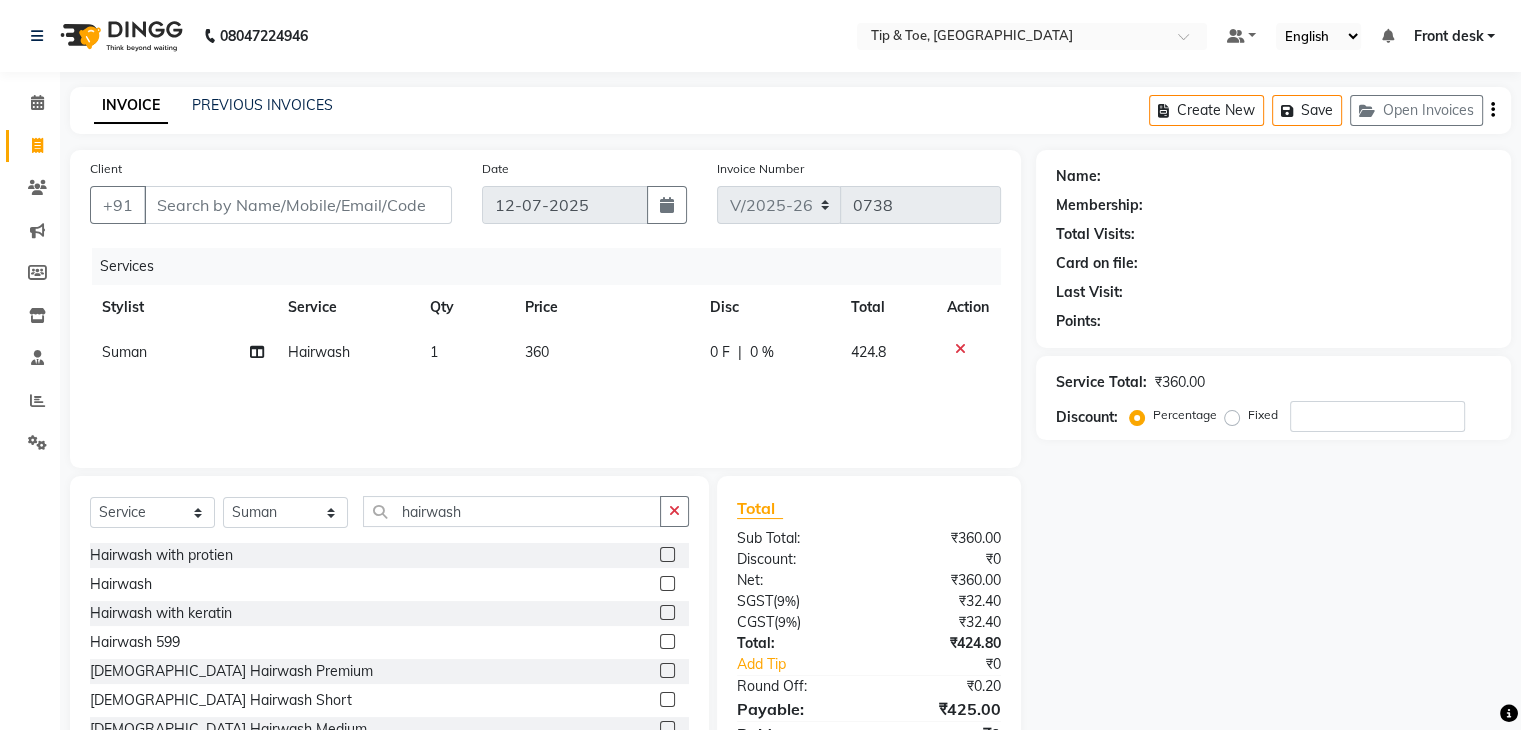 scroll, scrollTop: 92, scrollLeft: 0, axis: vertical 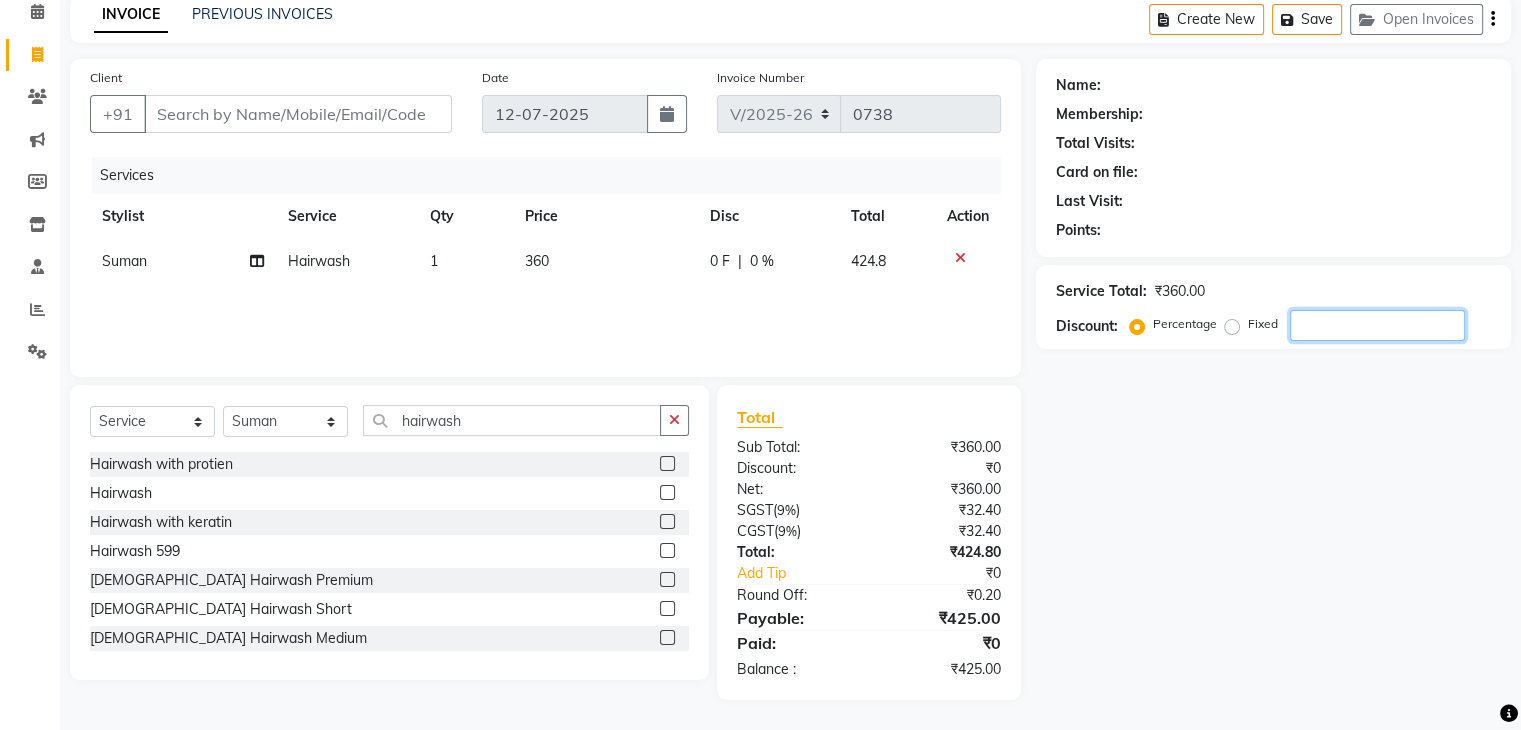 click 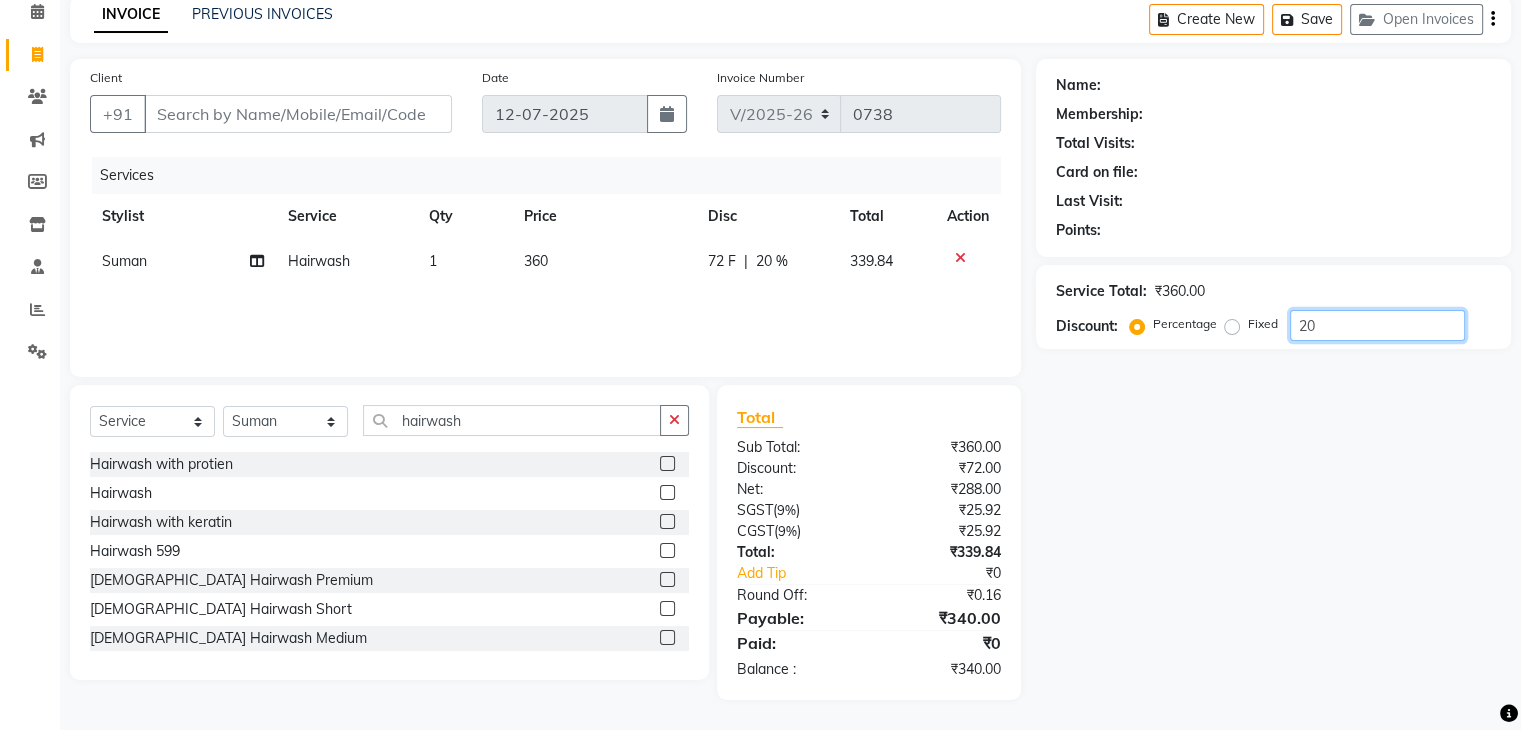 type on "20" 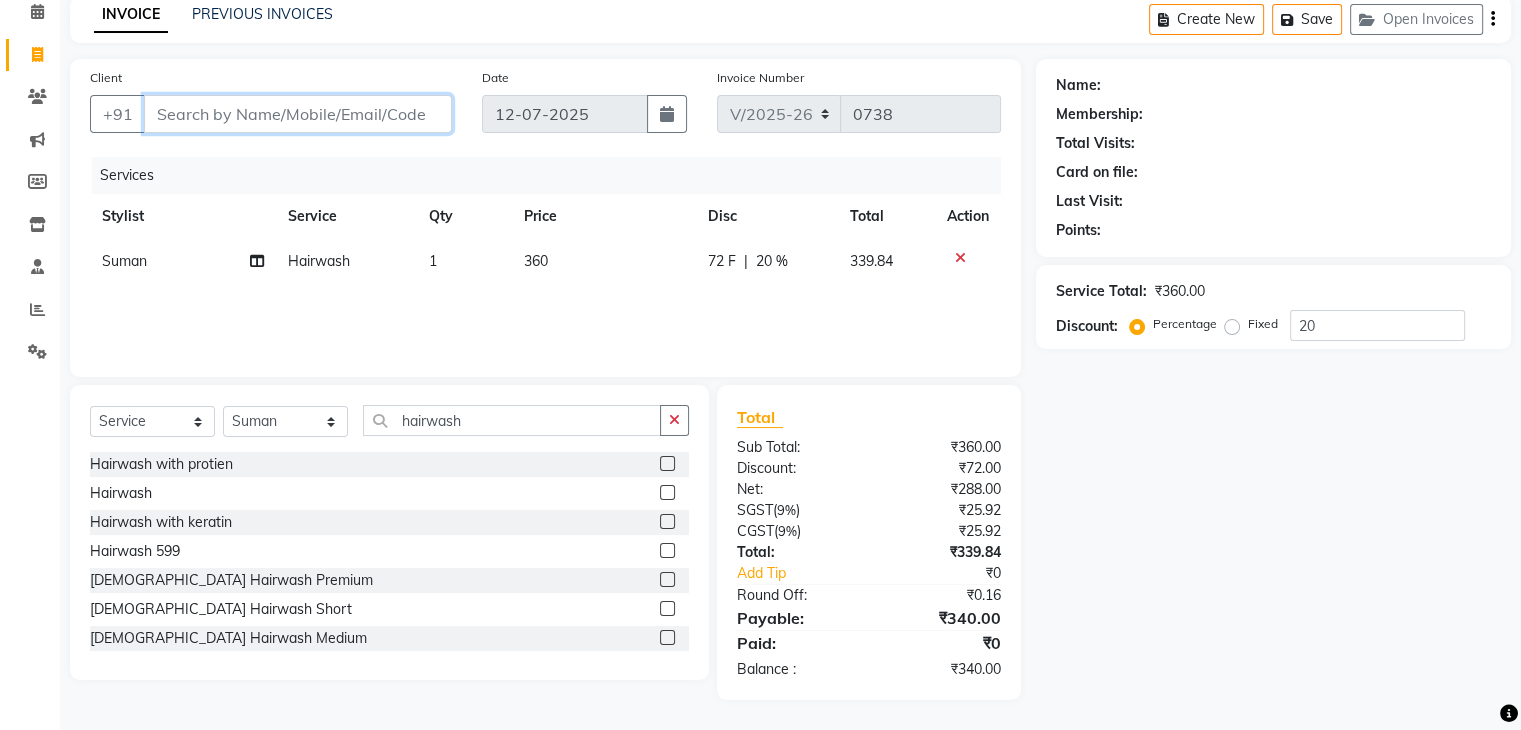 click on "Client" at bounding box center (298, 114) 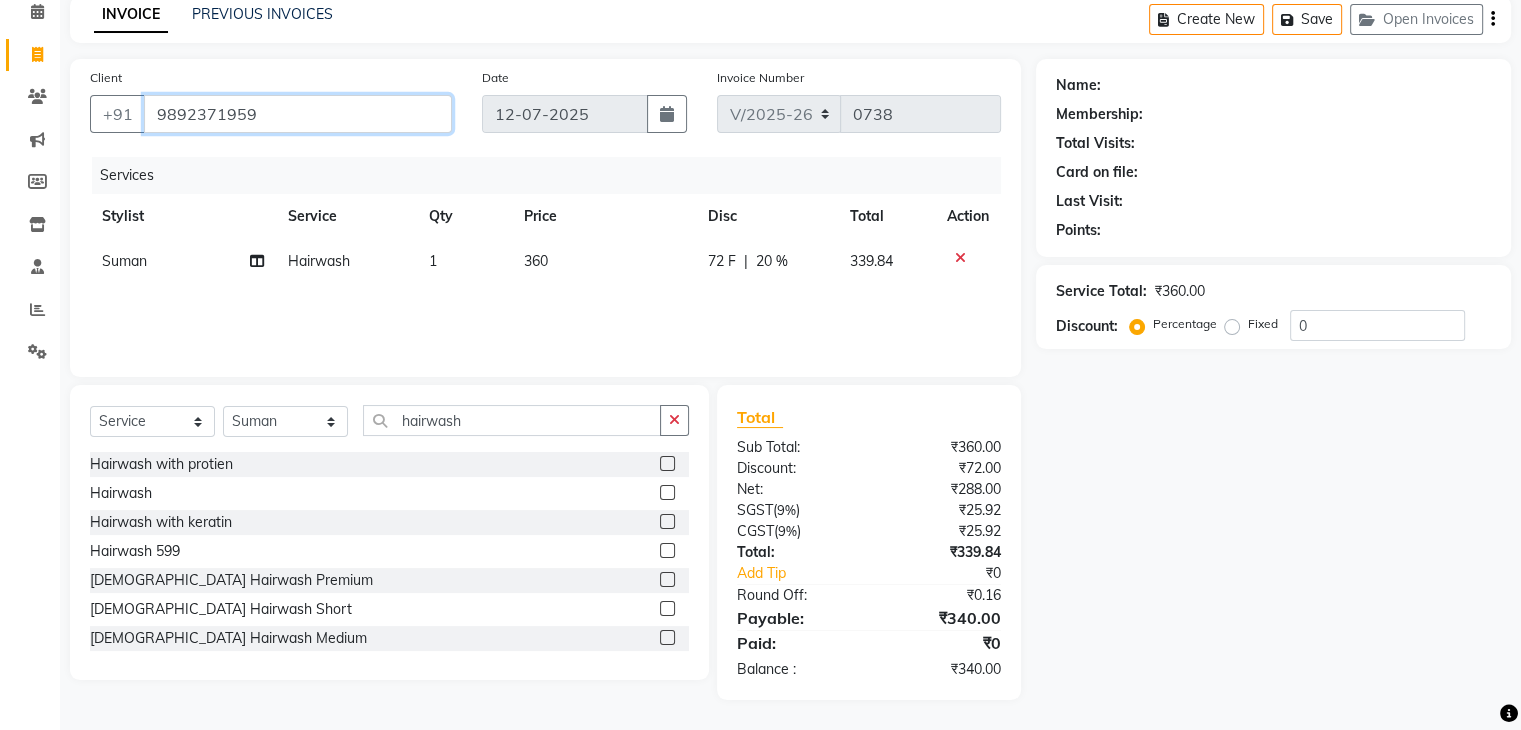 type on "9892371959" 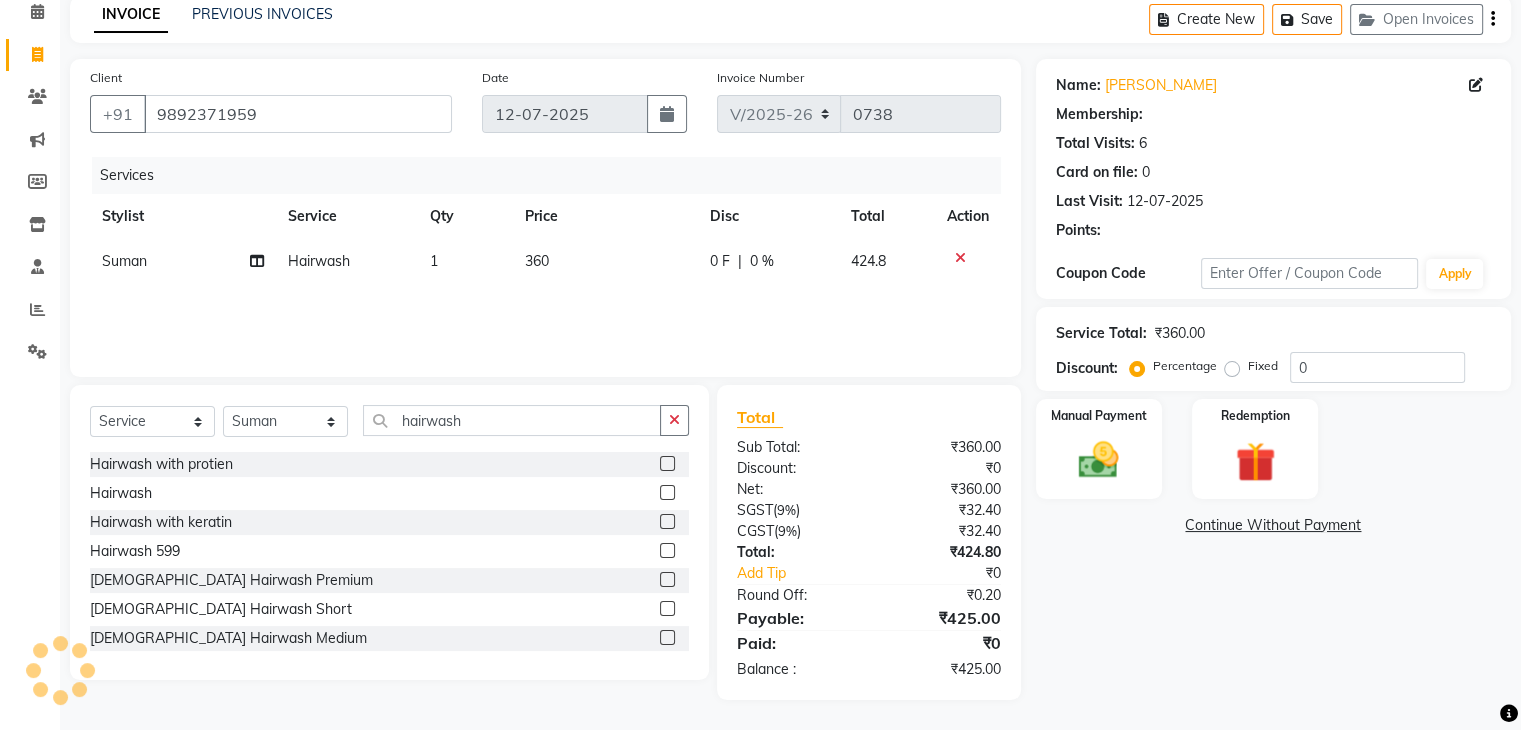 select on "1: Object" 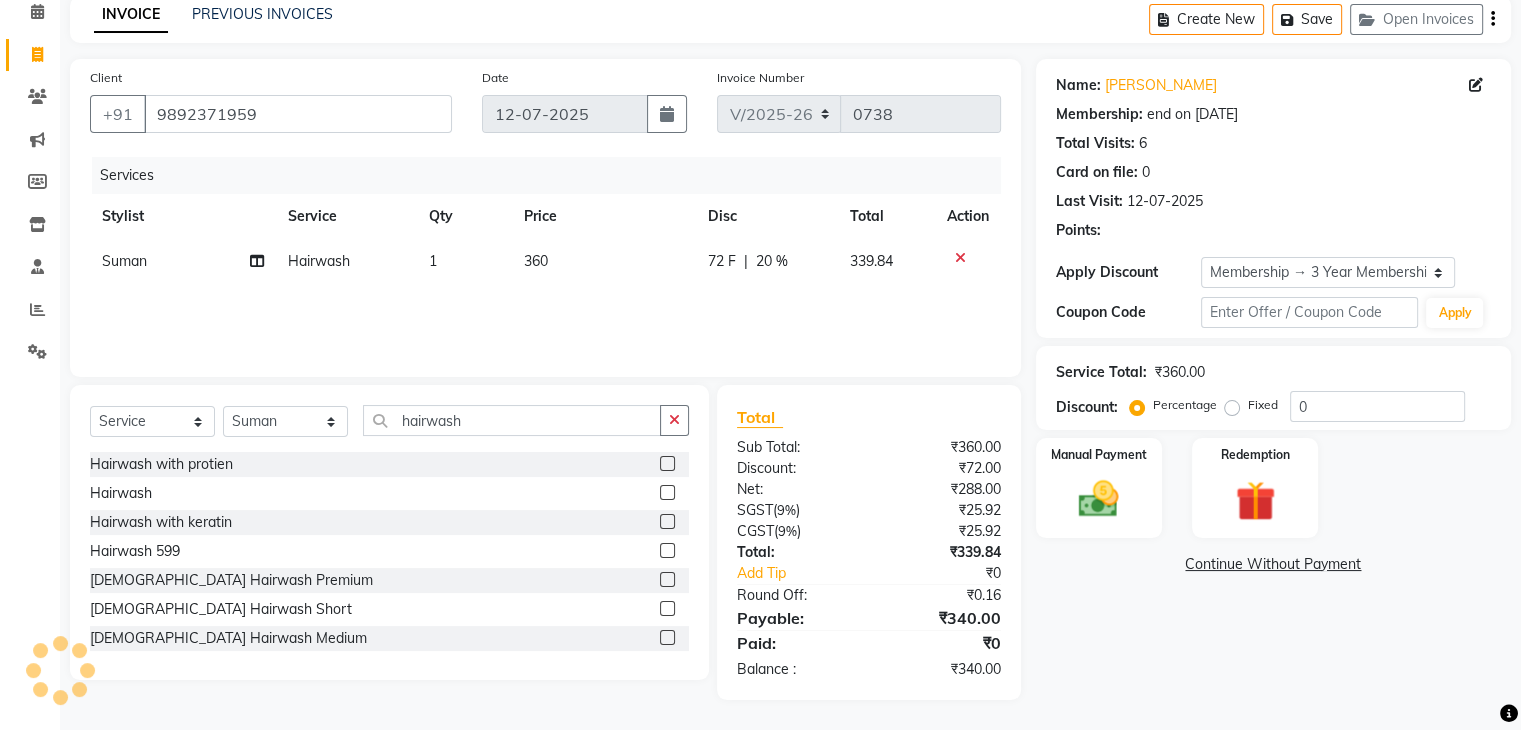 type on "20" 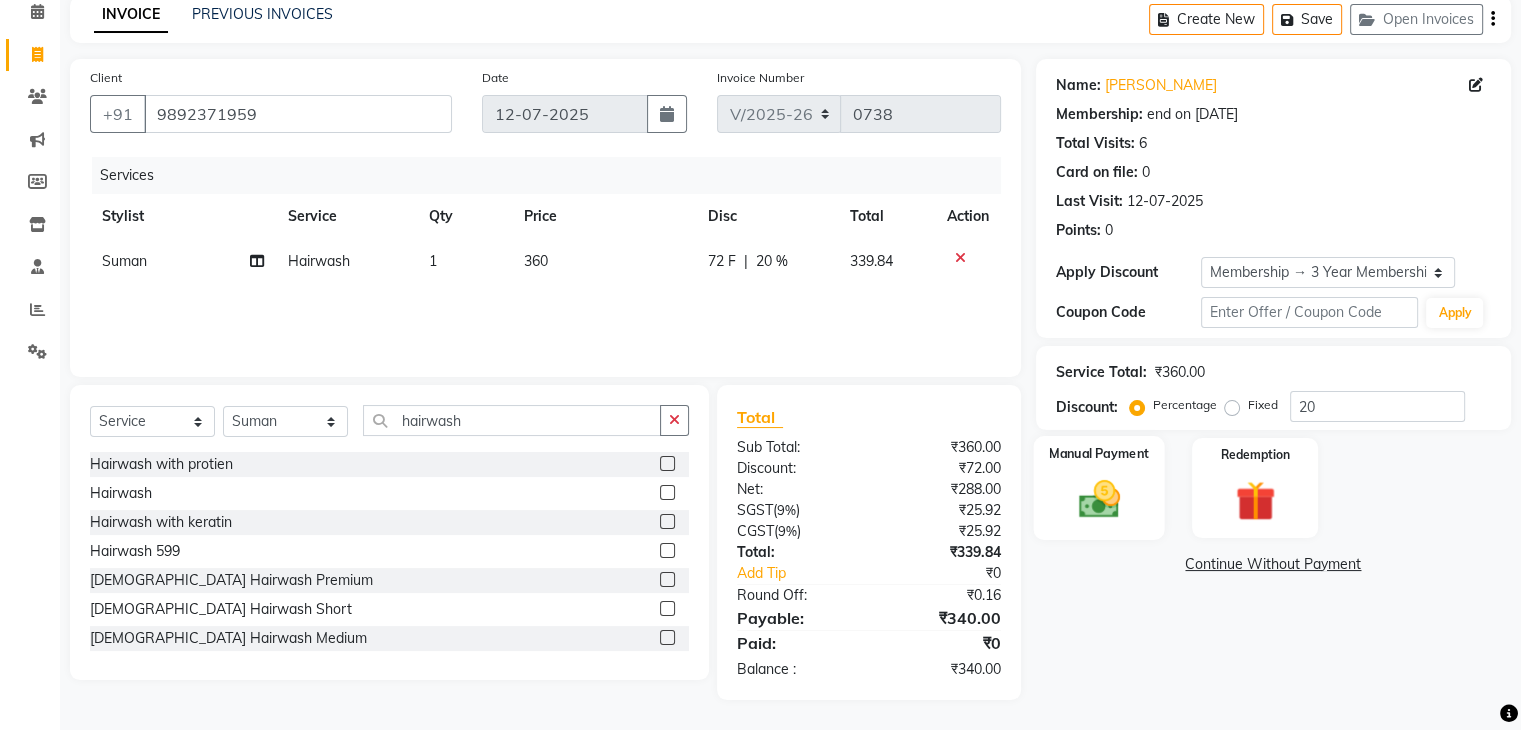 click 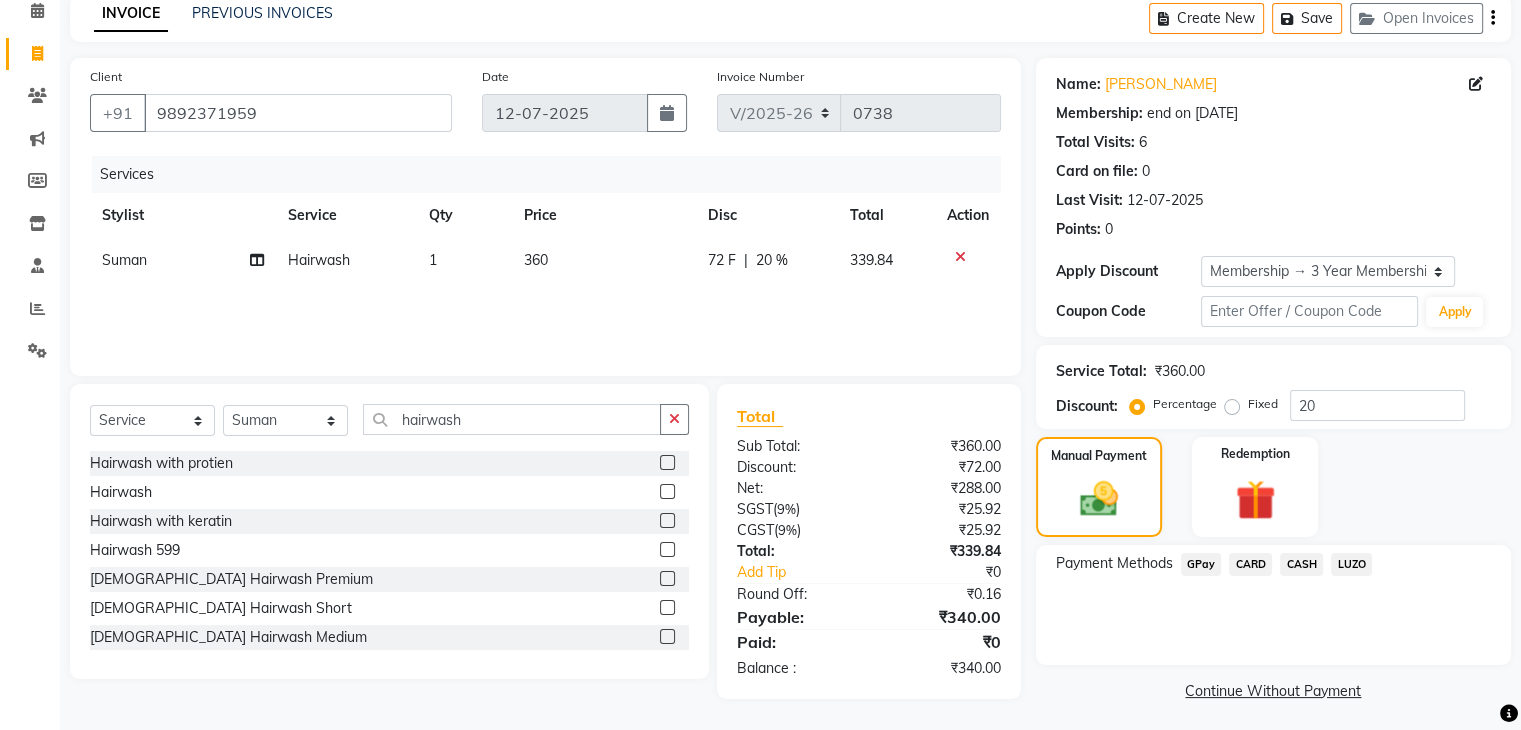 click on "CARD" 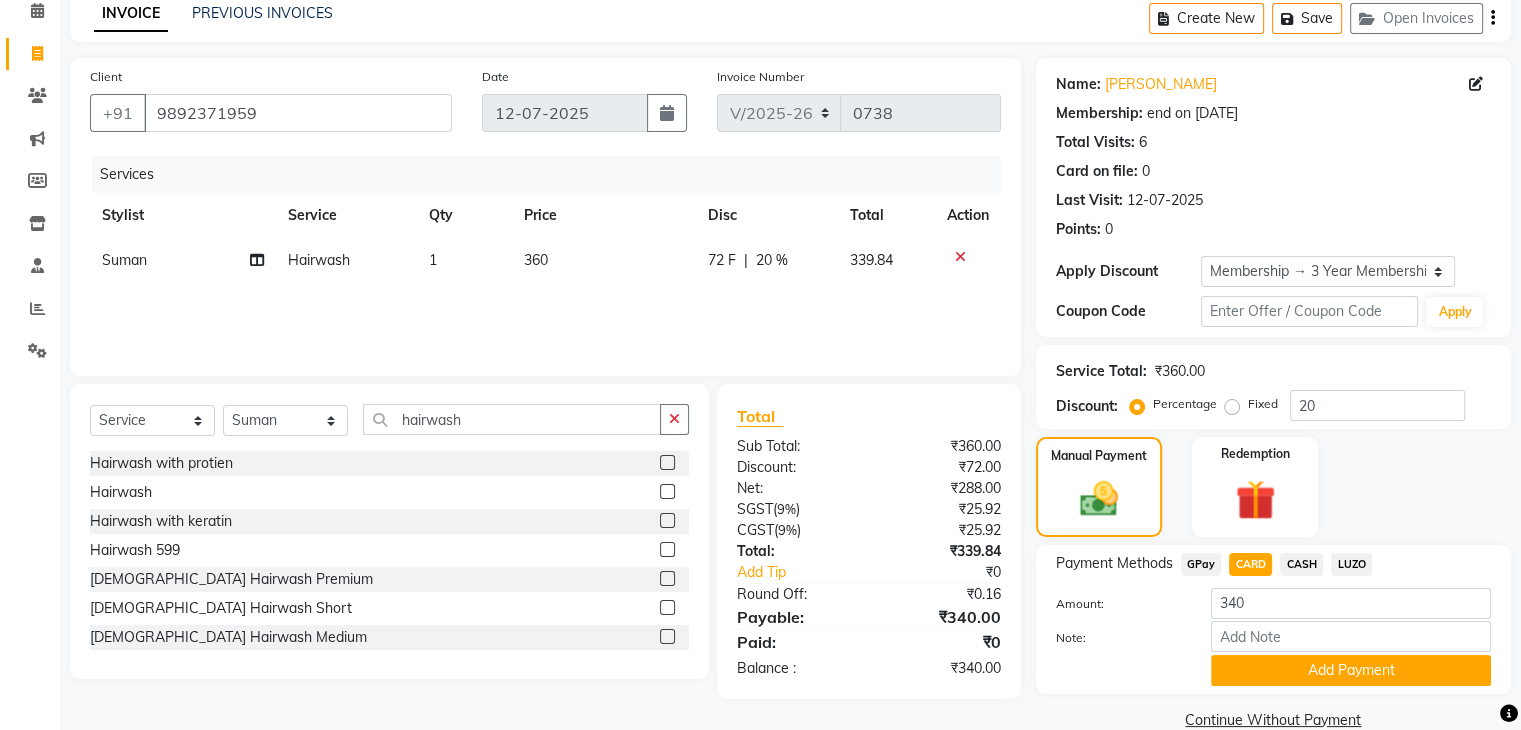 click on "CASH" 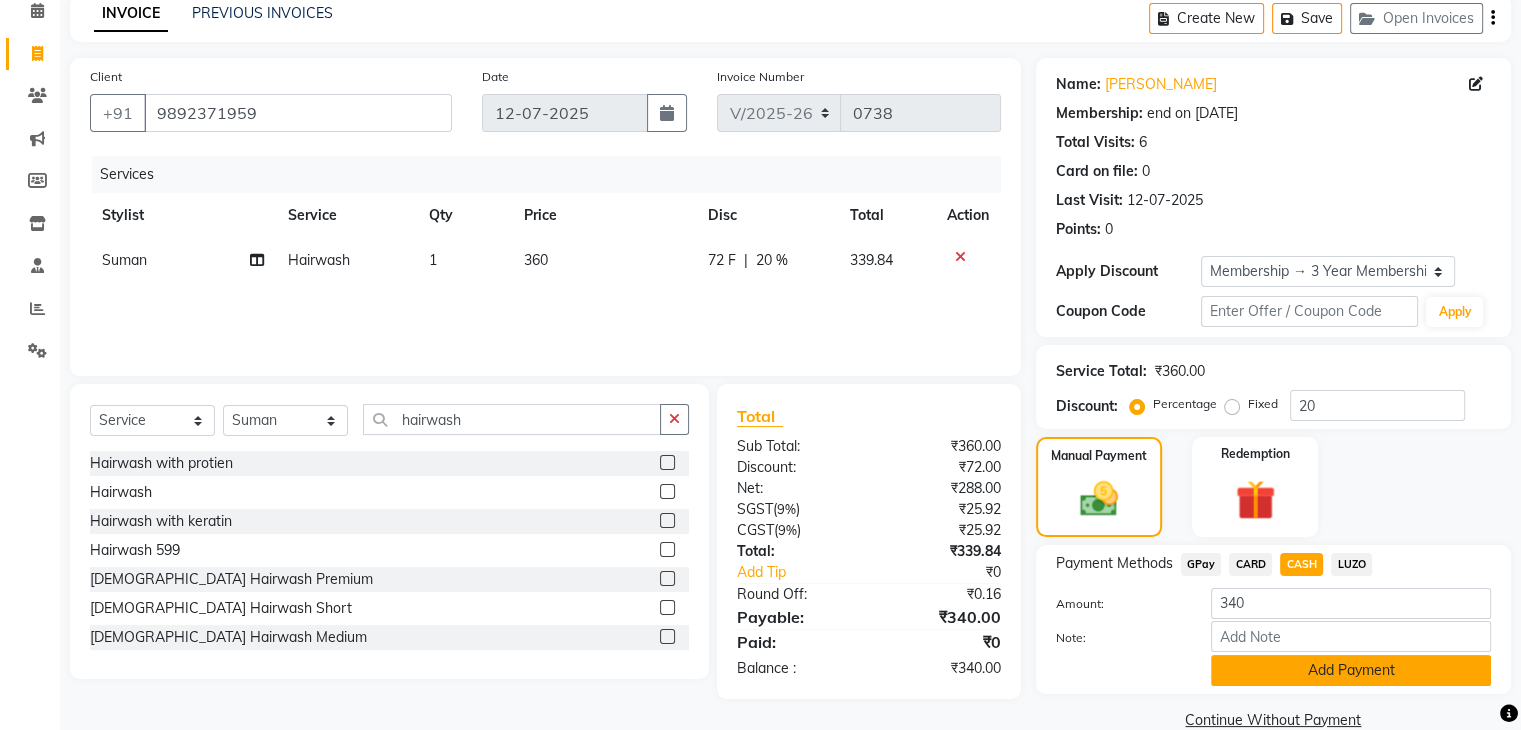 click on "Add Payment" 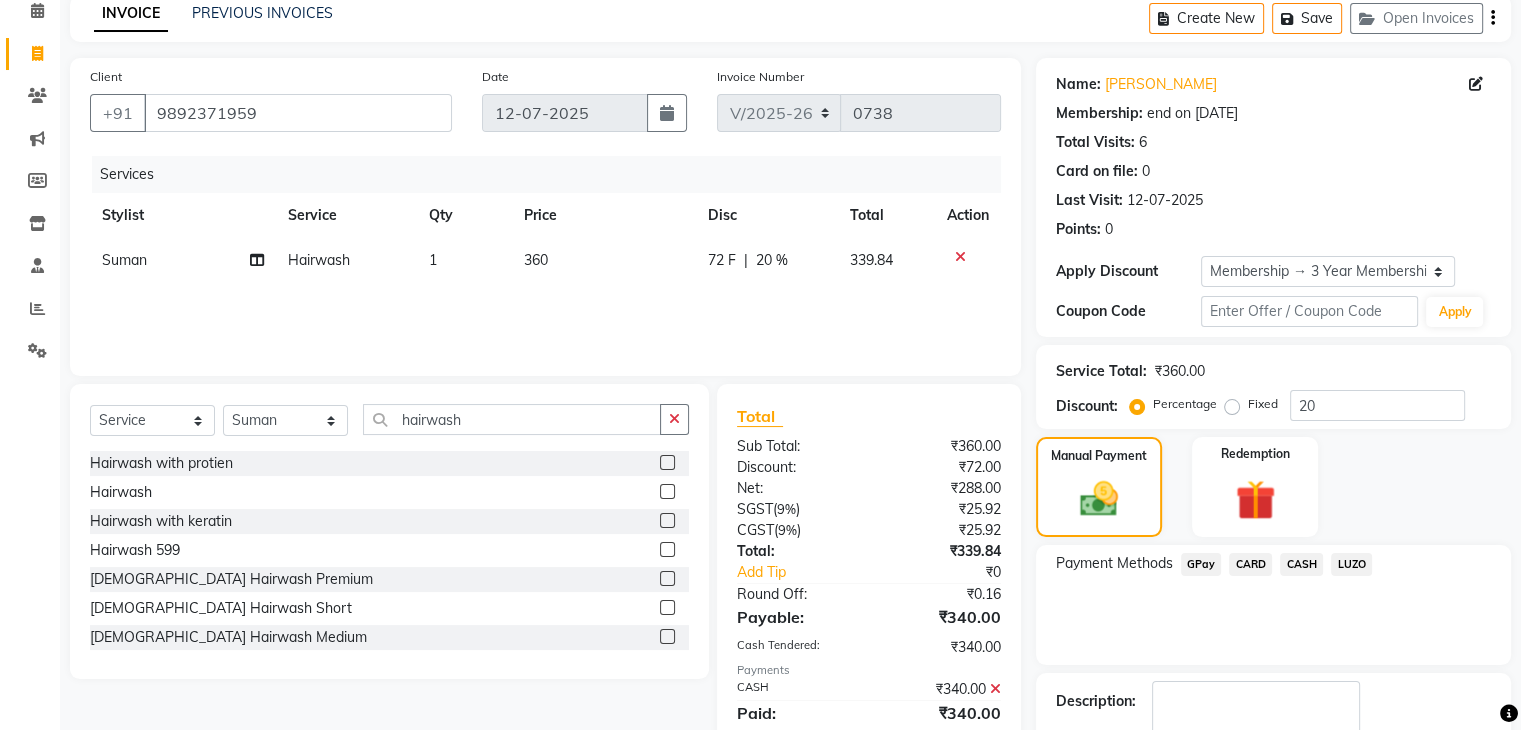 click on "Checkout" 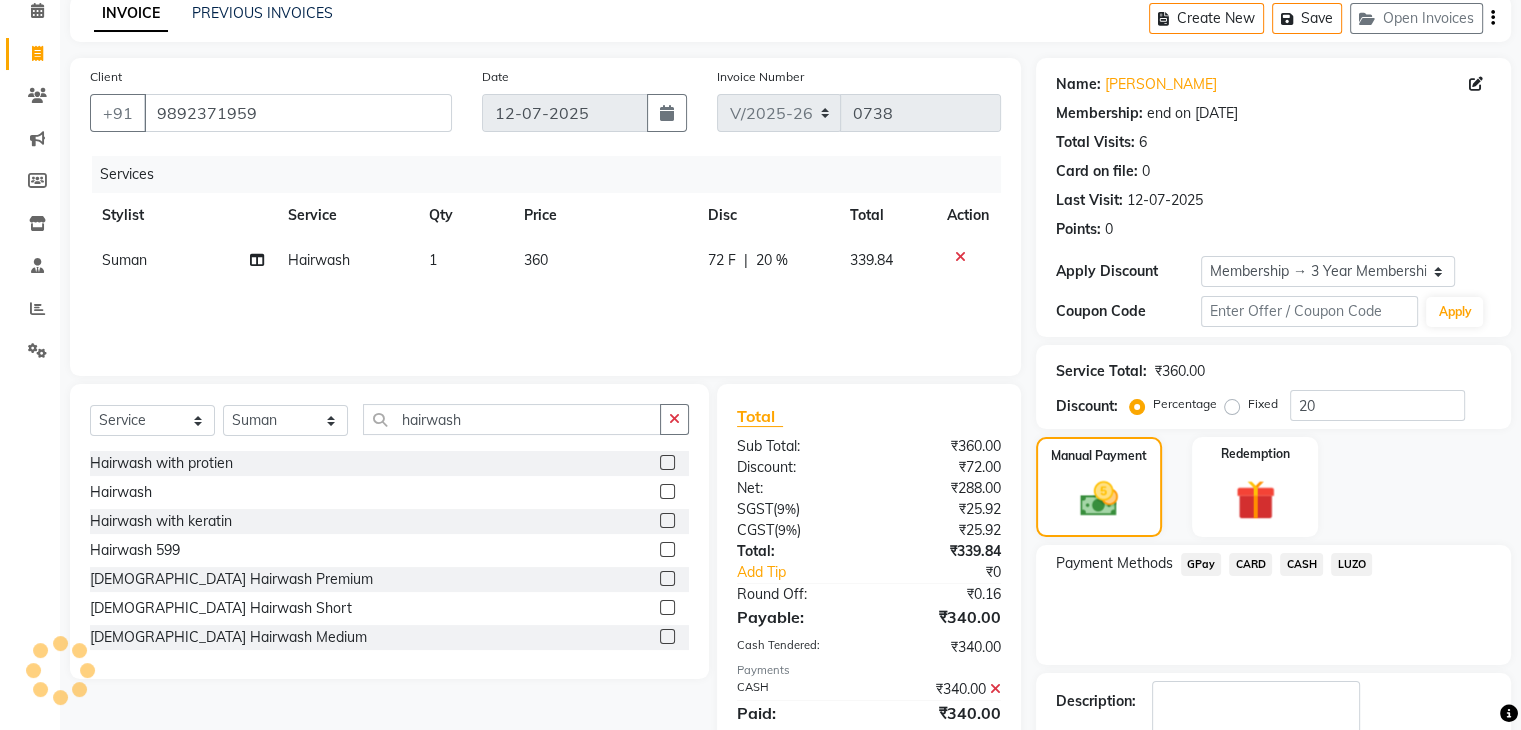 scroll, scrollTop: 209, scrollLeft: 0, axis: vertical 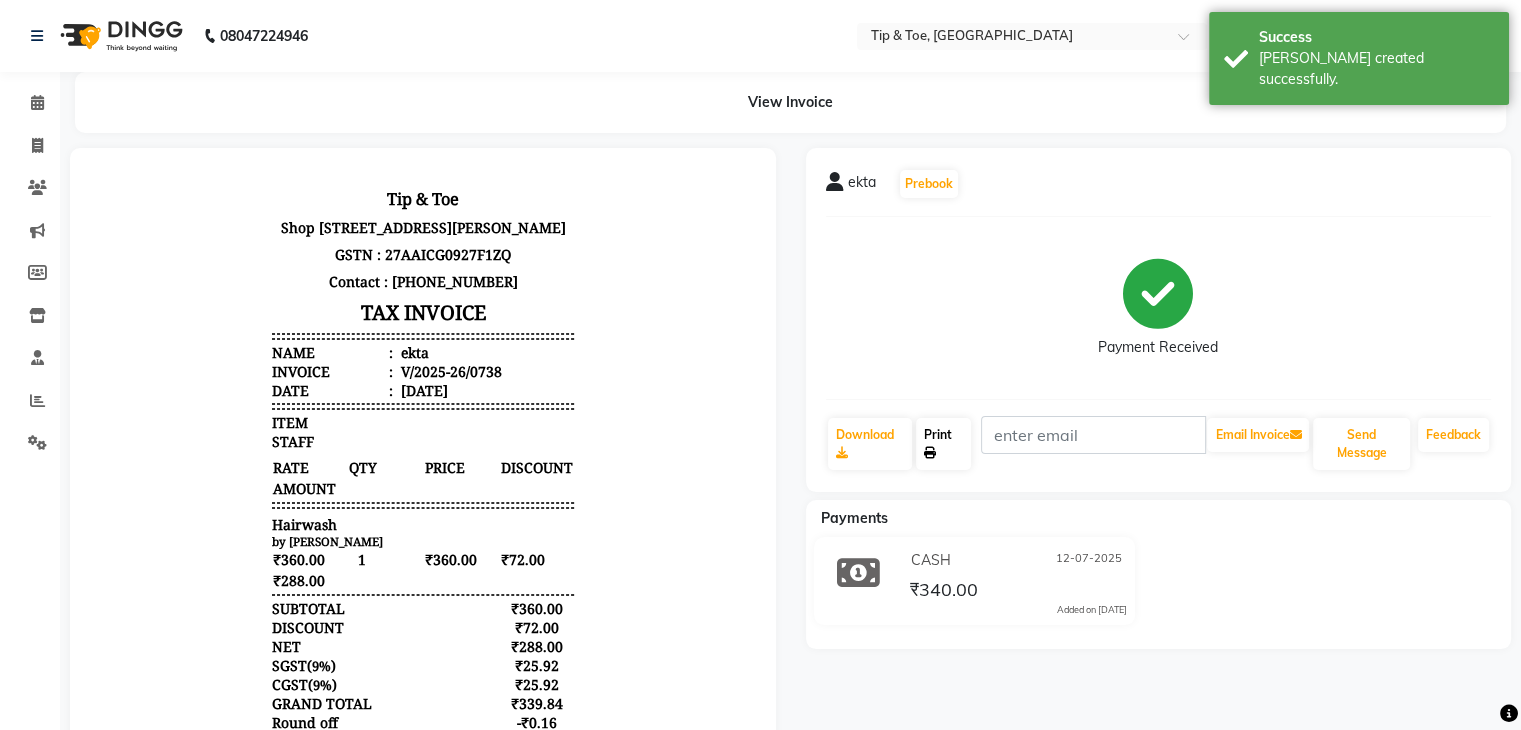 click on "Print" 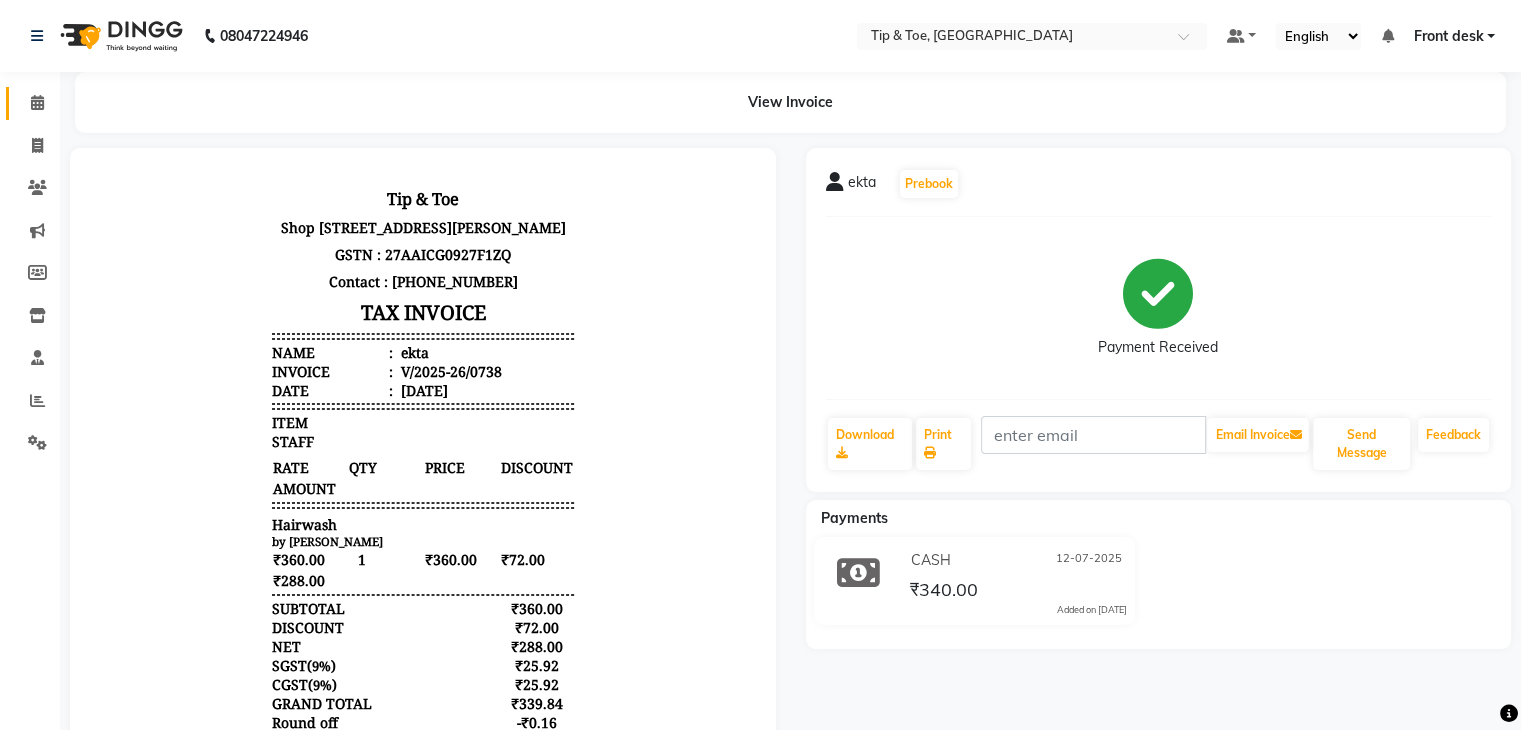 click on "Calendar" 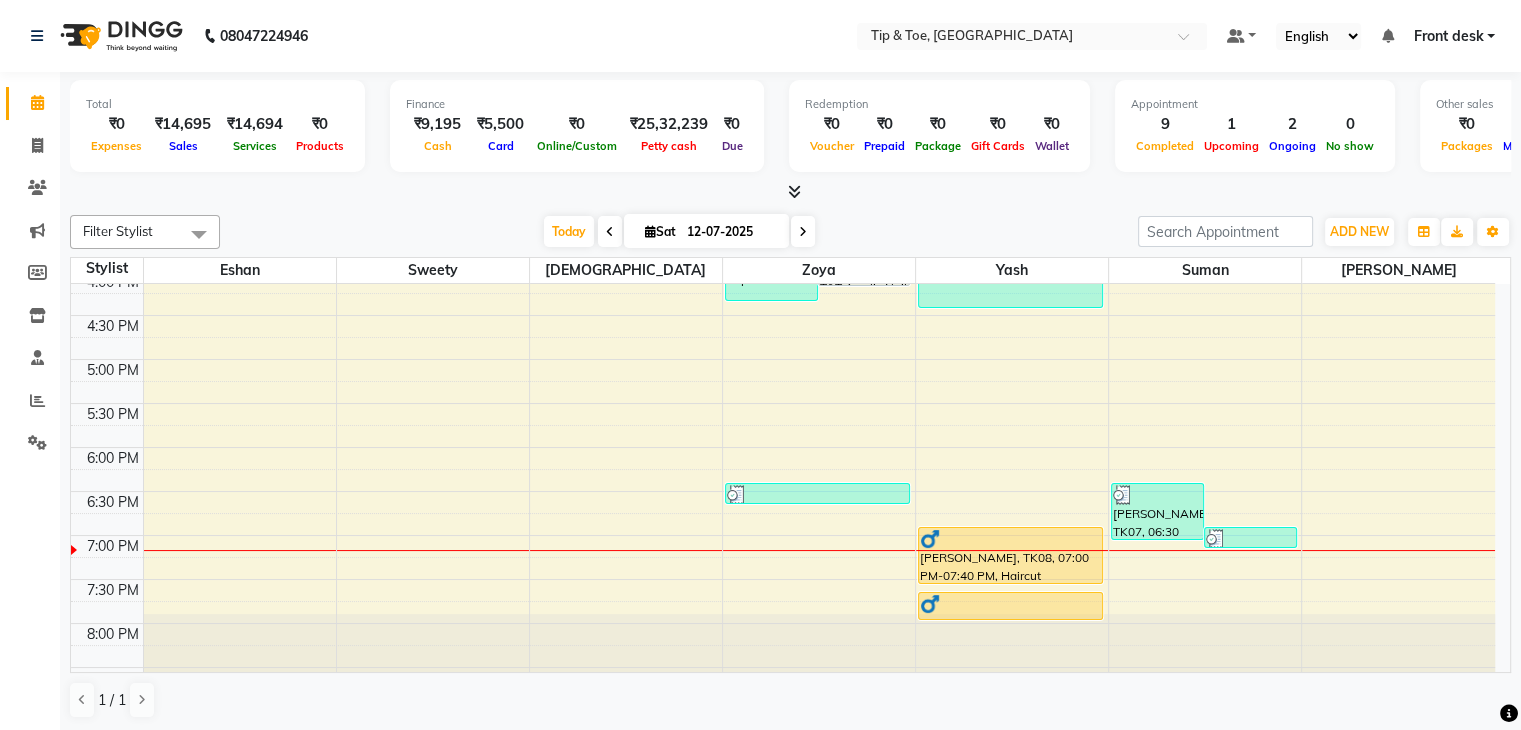 scroll, scrollTop: 744, scrollLeft: 0, axis: vertical 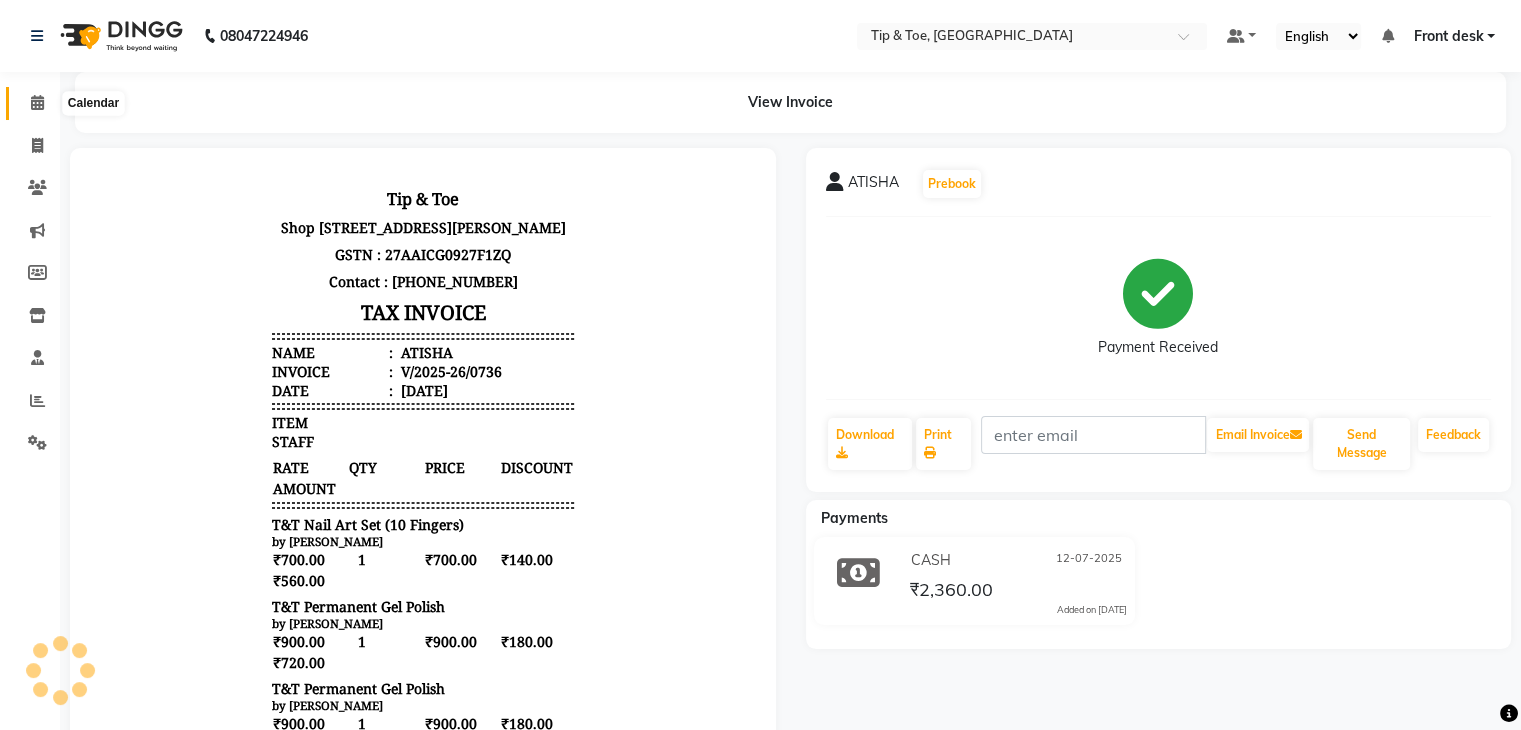 drag, startPoint x: 53, startPoint y: 101, endPoint x: 44, endPoint y: 88, distance: 15.811388 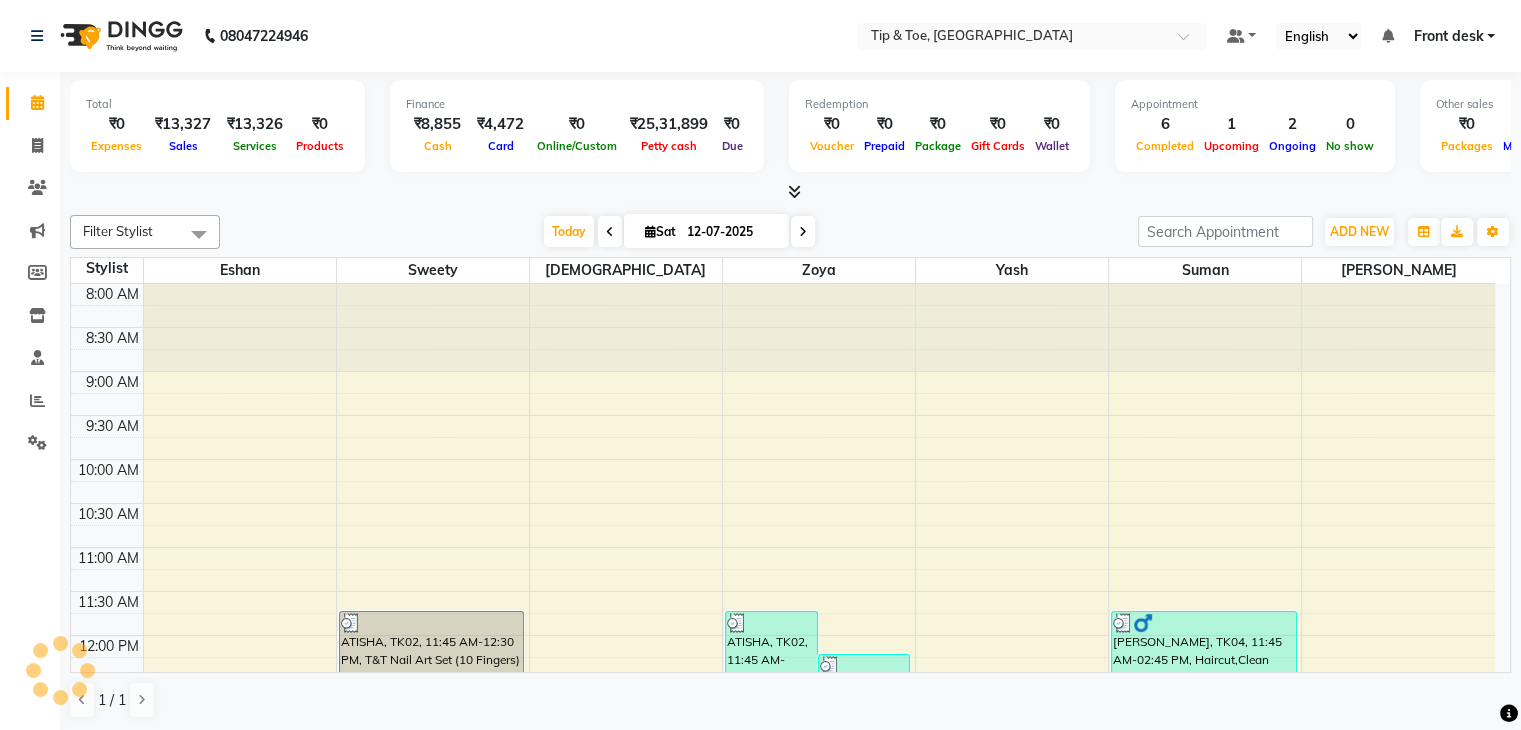 scroll, scrollTop: 618, scrollLeft: 0, axis: vertical 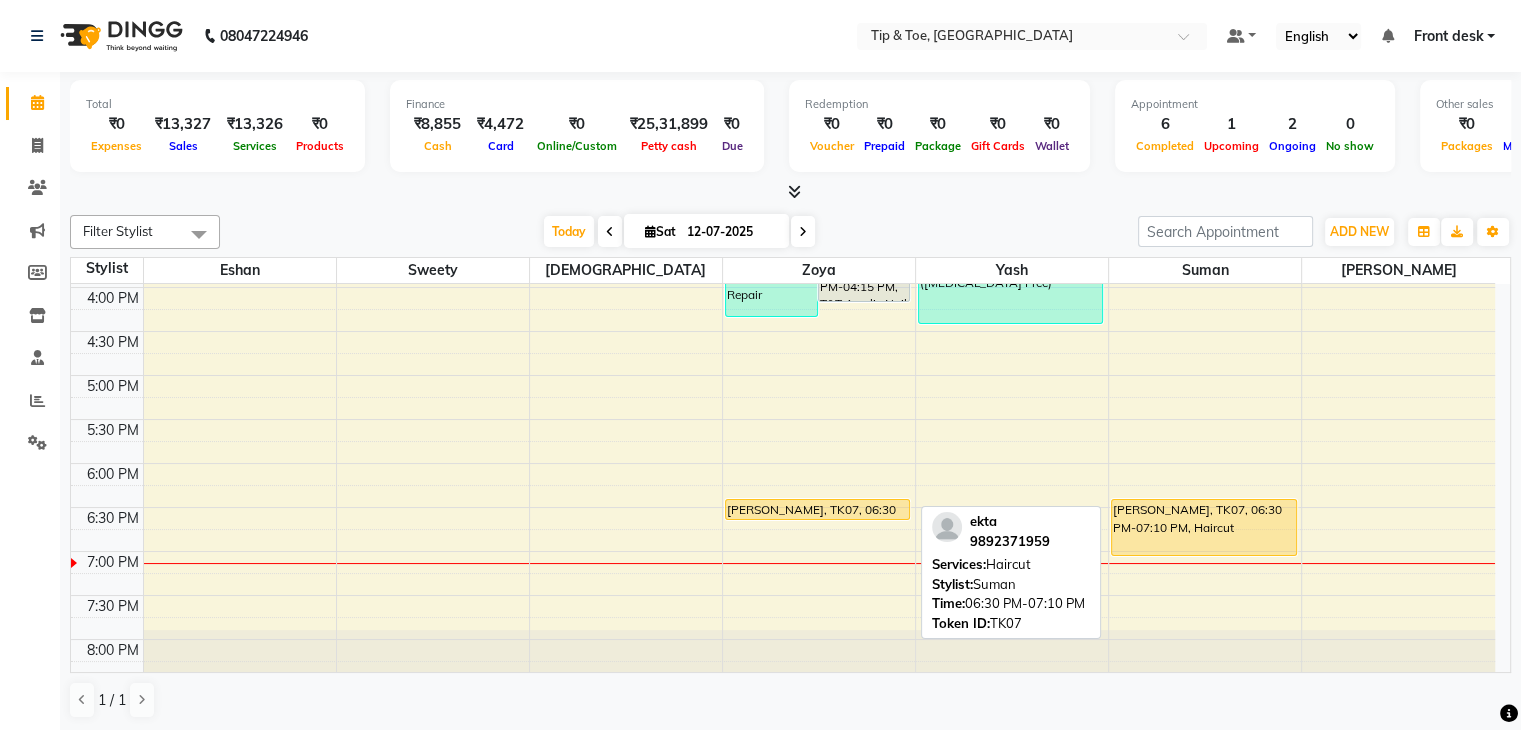 click on "[PERSON_NAME], TK07, 06:30 PM-07:10 PM, Haircut" at bounding box center (1203, 527) 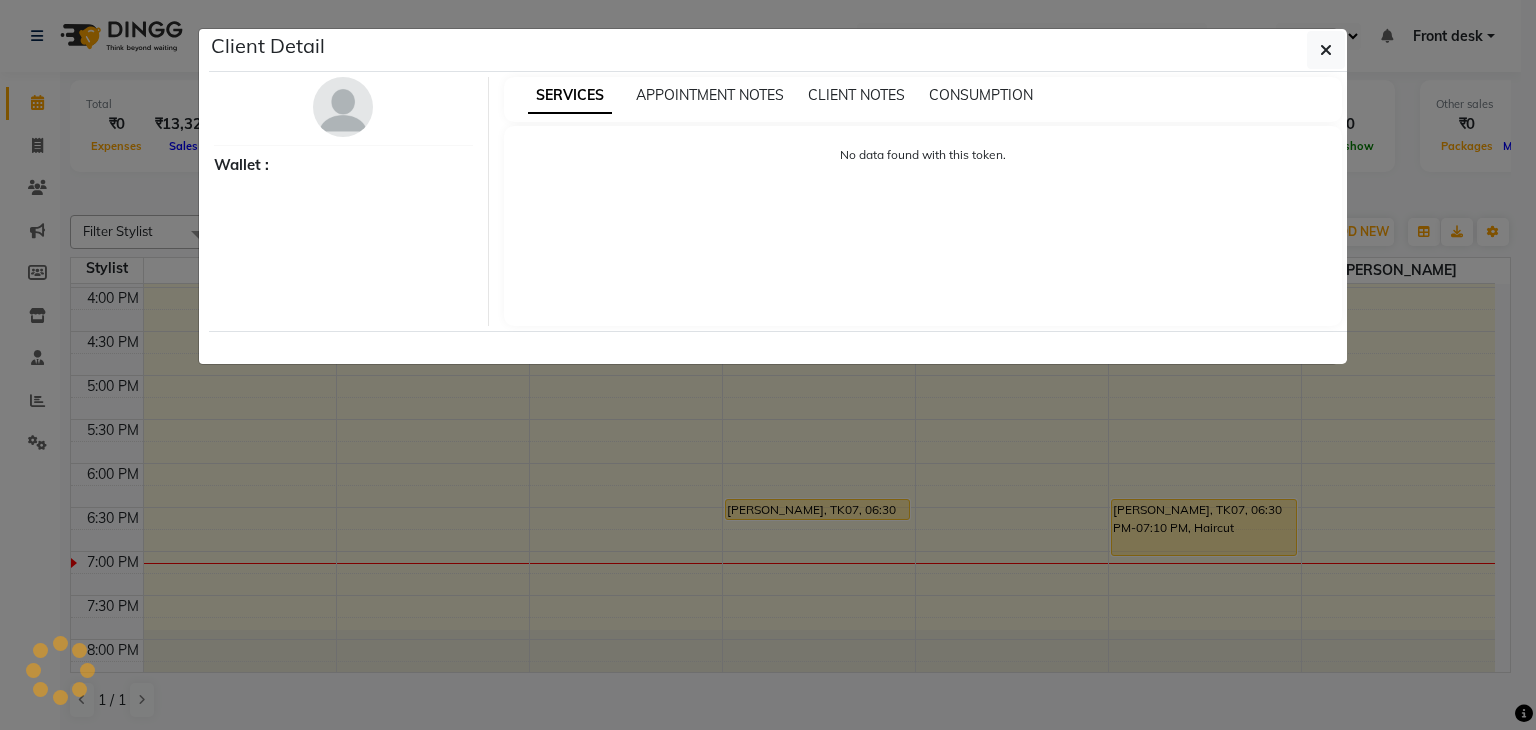 select on "3" 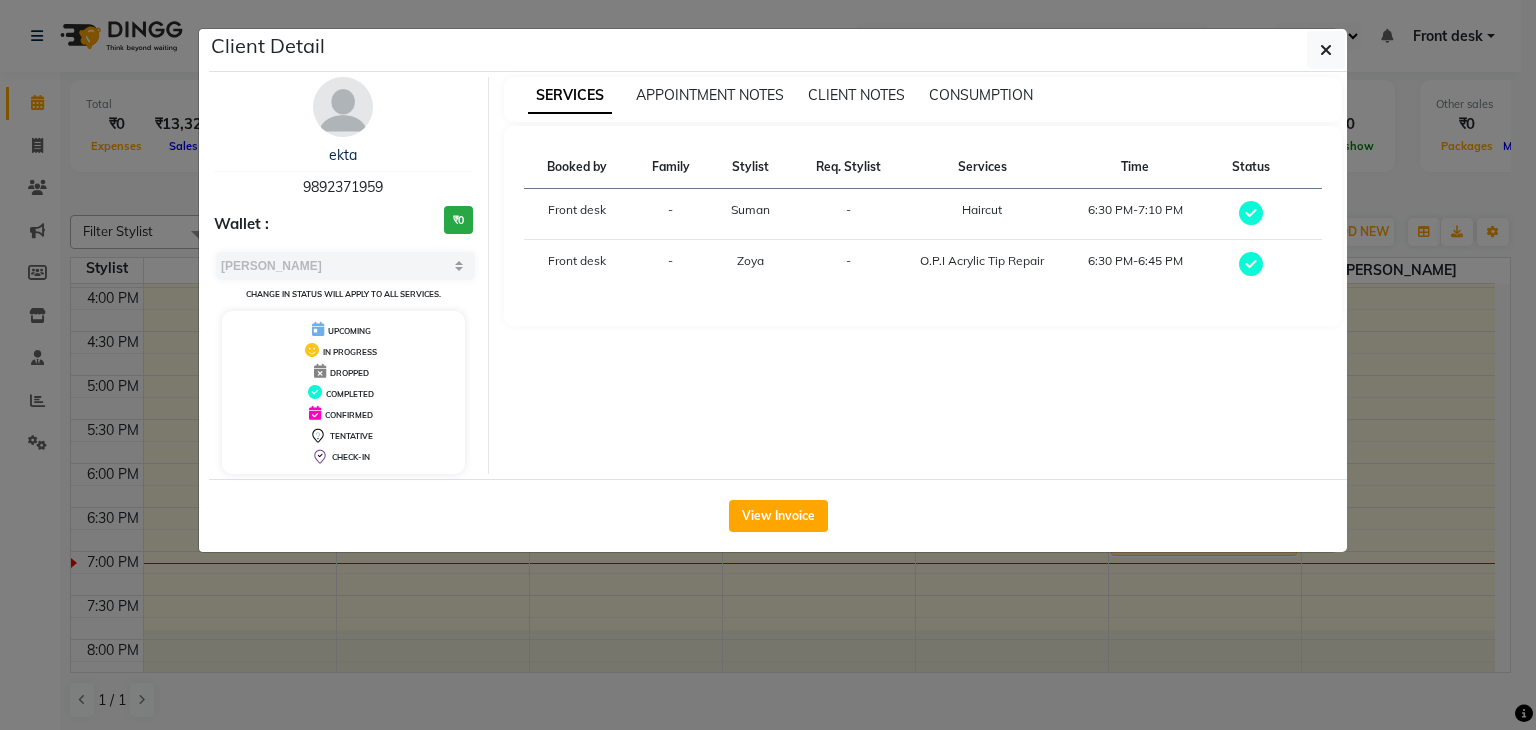 click on "9892371959" at bounding box center (343, 187) 